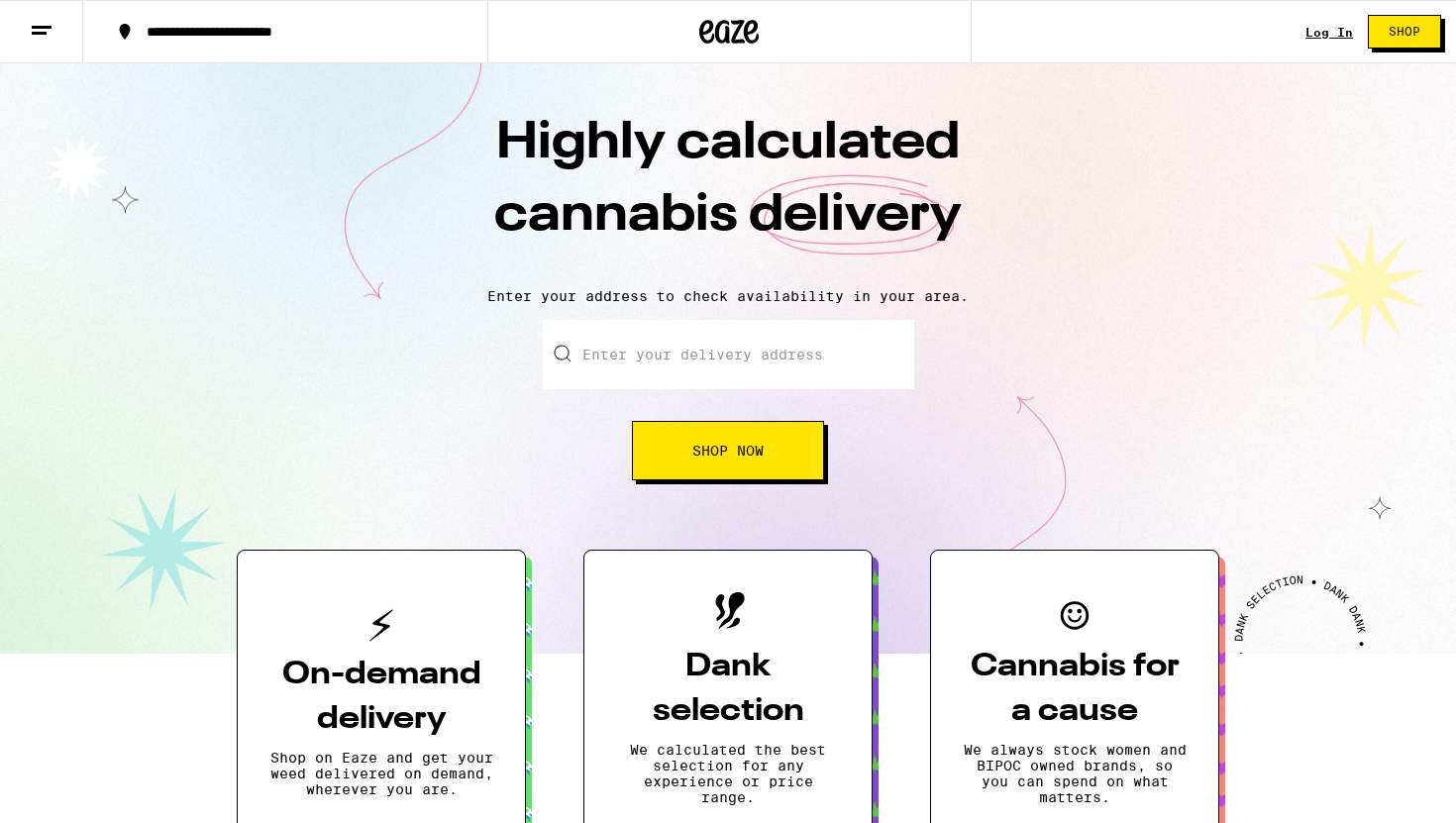 scroll, scrollTop: 0, scrollLeft: 0, axis: both 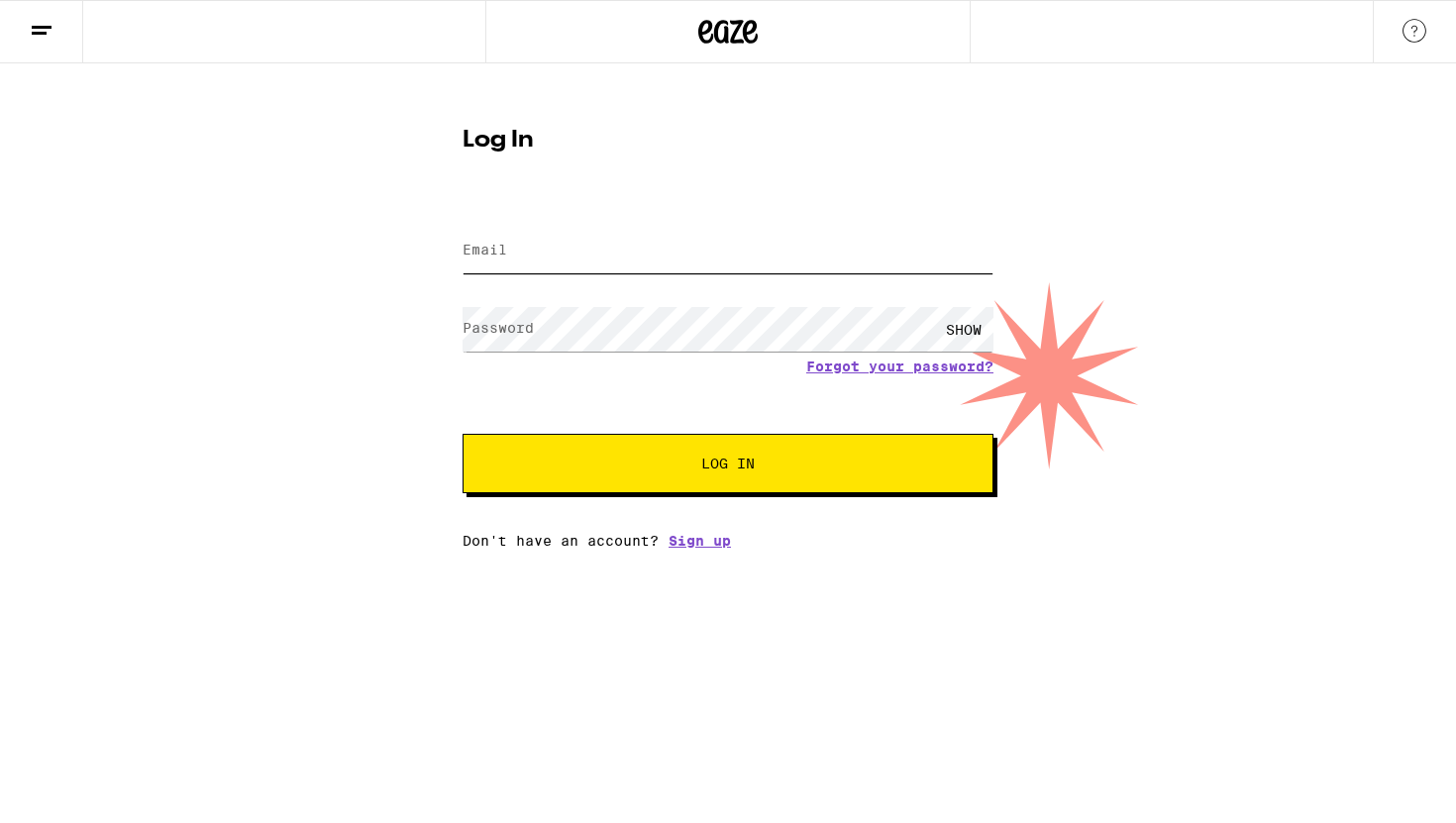 click on "Email" at bounding box center [728, 251] 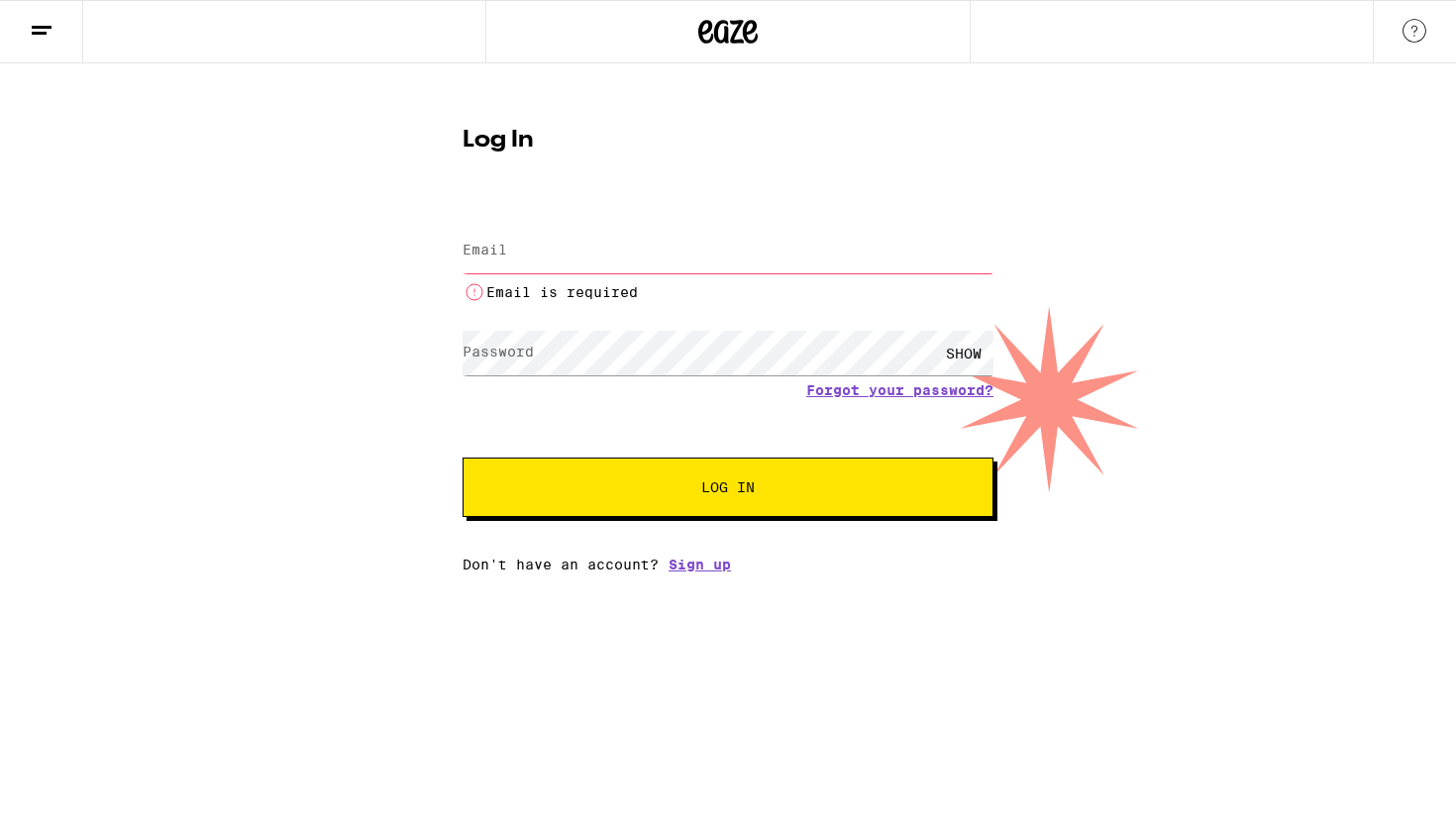 type on "[USERNAME]@[EXAMPLE.COM]" 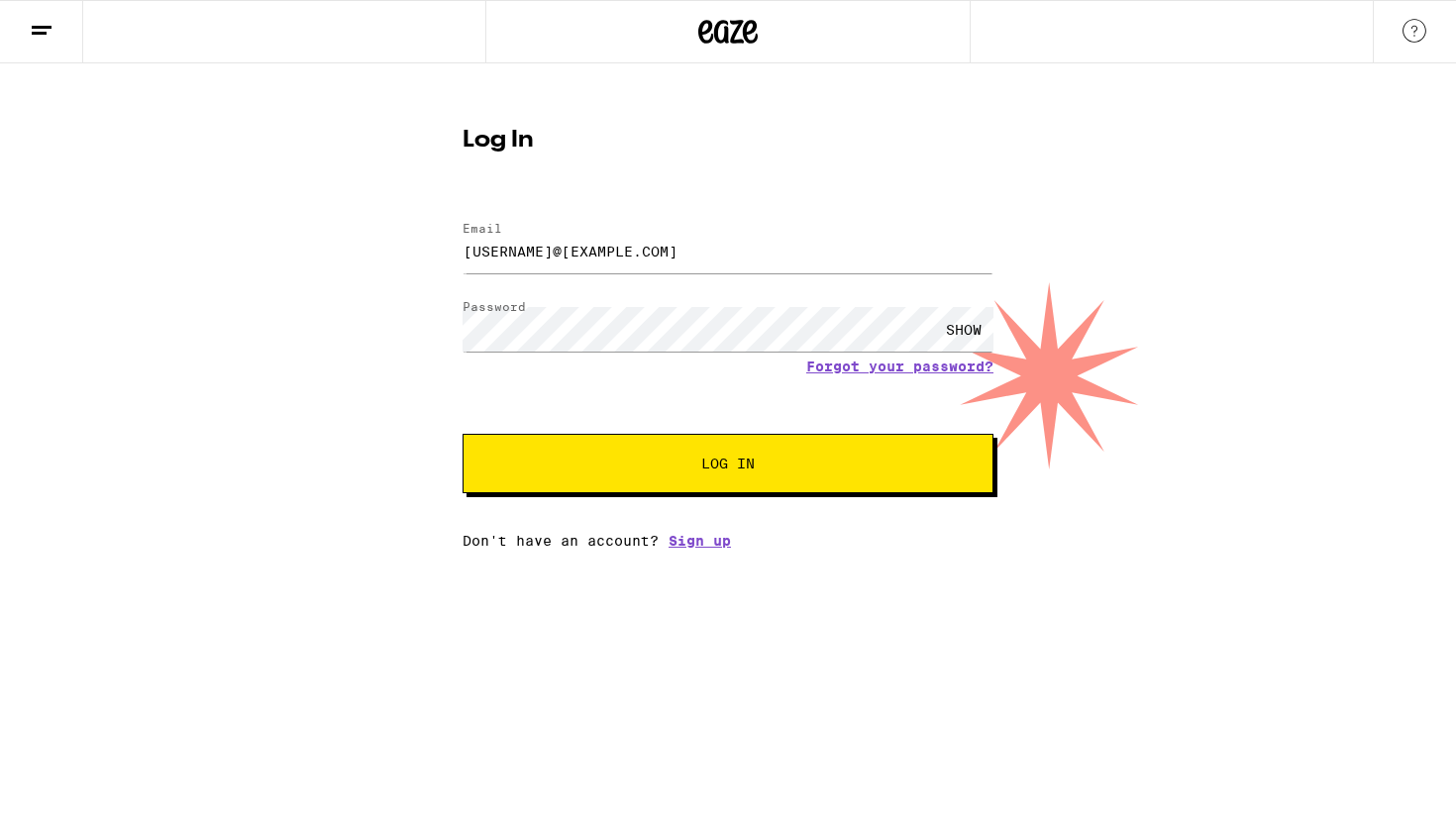 click on "Log In" at bounding box center [728, 463] 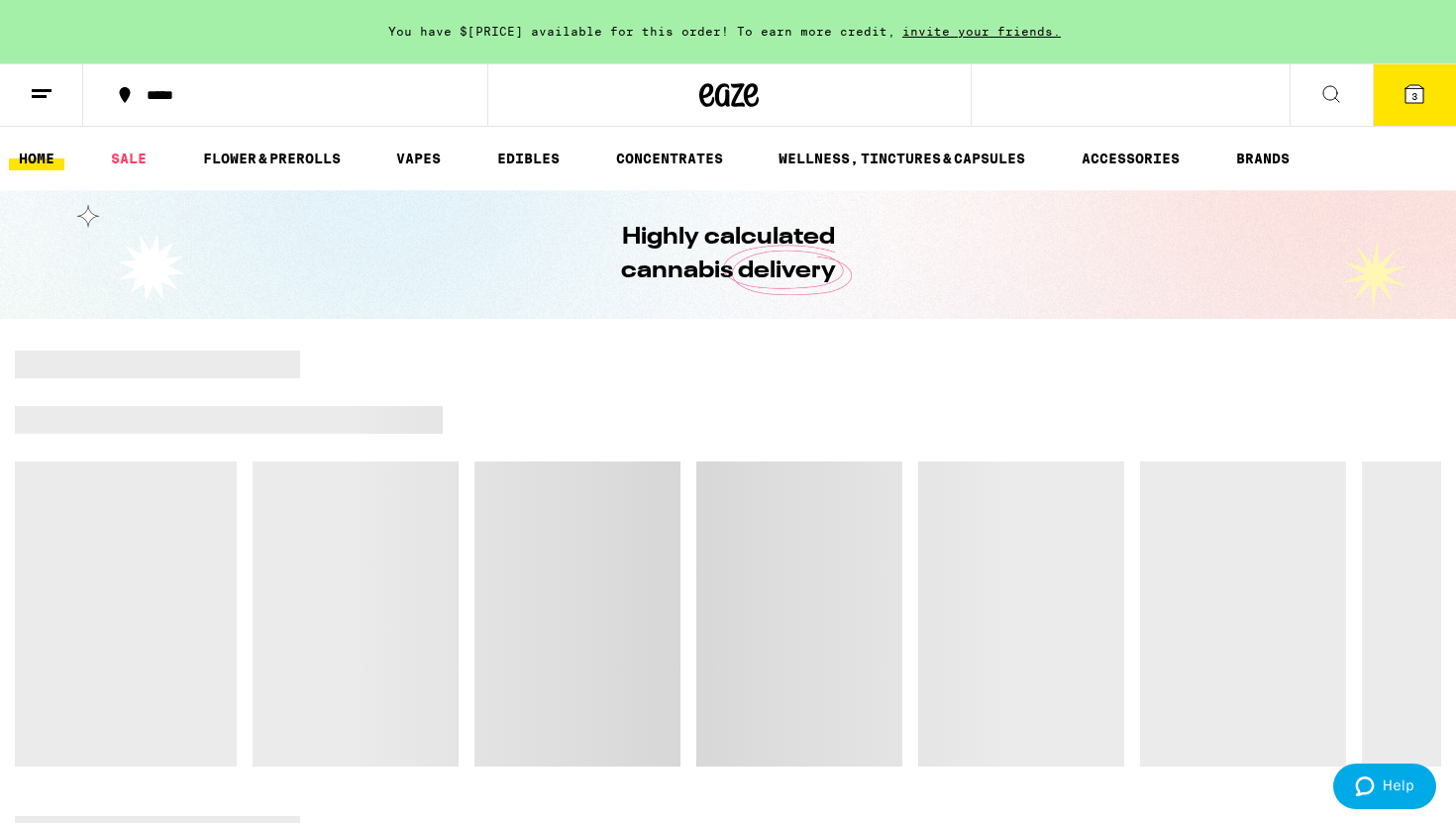 scroll, scrollTop: 0, scrollLeft: 0, axis: both 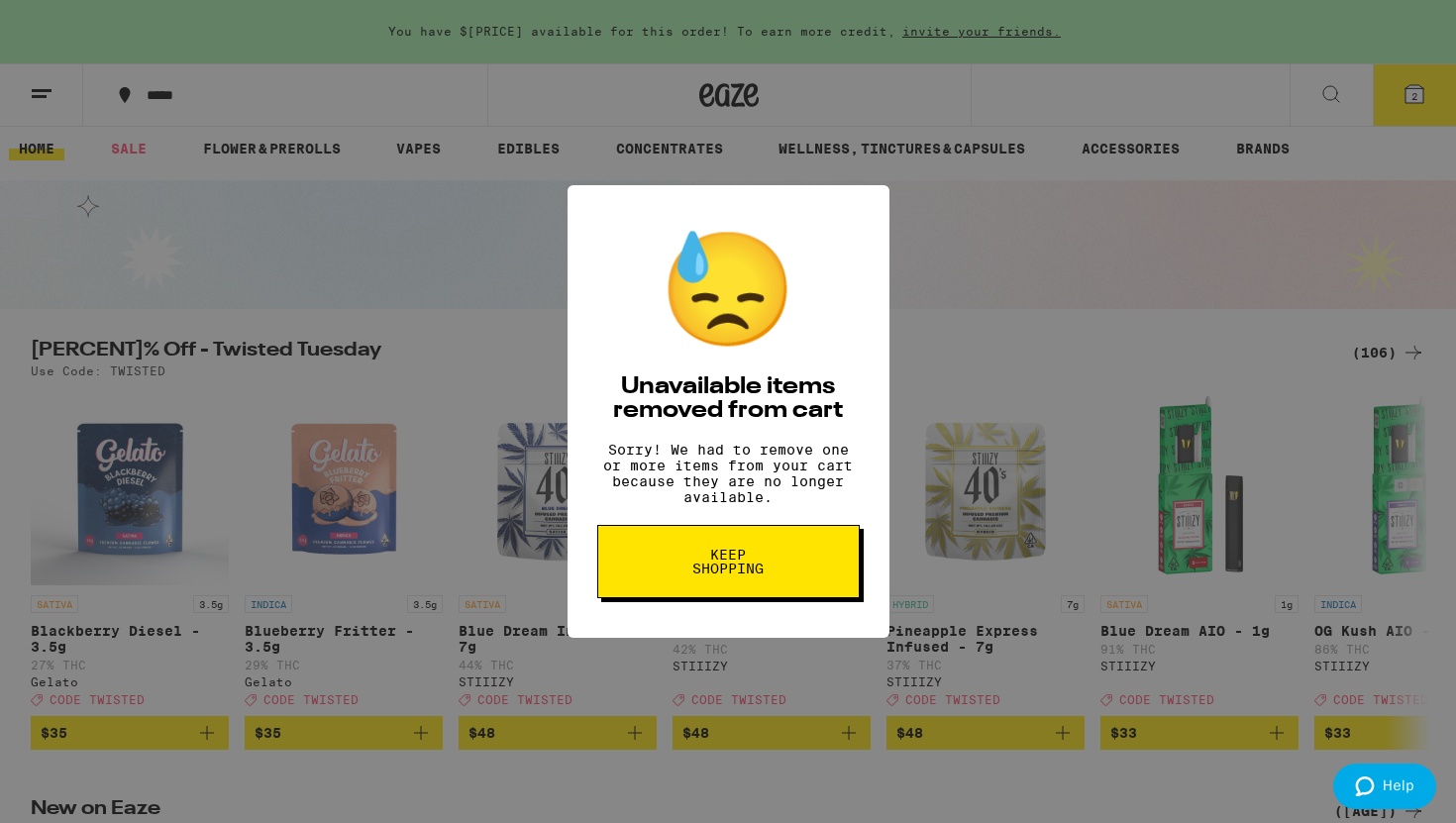 click on "Keep Shopping" at bounding box center [728, 562] 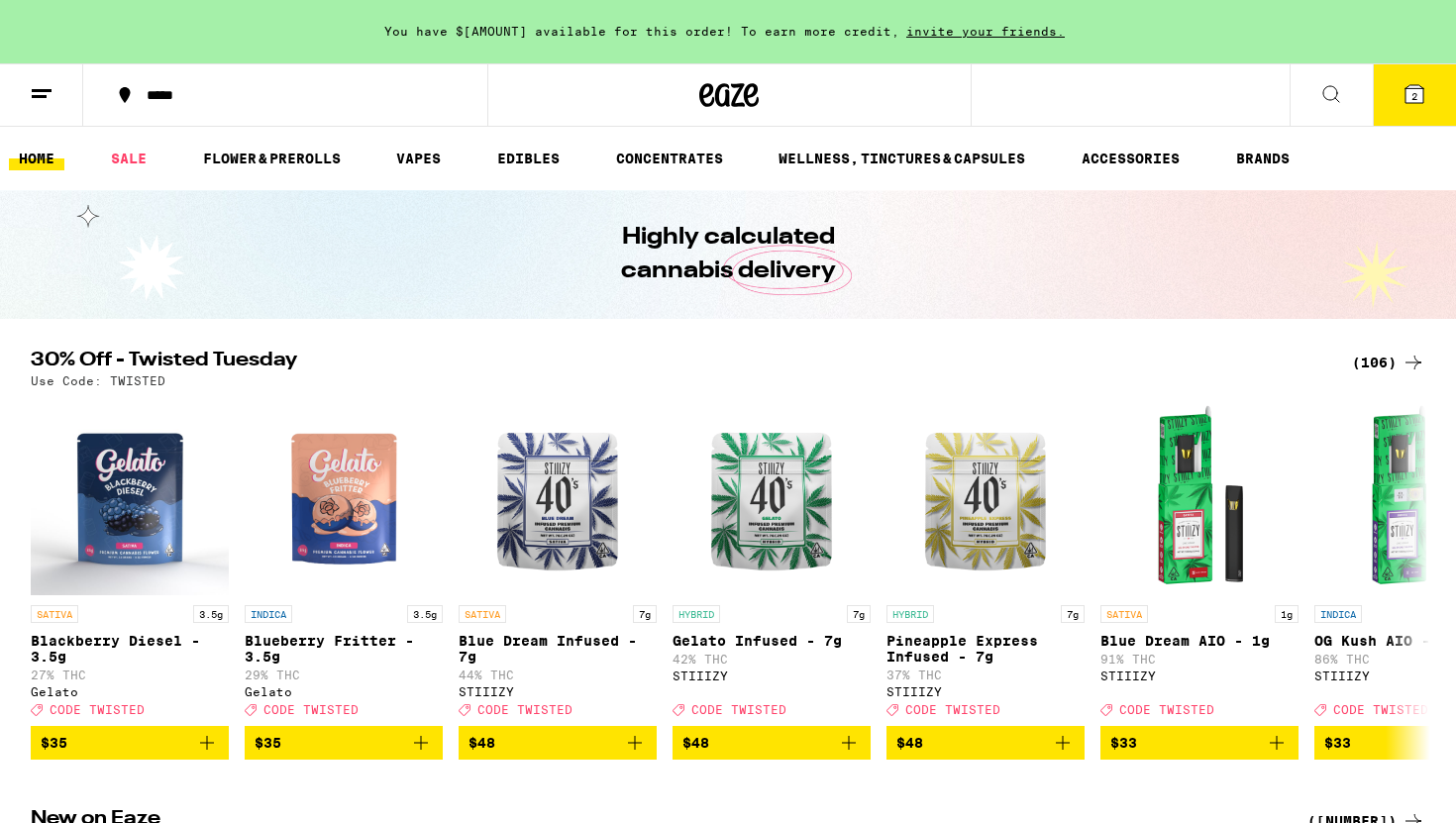 scroll, scrollTop: 73, scrollLeft: 0, axis: vertical 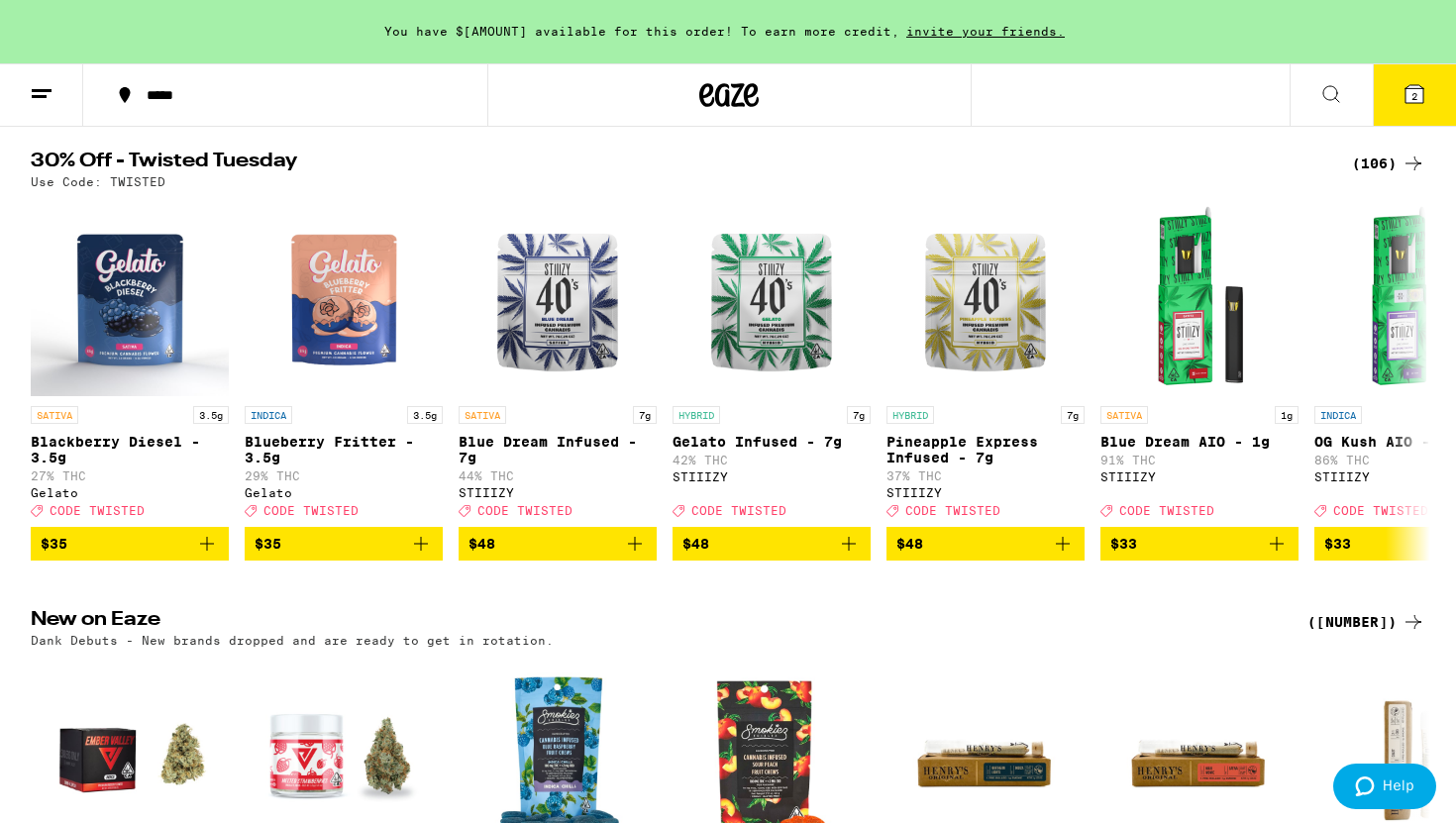 click on "(106)" at bounding box center (1389, 163) 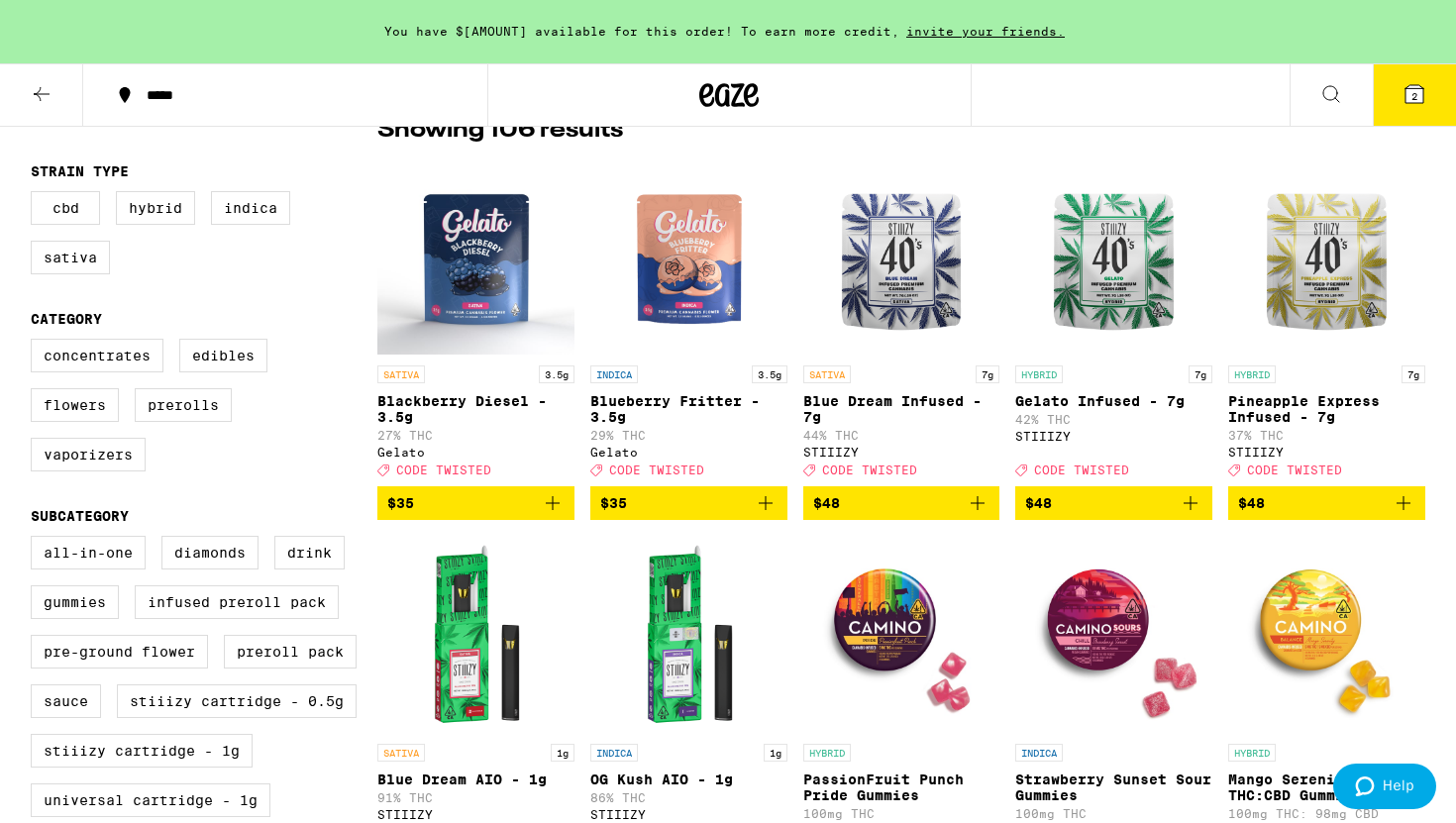 scroll, scrollTop: 176, scrollLeft: 0, axis: vertical 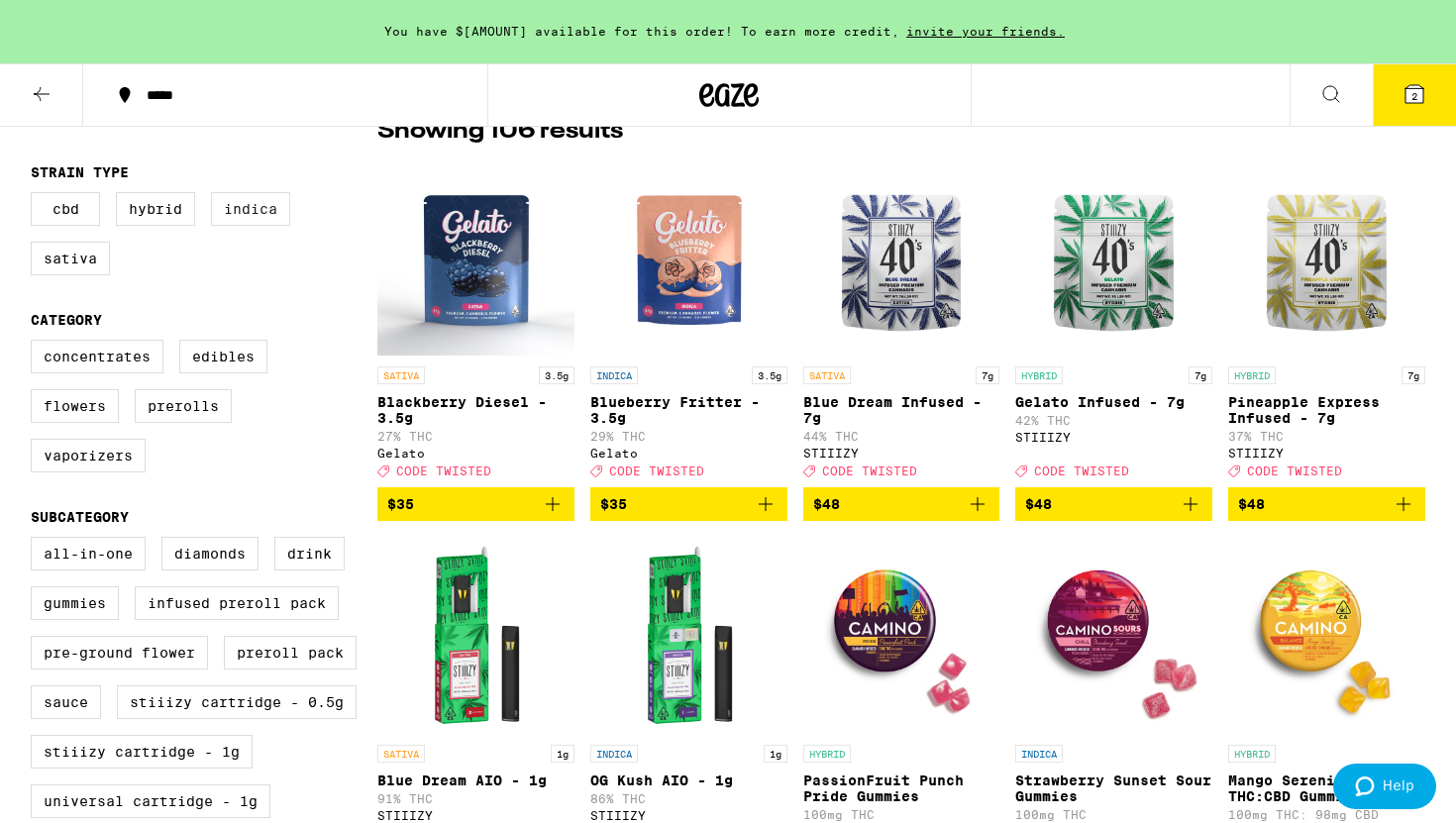 click on "Indica" at bounding box center (251, 209) 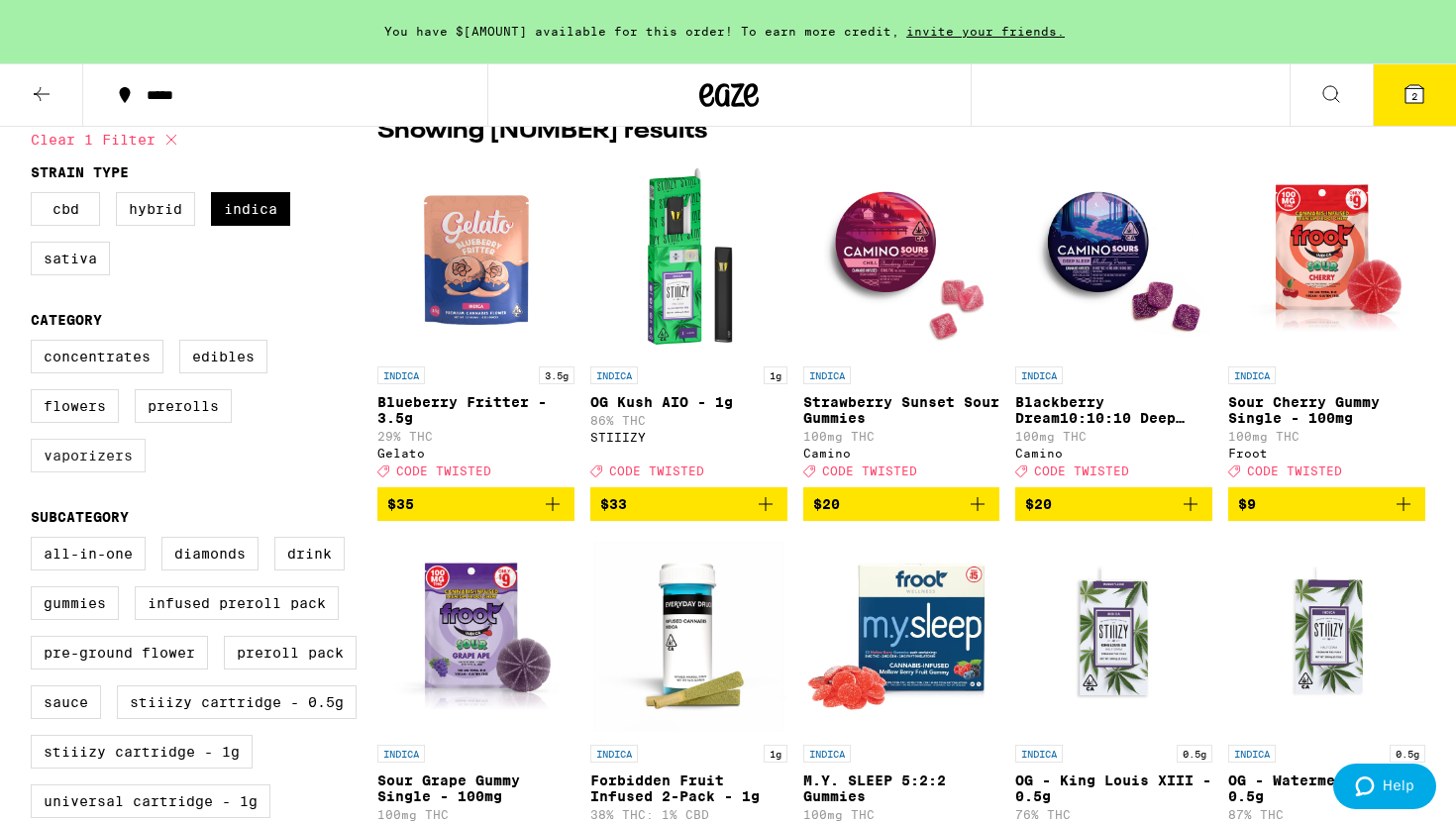 click on "Vaporizers" at bounding box center [88, 456] 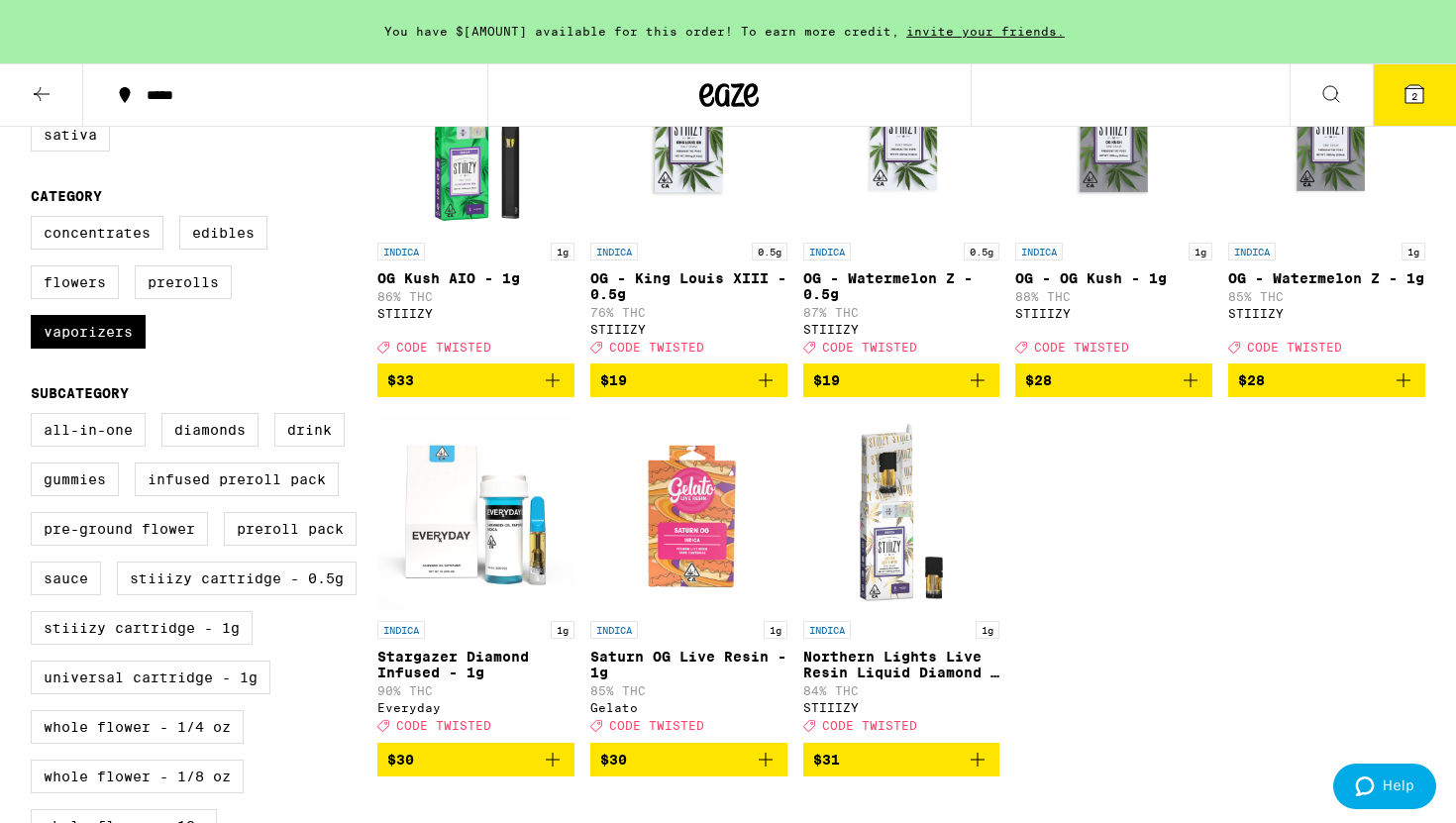 scroll, scrollTop: 303, scrollLeft: 0, axis: vertical 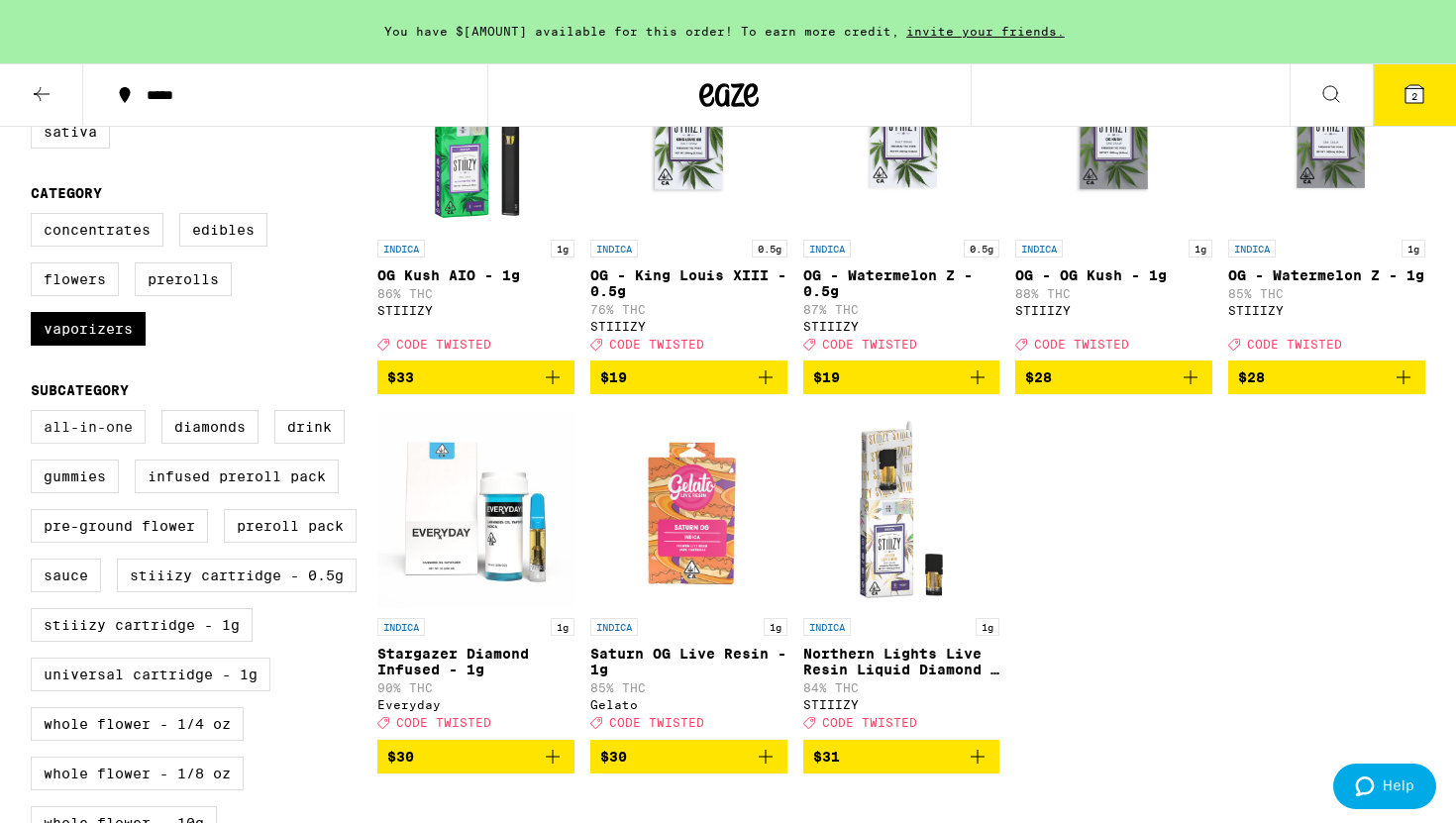 click on "All-In-One" at bounding box center (88, 427) 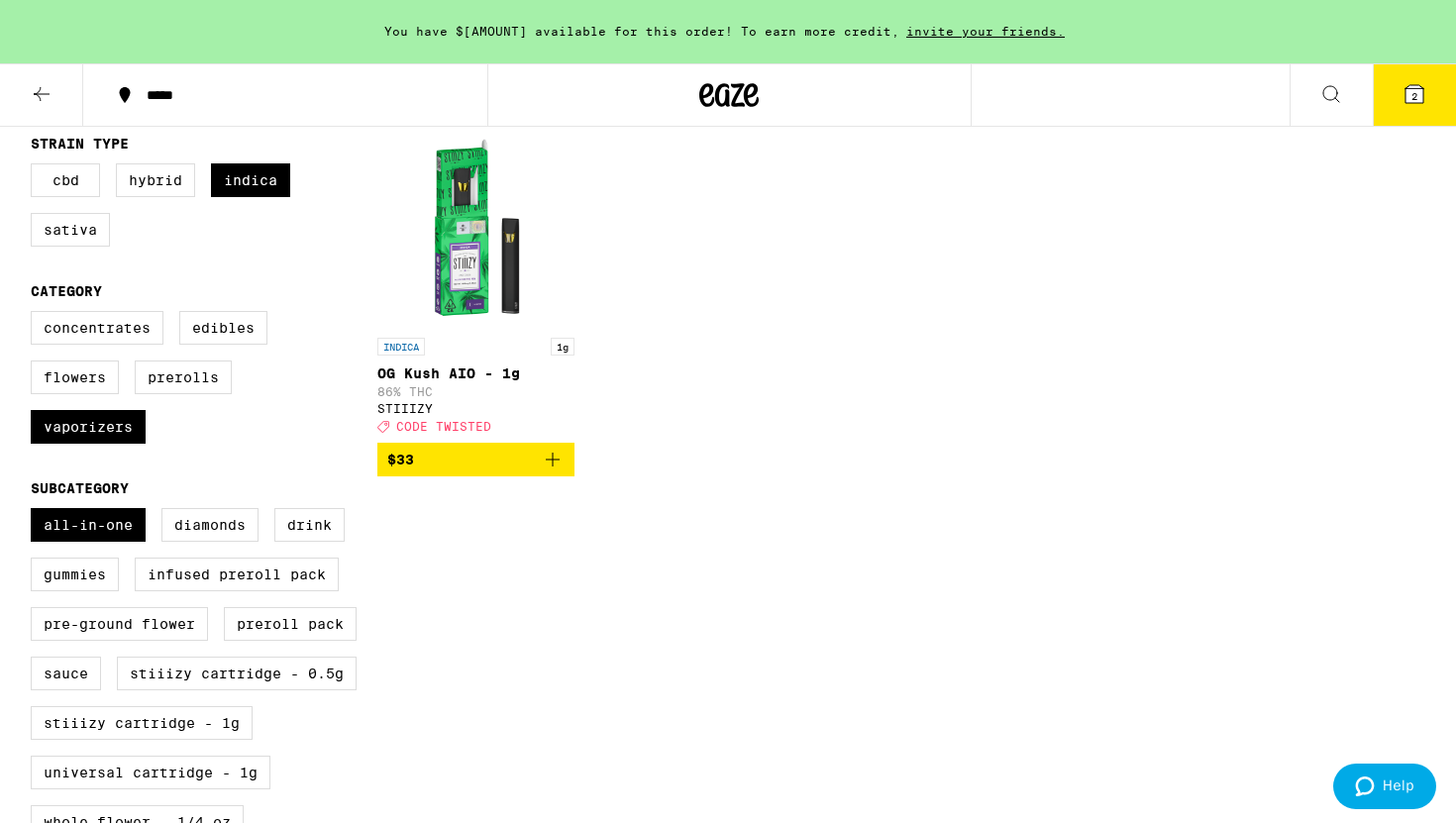 scroll, scrollTop: 188, scrollLeft: 0, axis: vertical 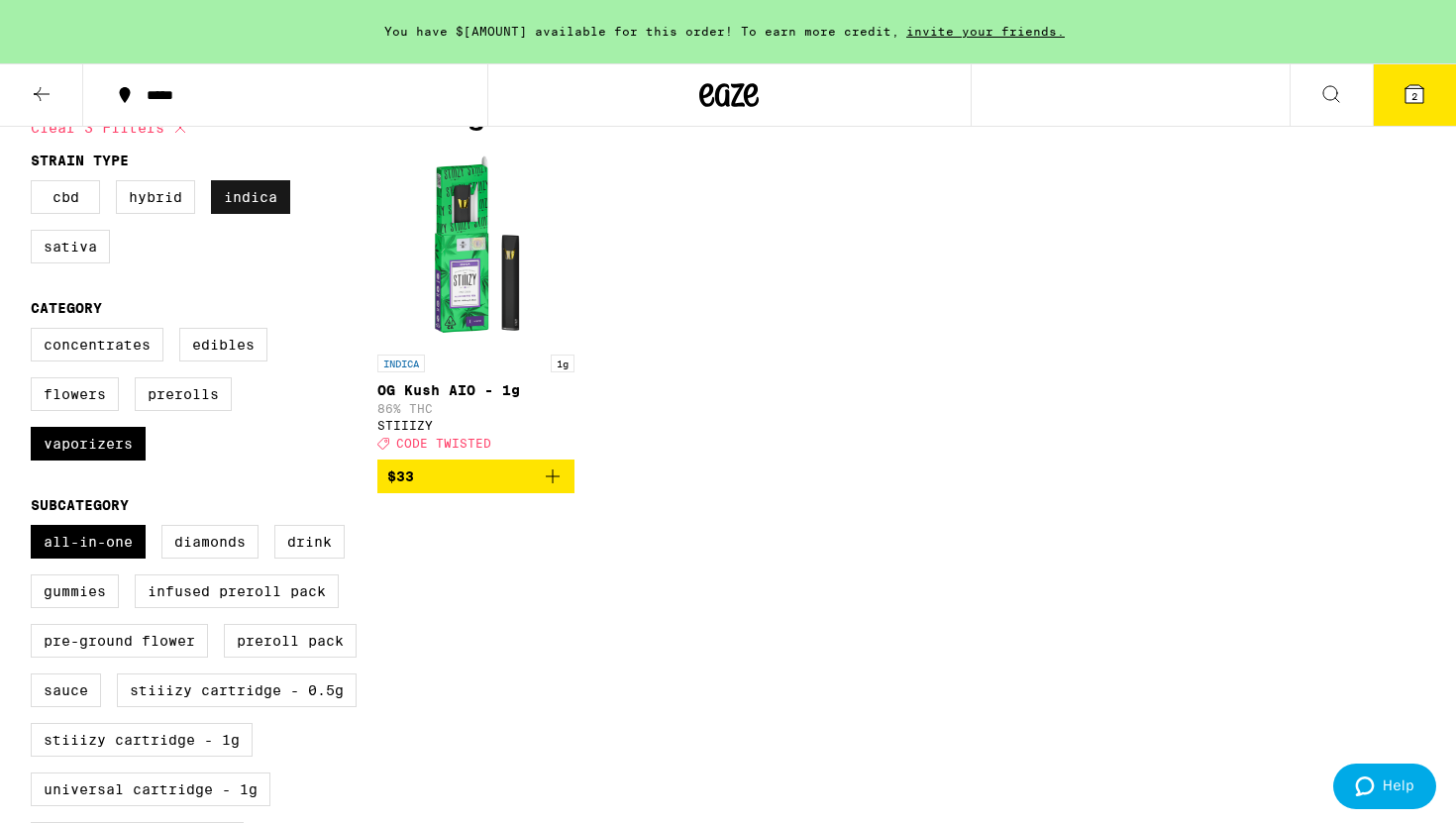 click on "Indica" at bounding box center [251, 197] 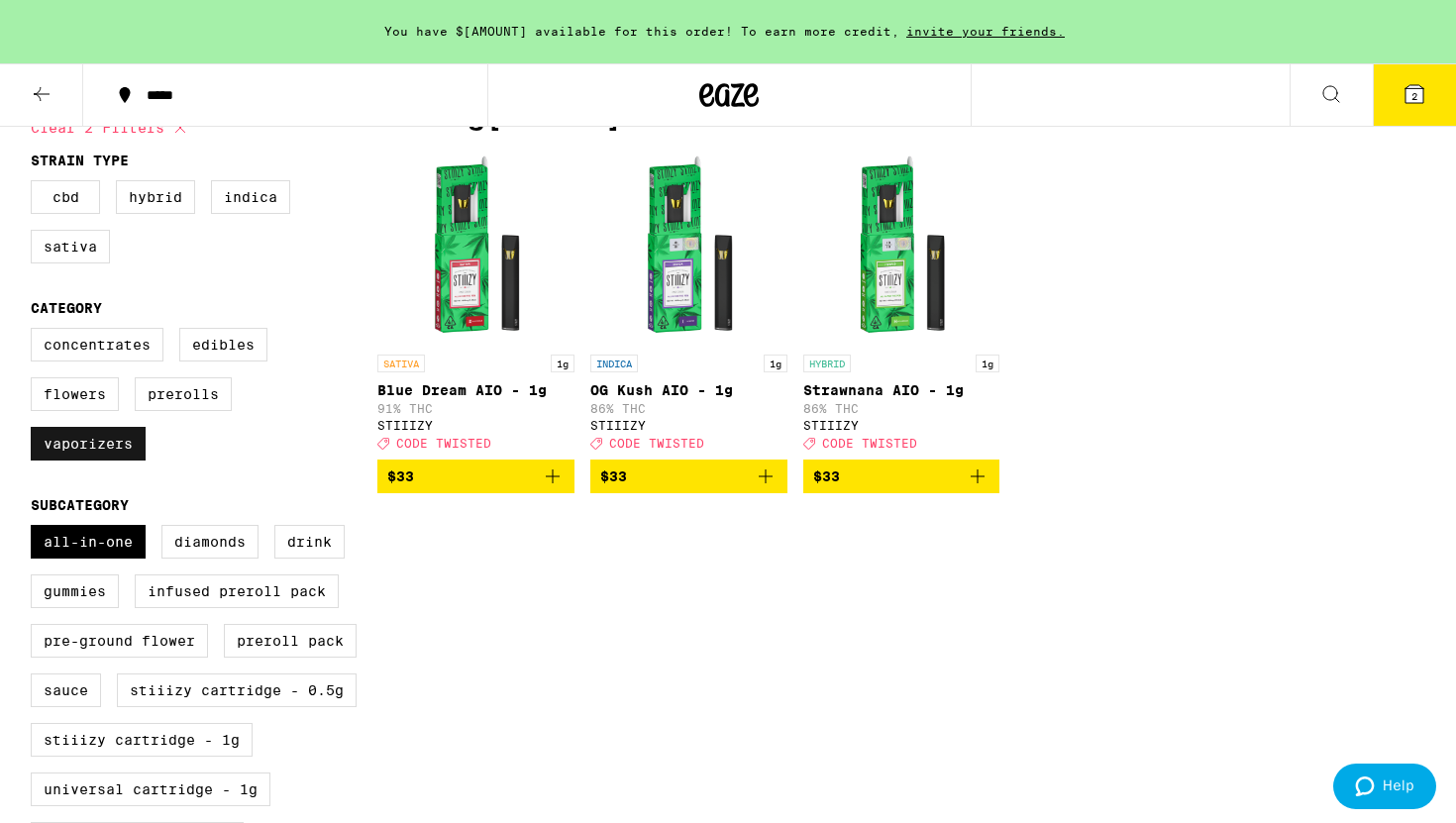 click on "Vaporizers" at bounding box center (88, 444) 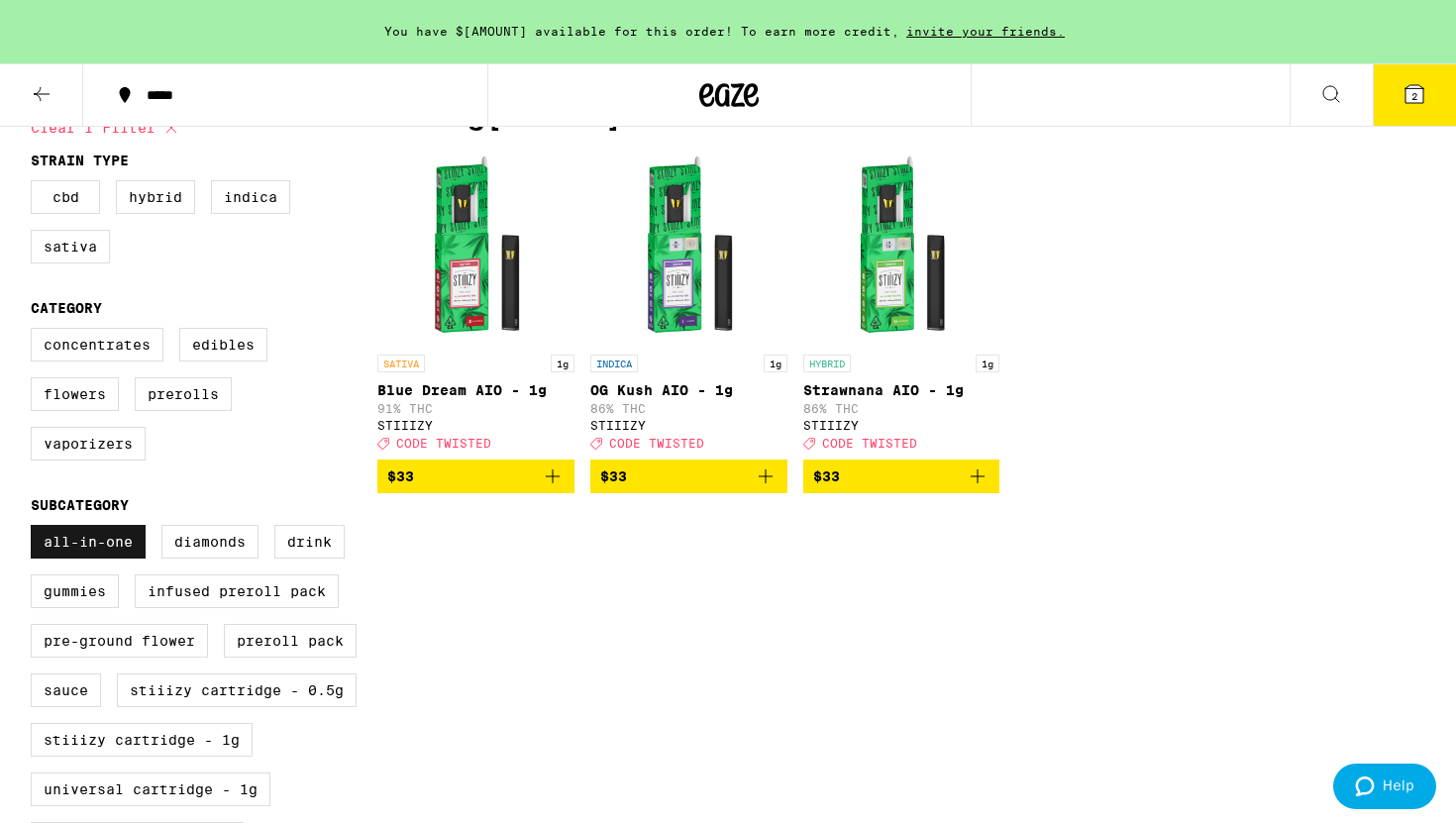 click on "All-In-One" at bounding box center [88, 542] 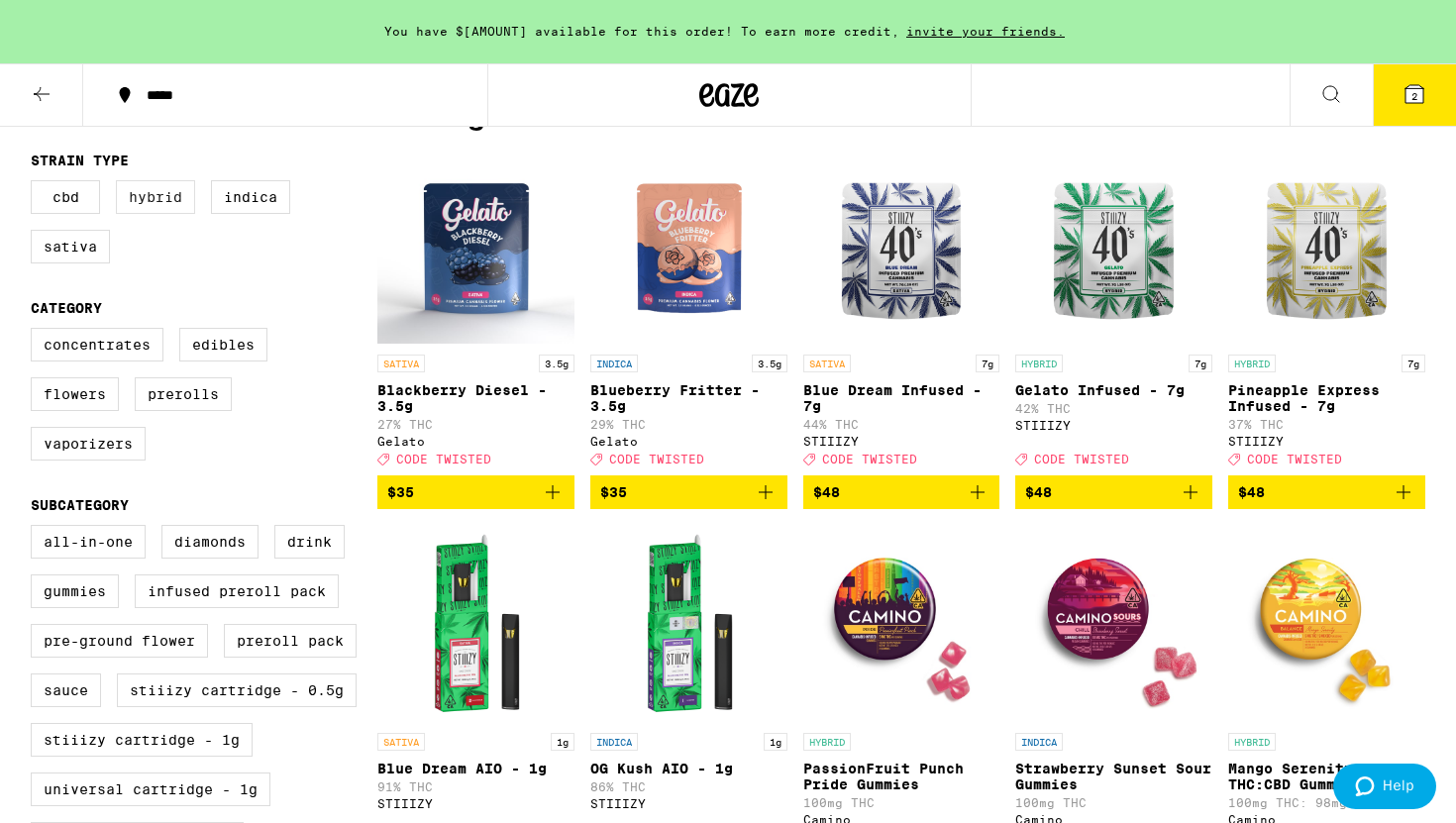 click on "Hybrid" at bounding box center (156, 197) 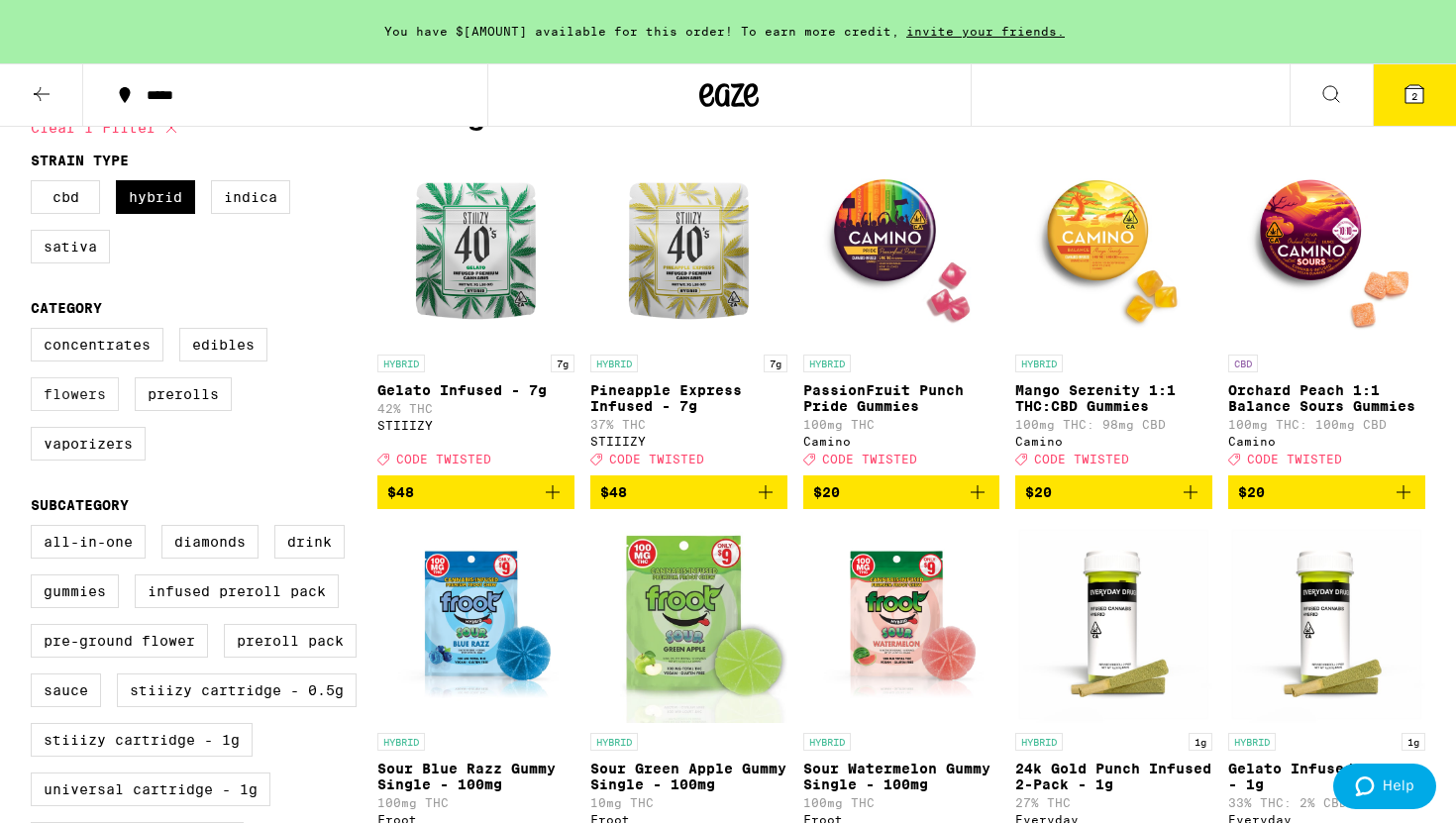 click on "Flowers" at bounding box center (74, 394) 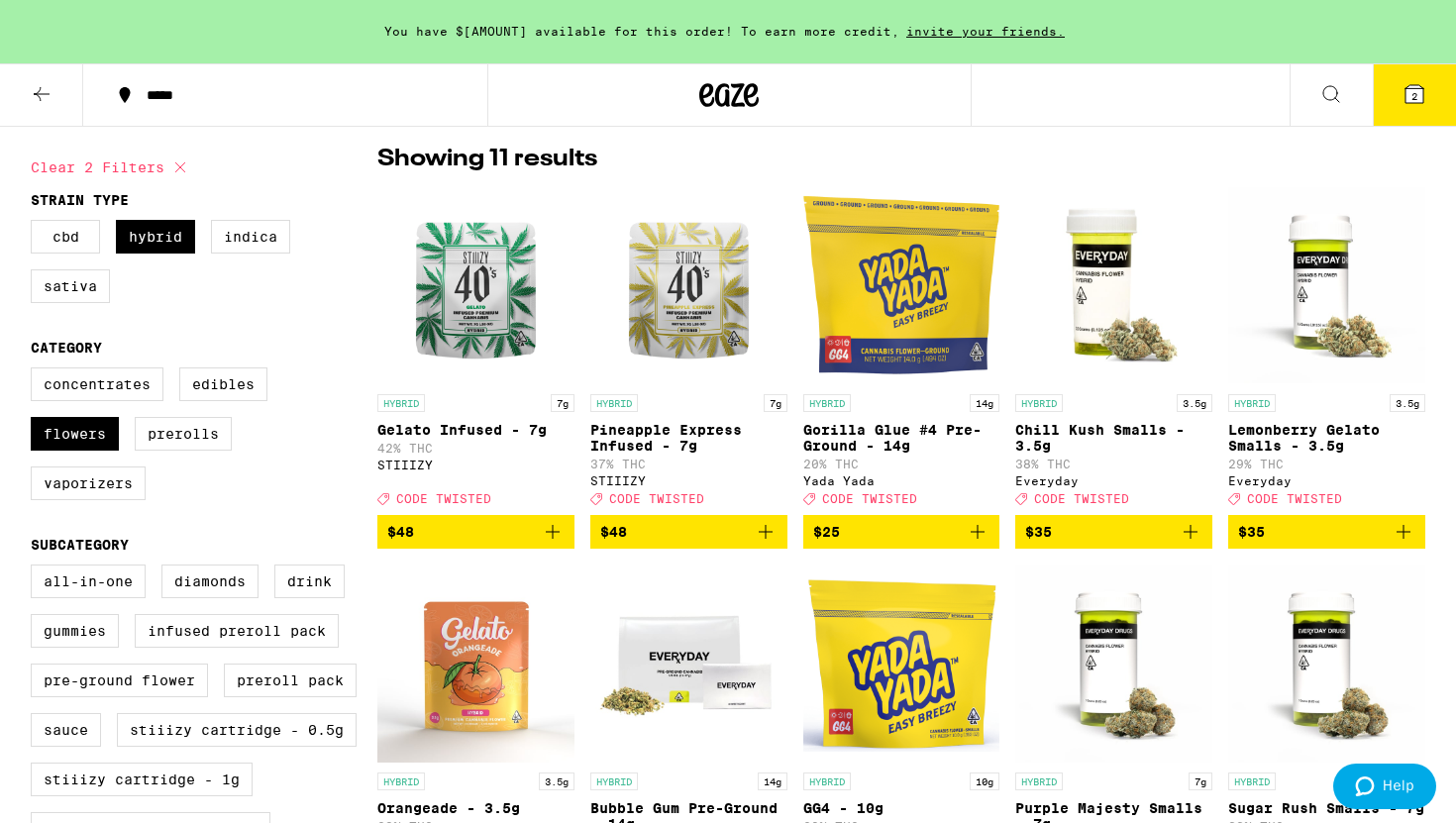scroll, scrollTop: 153, scrollLeft: 0, axis: vertical 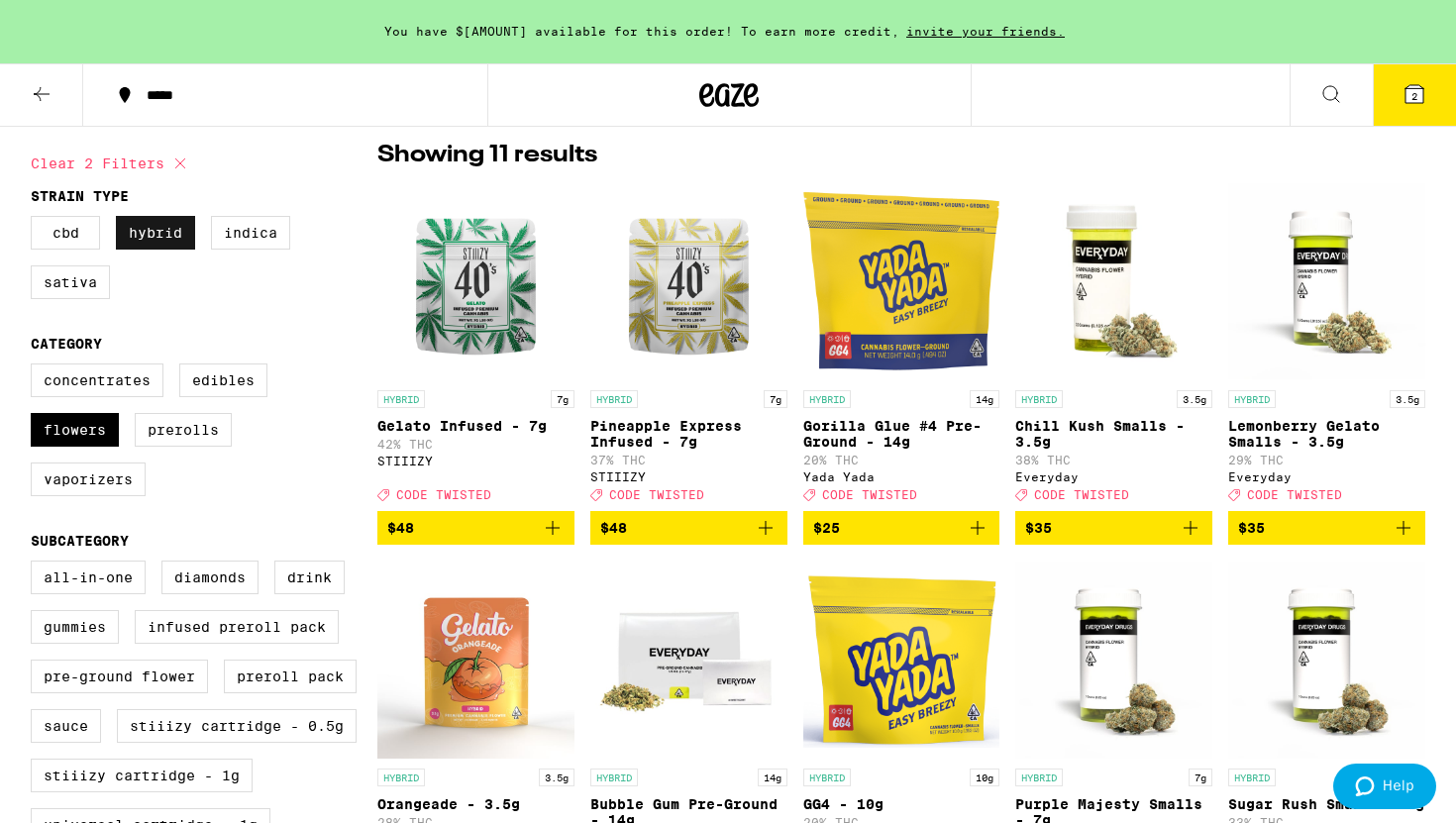 click on "Hybrid" at bounding box center (156, 233) 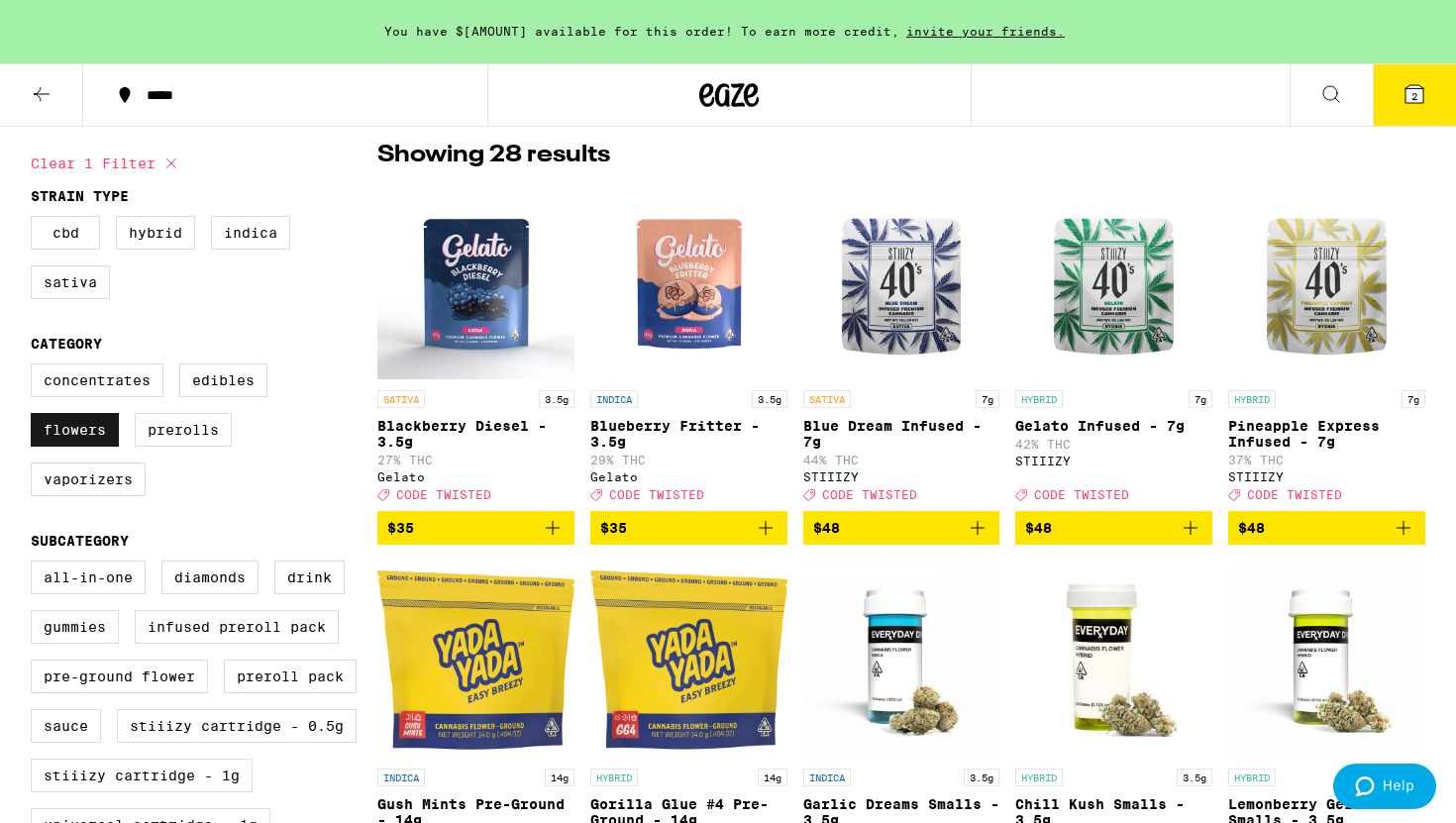 click on "Flowers" at bounding box center (74, 430) 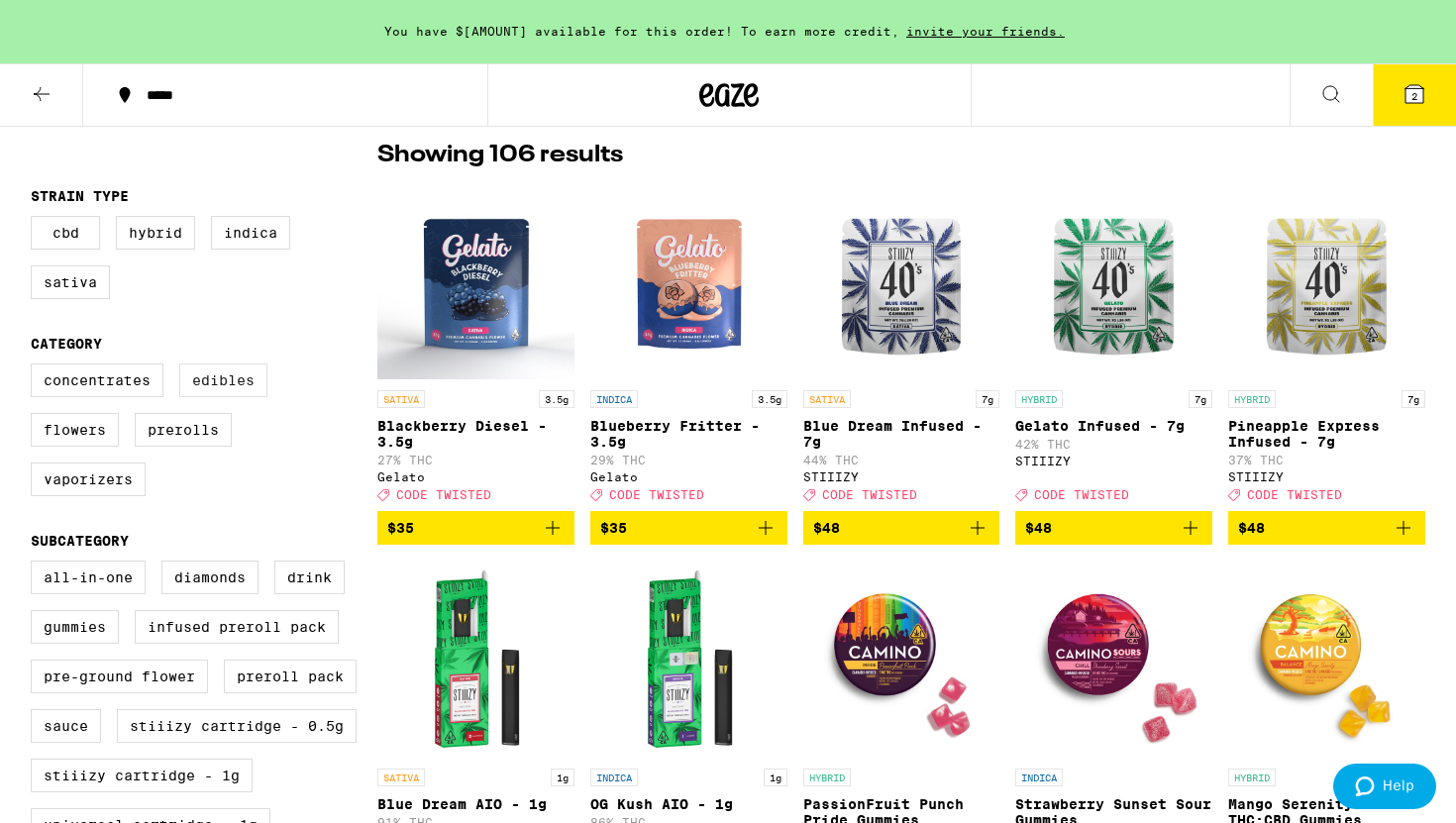 click on "Edibles" at bounding box center [223, 380] 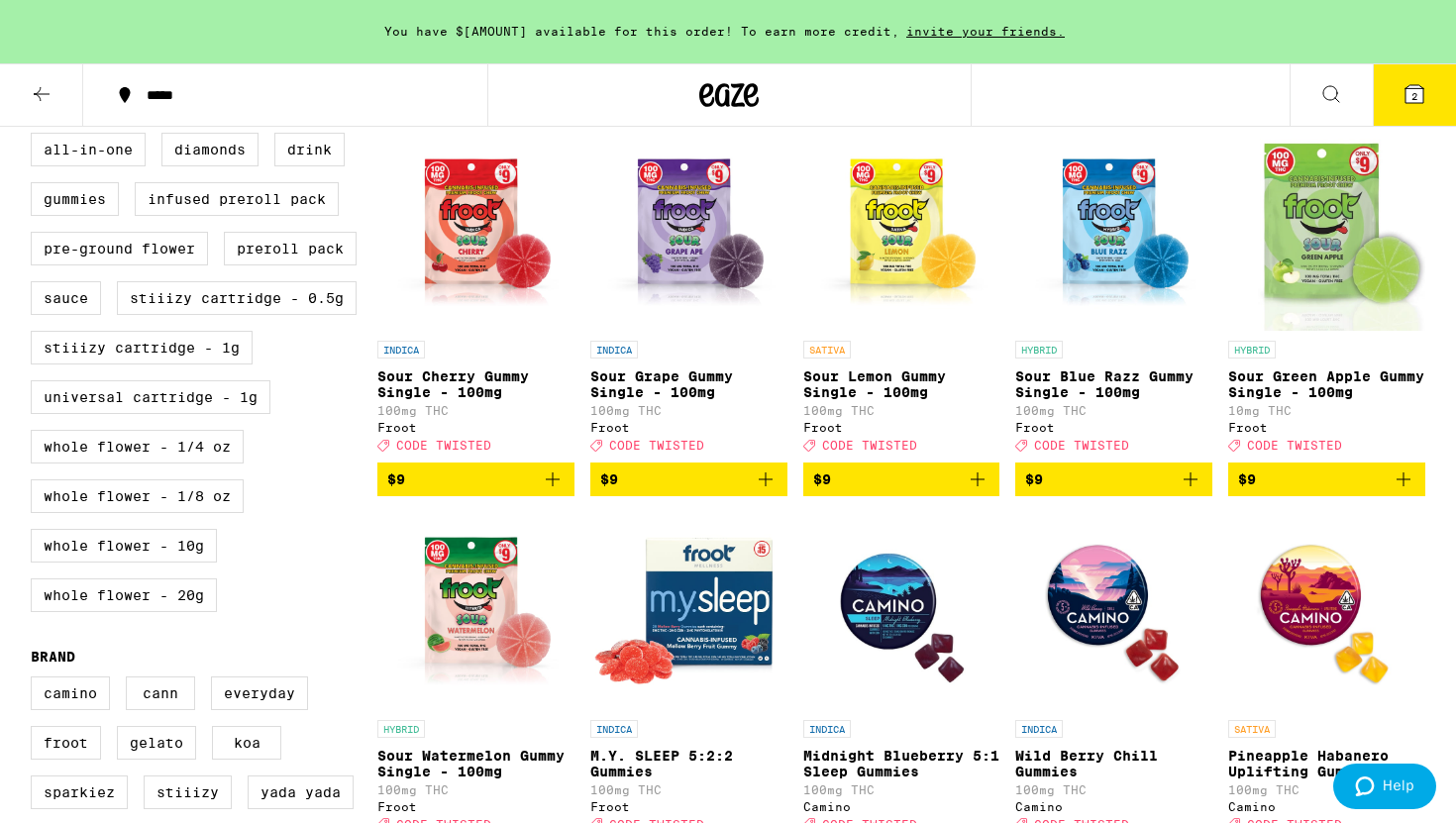 scroll, scrollTop: 0, scrollLeft: 0, axis: both 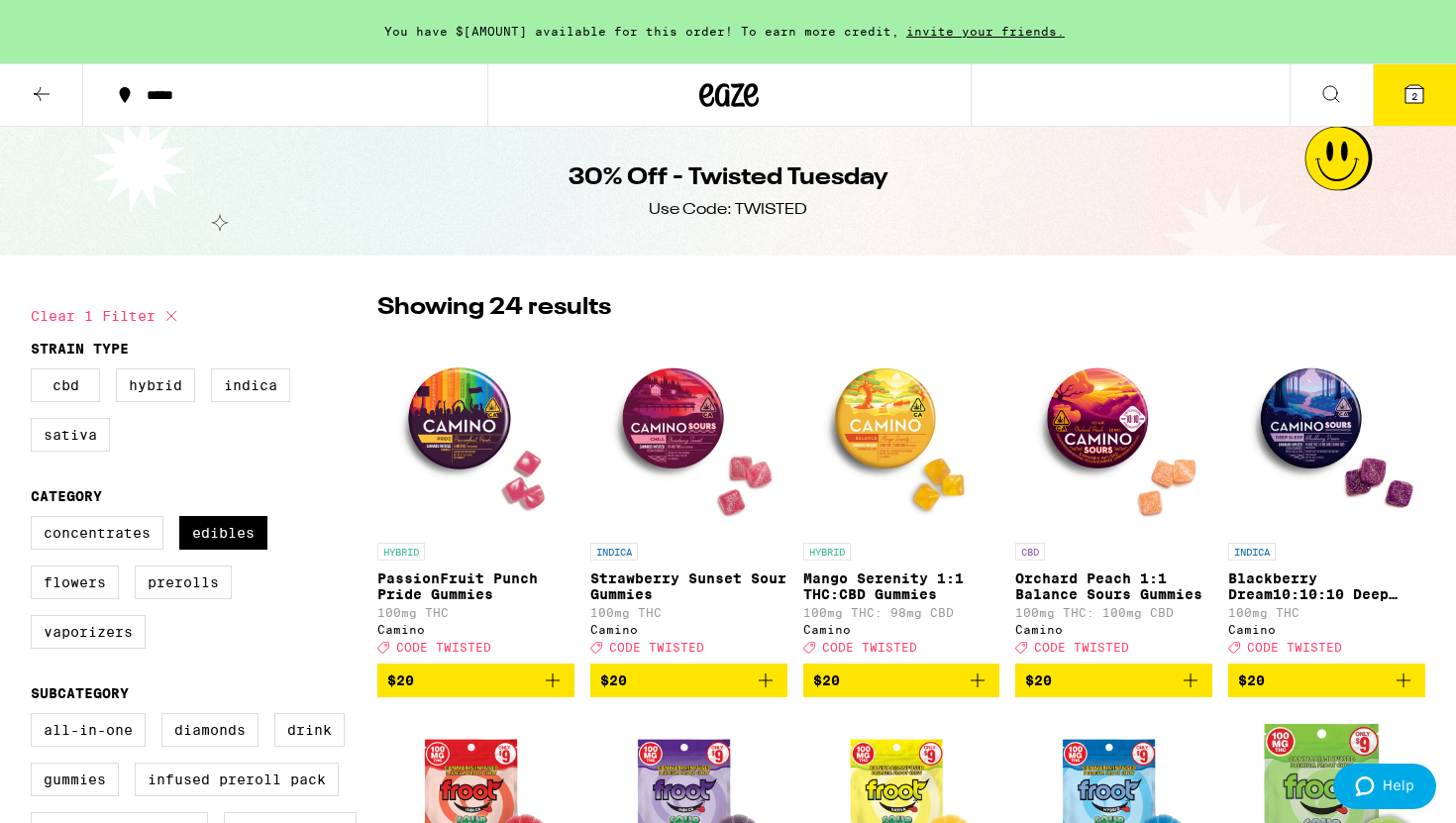 click 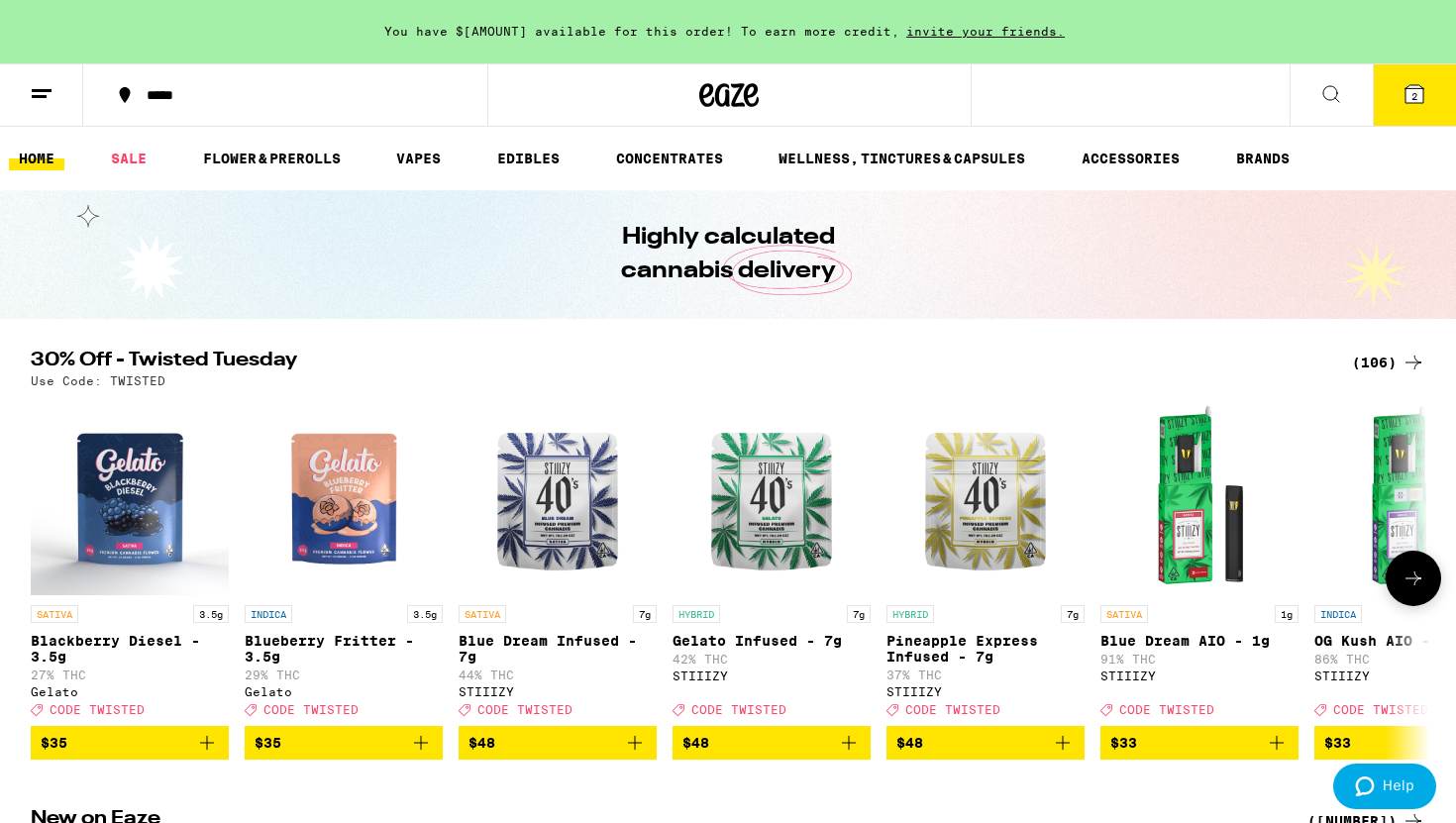 scroll, scrollTop: 0, scrollLeft: 0, axis: both 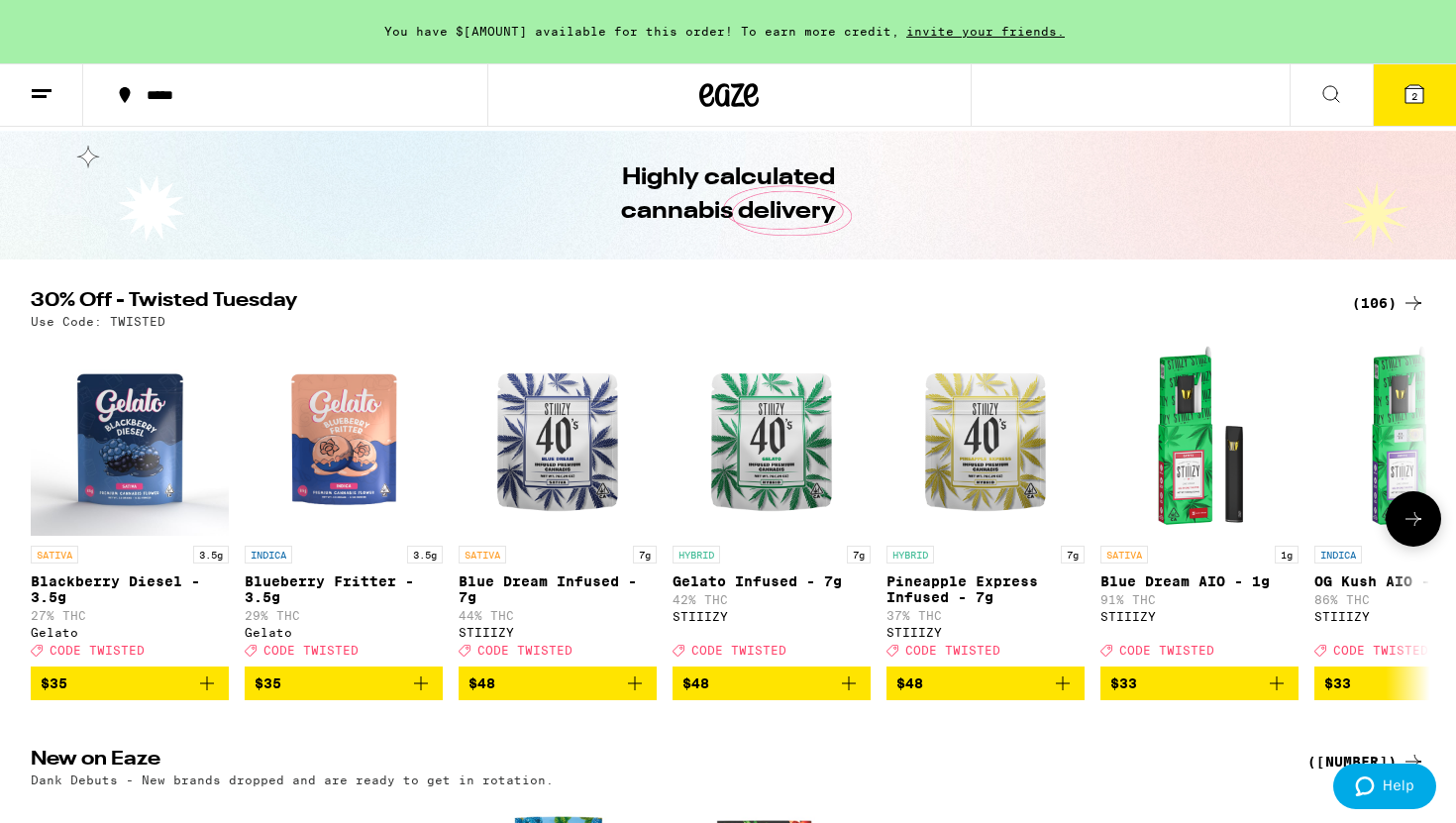 click on "You have $[AMOUNT] available for this order! To earn more credit, invite your friends. ***** ***** 2 Checkout $ 65 2 HOME SALE FLOWER & PREROLLS VAPES EDIBLES CONCENTRATES WELLNESS, TINCTURES & CAPSULES ACCESSORIES BRANDS Highly calculated cannabis delivery 30% Off - Twisted Tuesday ([COUNT]) Use Code: TWISTED SATIVA 3.5g Blackberry Diesel - 3.5g 27% THC Gelato Deal Created with Sketch. CODE TWISTED $35 INDICA 3.5g Blueberry Fritter - 3.5g 29% THC Gelato Deal Created with Sketch. CODE TWISTED $35 SATIVA 7g Blue Dream Infused - 7g 44% THC STIIIZY Deal Created with Sketch. CODE TWISTED $48 HYBRID 7g Gelato Infused - 7g 42% THC STIIIZY Deal Created with Sketch. CODE TWISTED $48 HYBRID 7g Pineapple Express Infused - 7g 37% THC STIIIZY Deal Created with Sketch. CODE TWISTED $48 SATIVA 1g Blue Dream AIO - 1g 91% THC STIIIZY Deal Created with Sketch. CODE TWISTED $33 INDICA 1g OG Kush AIO - 1g 86% THC STIIIZY Deal Created with Sketch. CODE TWISTED $33 HYBRID PassionFruit Punch Pride Gummies 100mg THC Camino Deal $20 INDICA" at bounding box center (728, 4617) 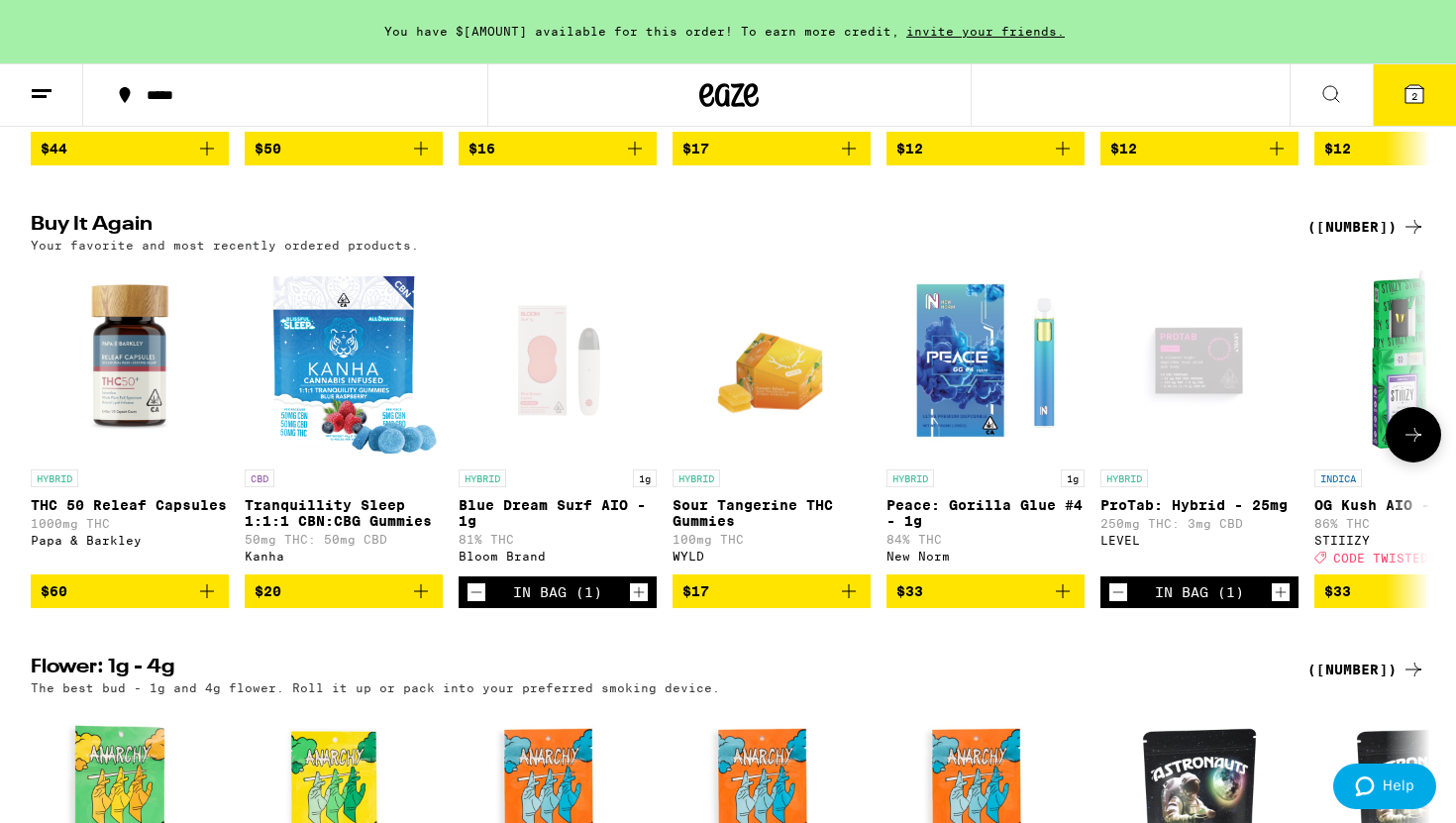 scroll, scrollTop: 1062, scrollLeft: 0, axis: vertical 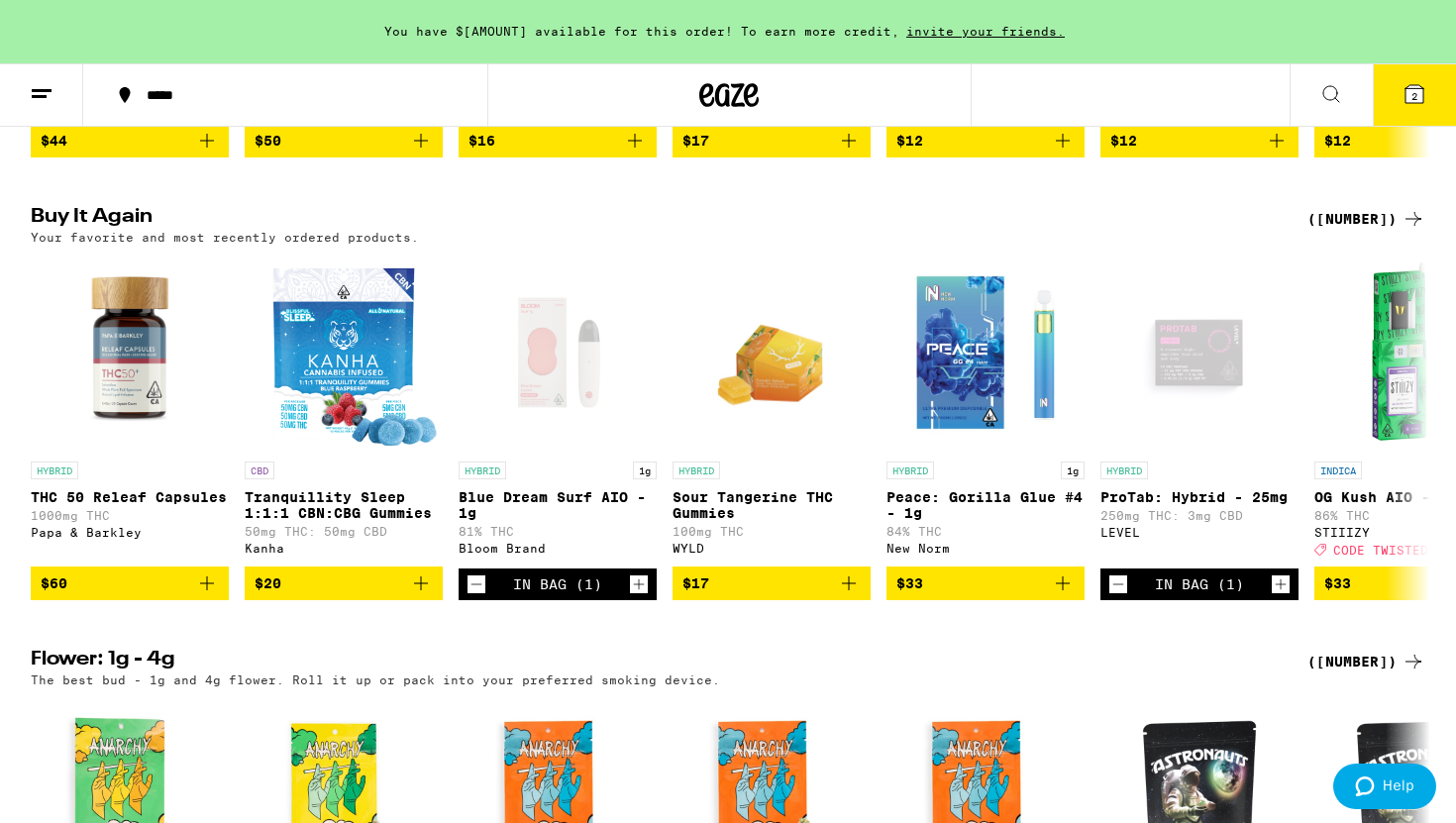 click on "([NUMBER])" at bounding box center [1366, 219] 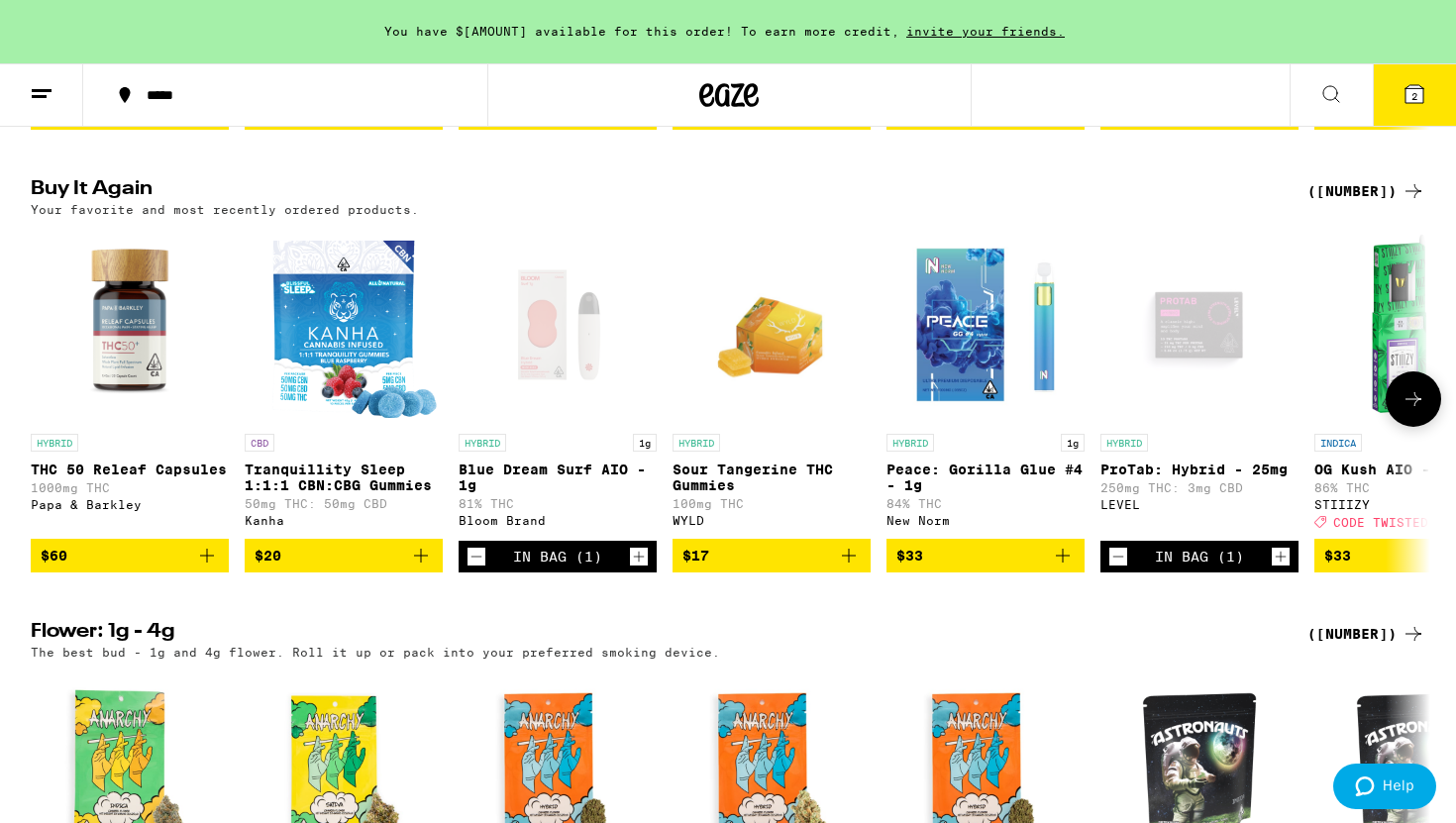 scroll, scrollTop: 1095, scrollLeft: 0, axis: vertical 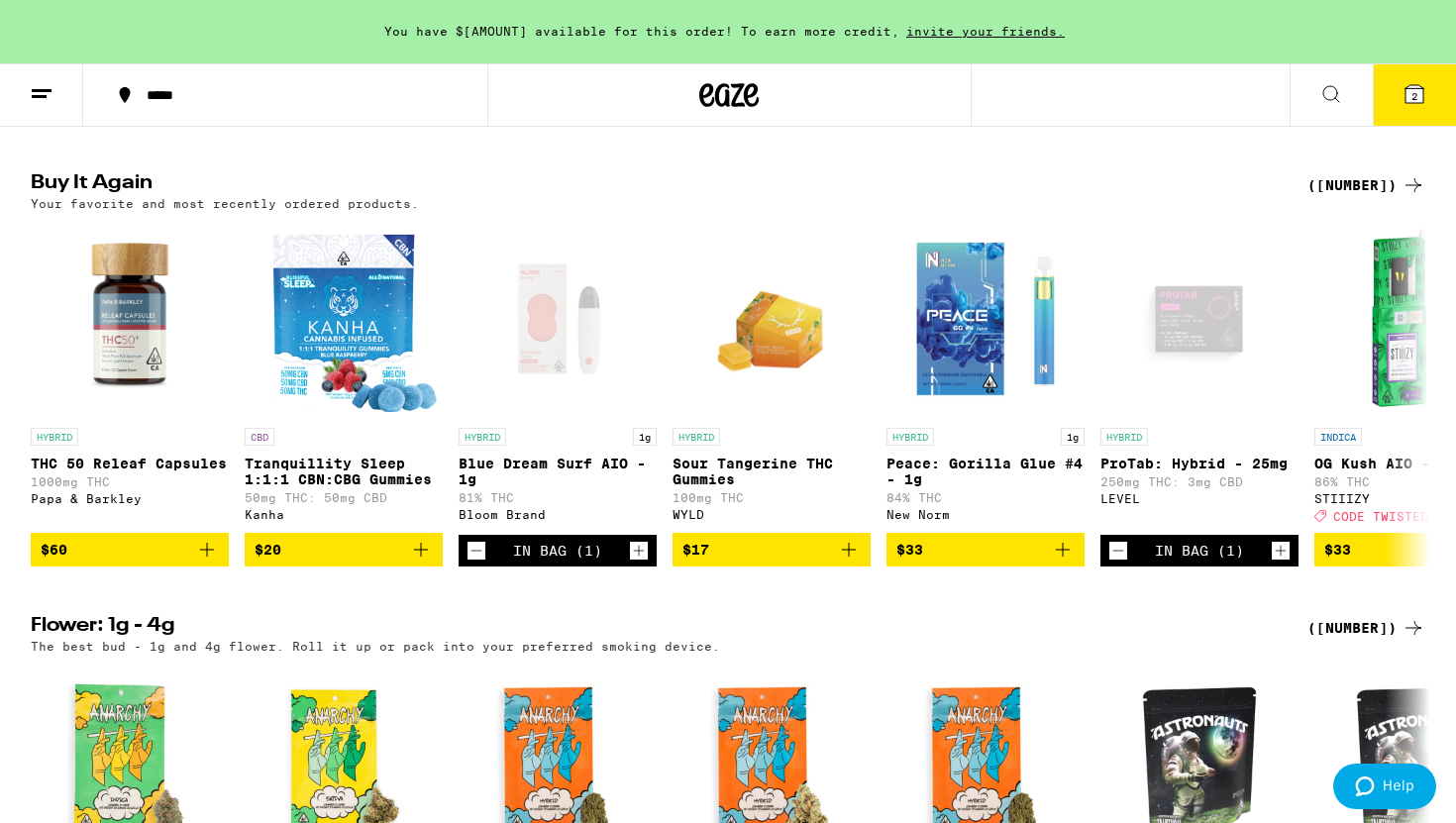 click on "([NUMBER])" at bounding box center [1366, 185] 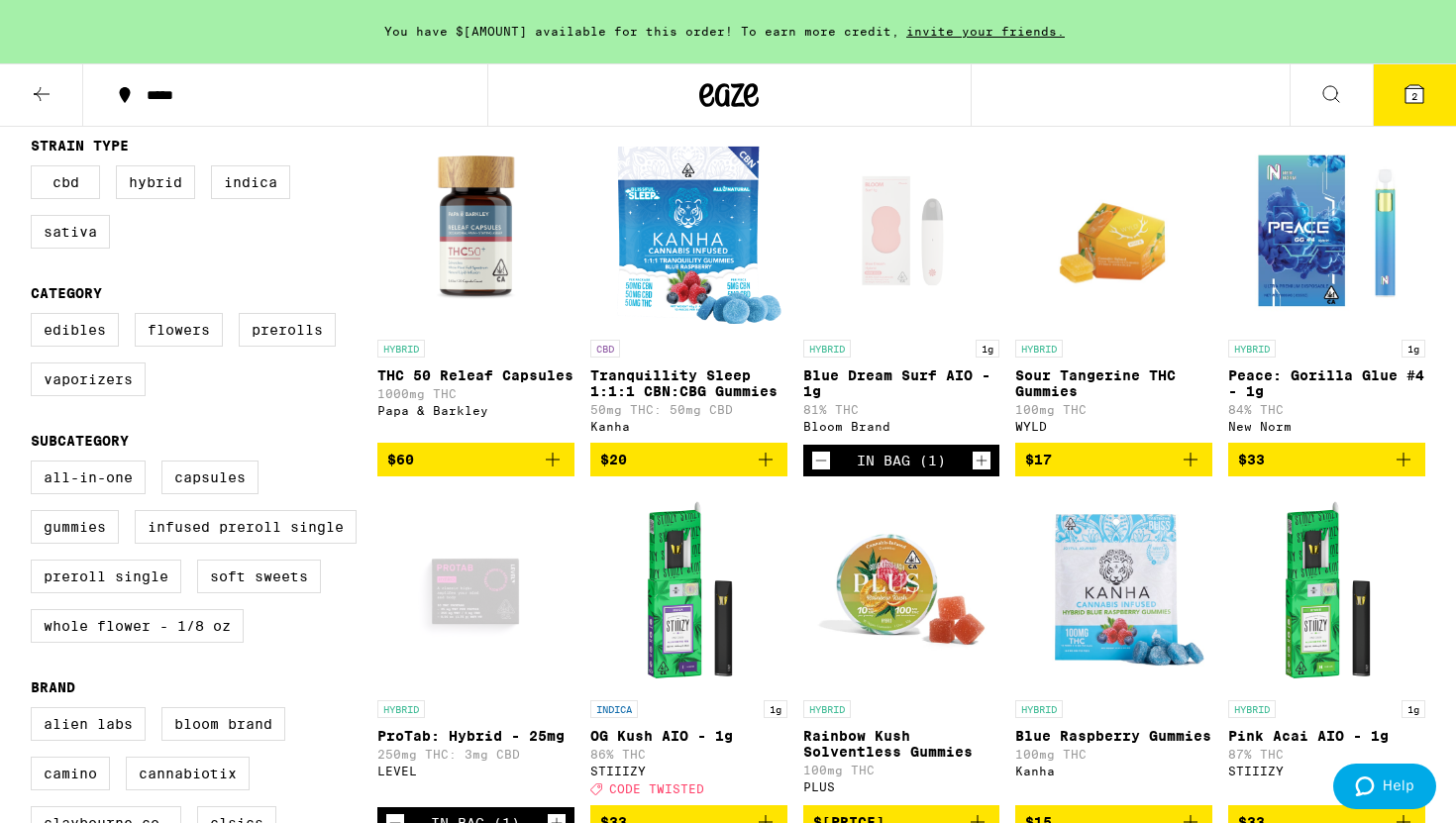 scroll, scrollTop: 232, scrollLeft: 0, axis: vertical 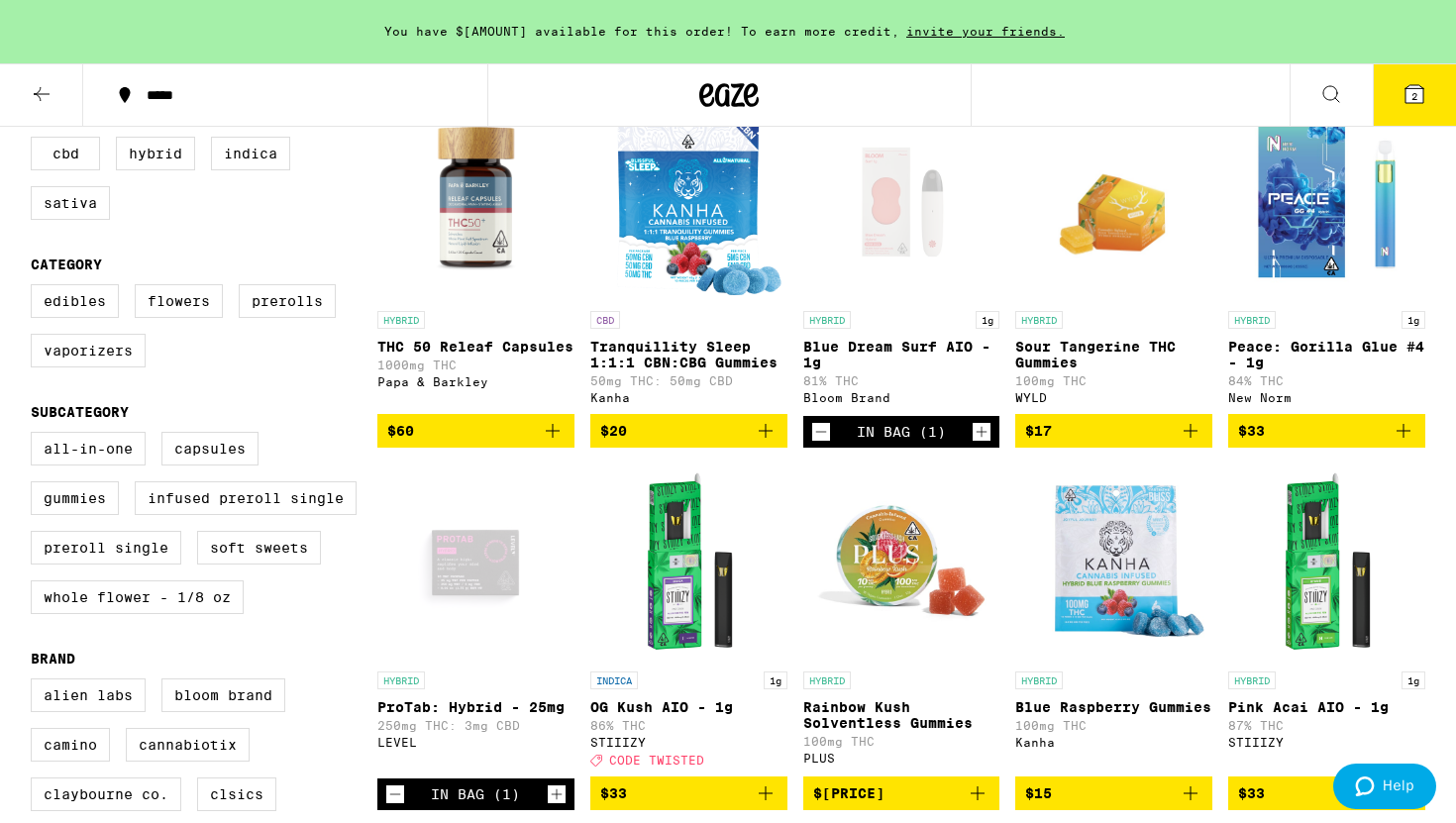 click 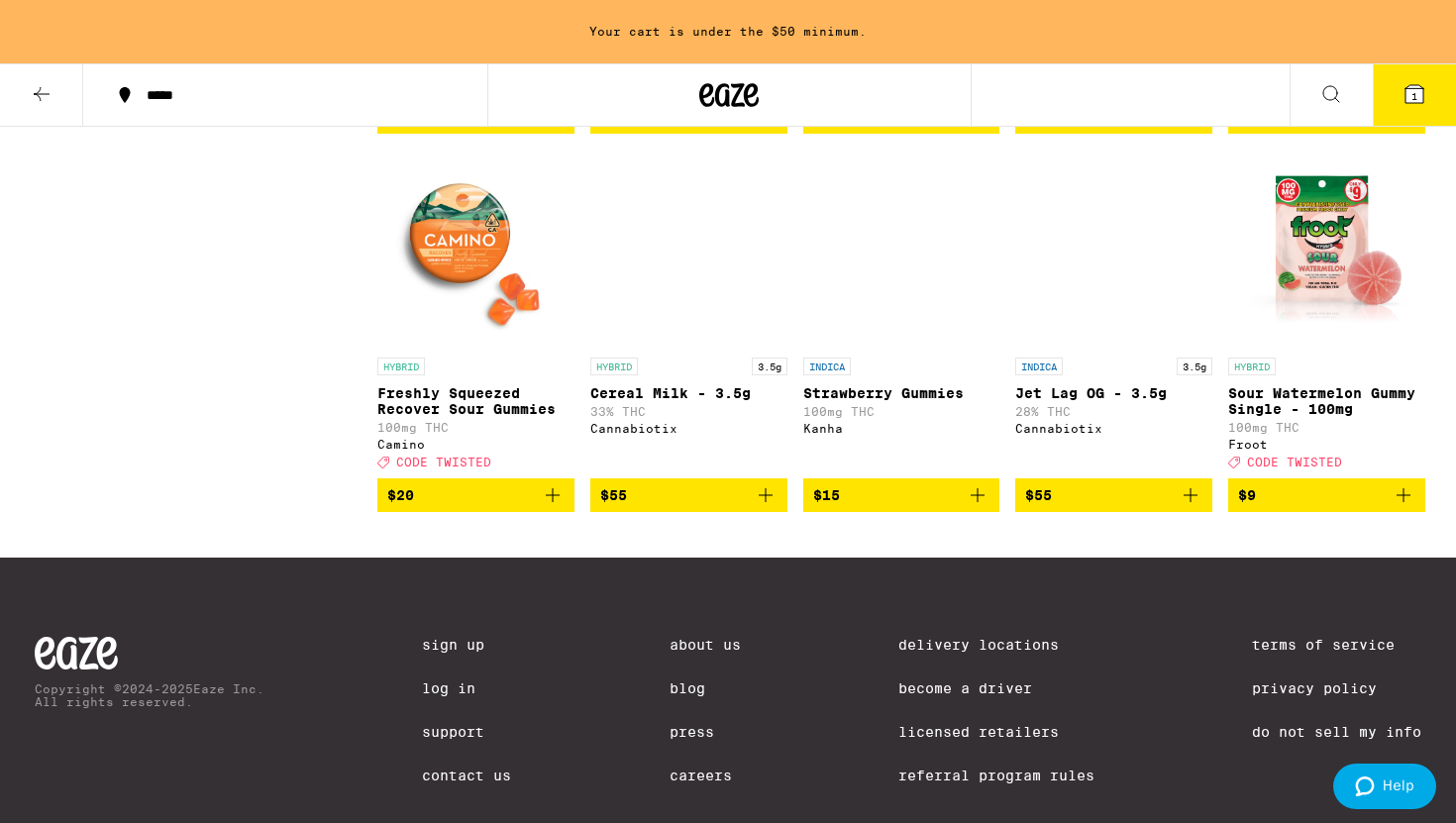 scroll, scrollTop: 3138, scrollLeft: 0, axis: vertical 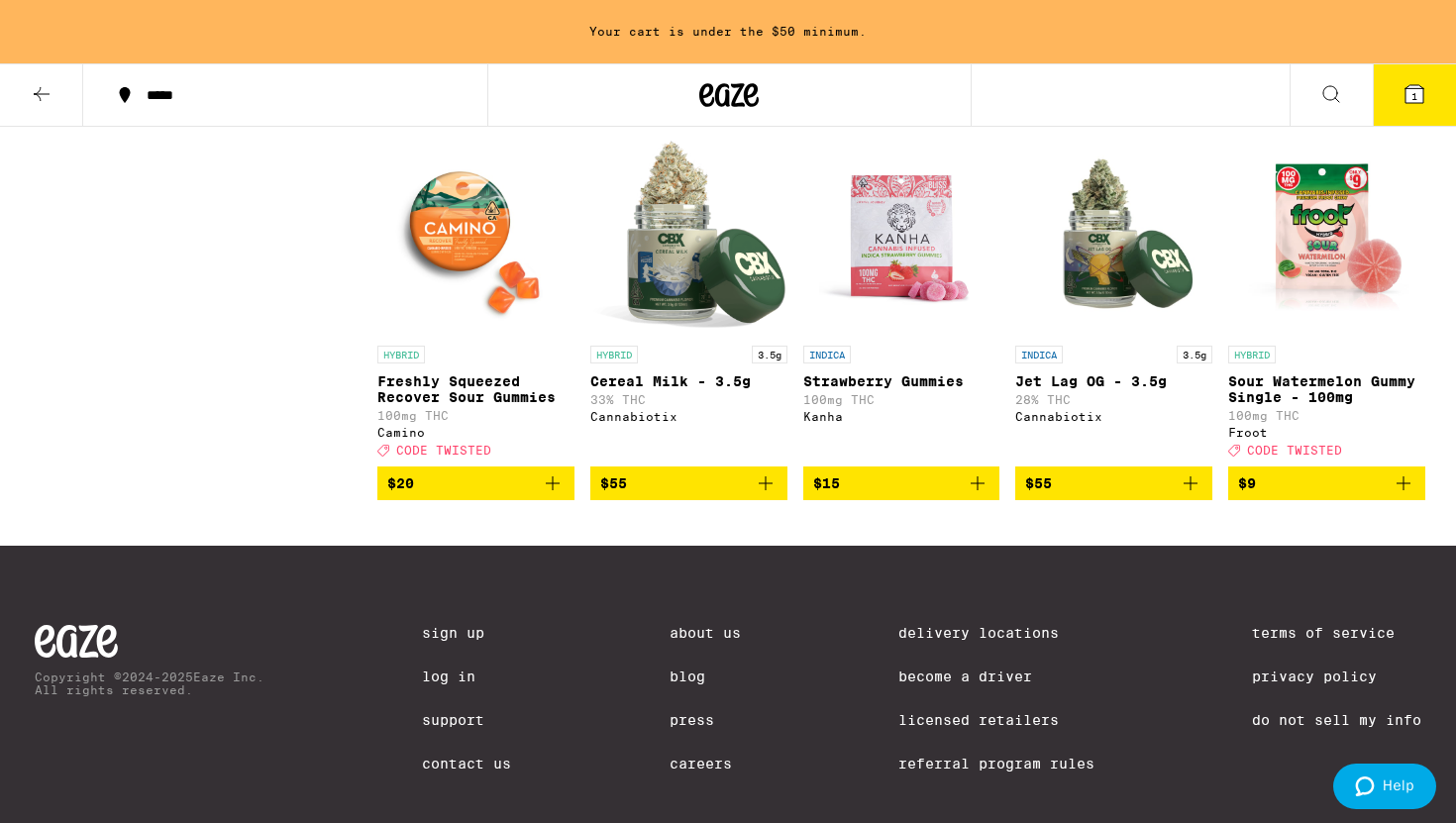 click 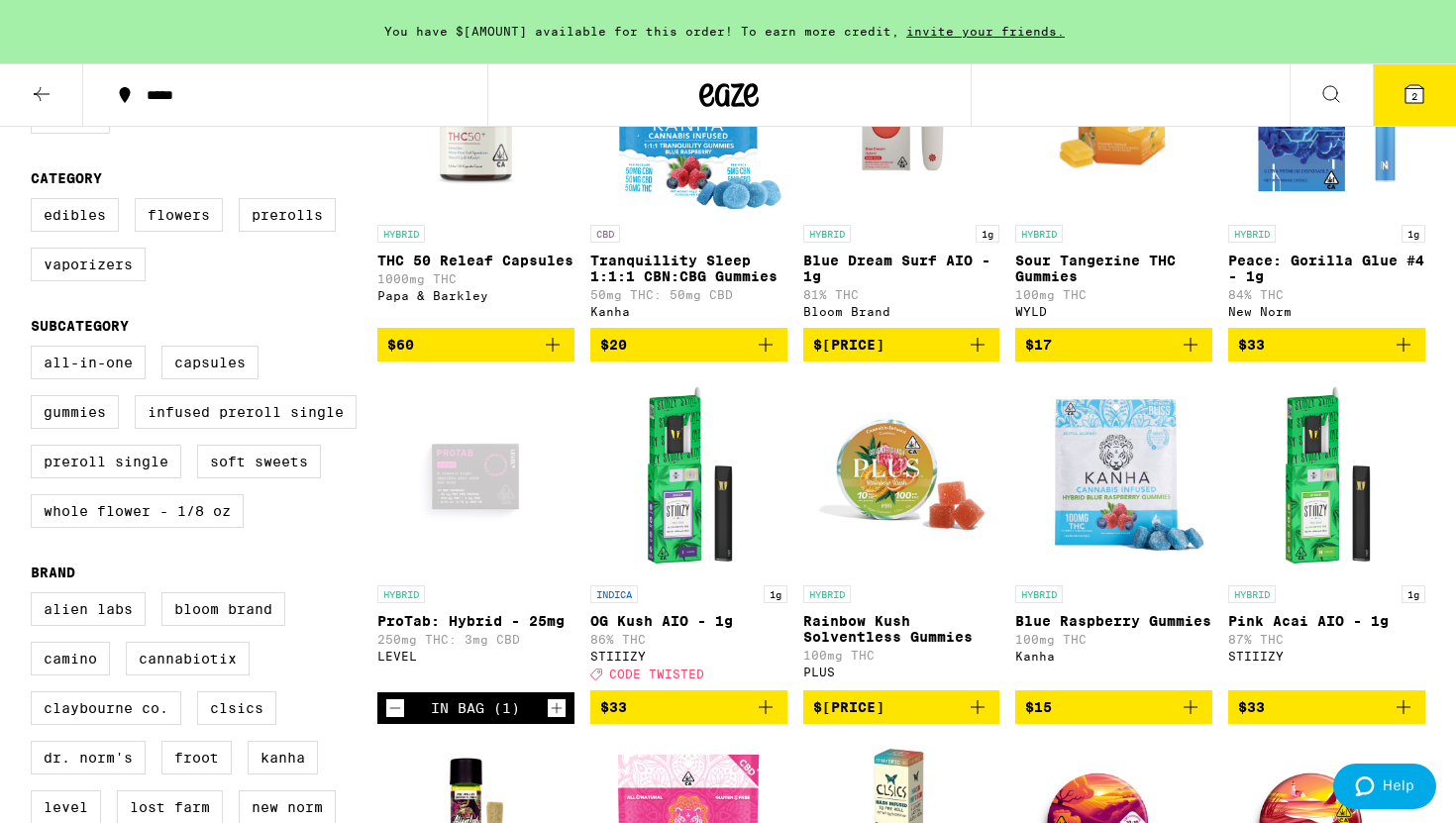 scroll, scrollTop: 302, scrollLeft: 0, axis: vertical 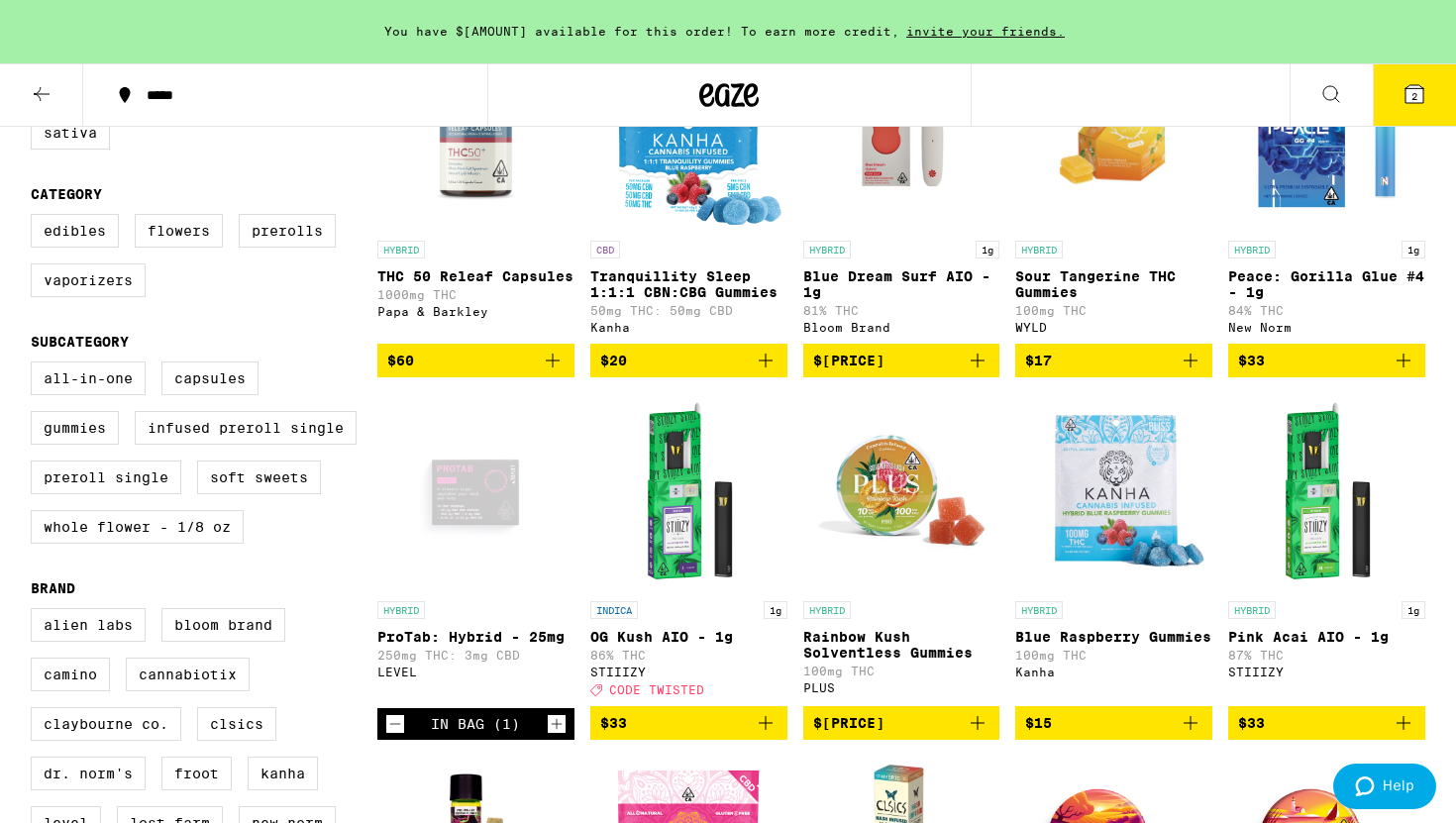 click 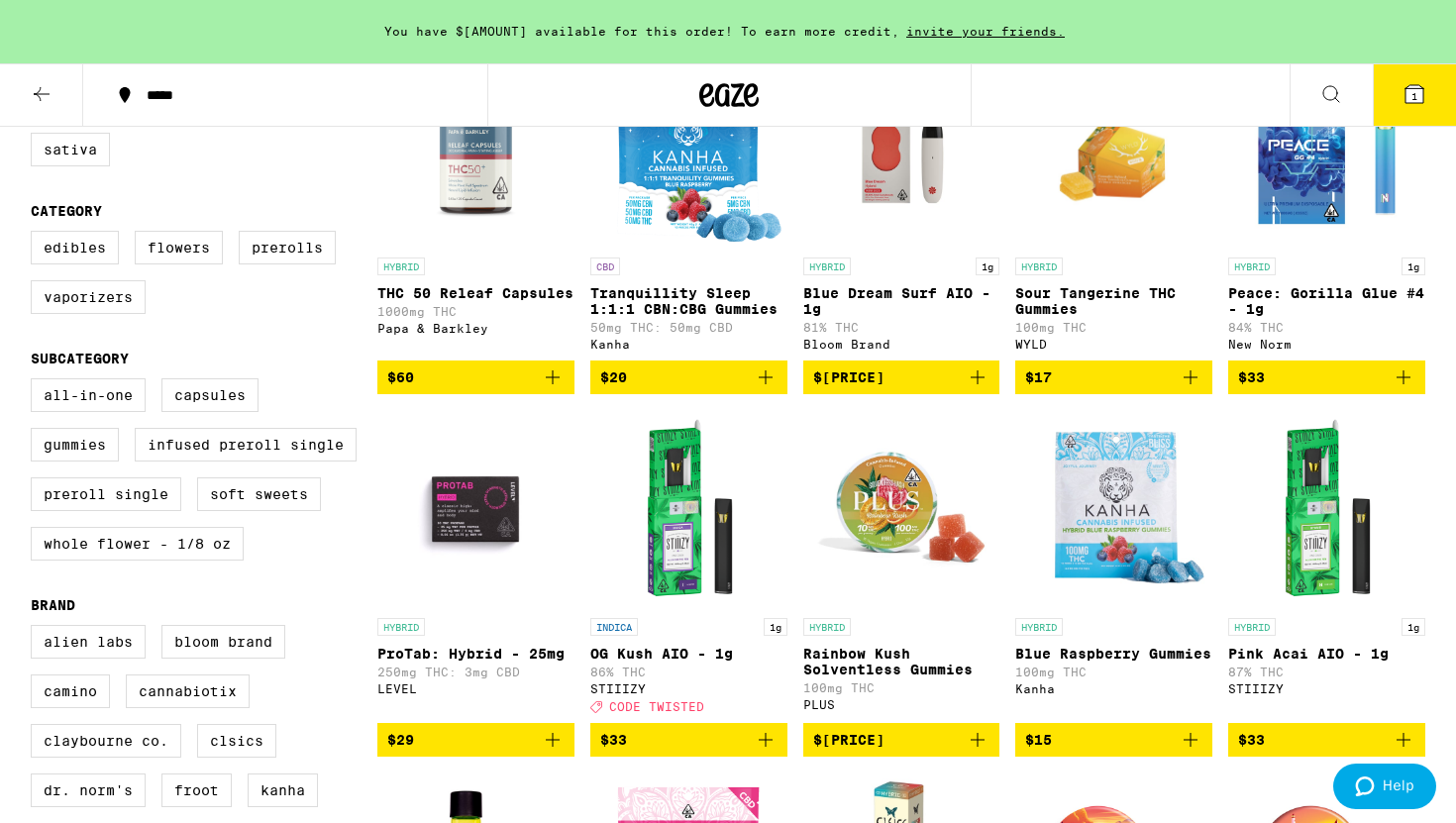 scroll, scrollTop: 371, scrollLeft: 0, axis: vertical 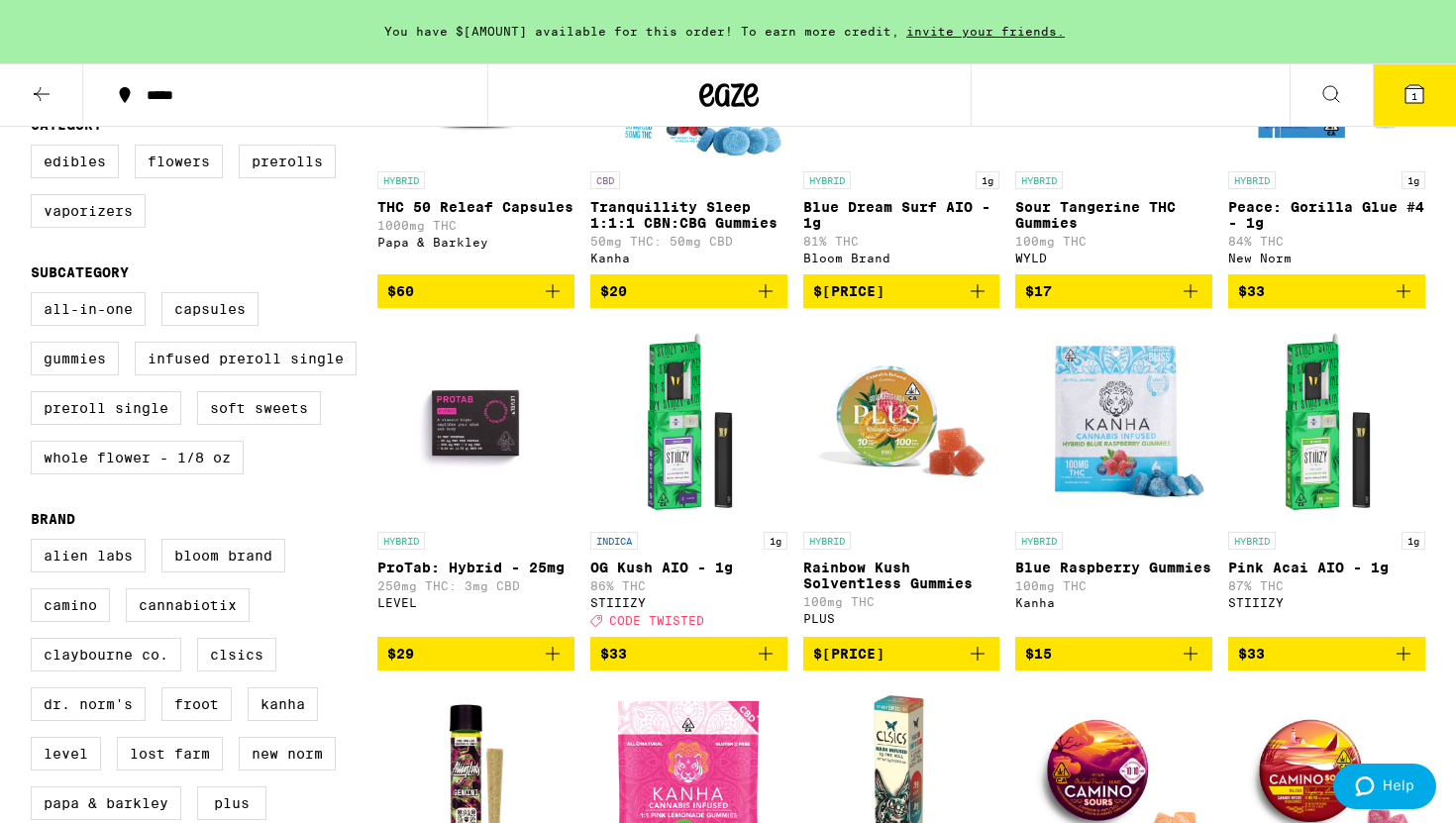 click 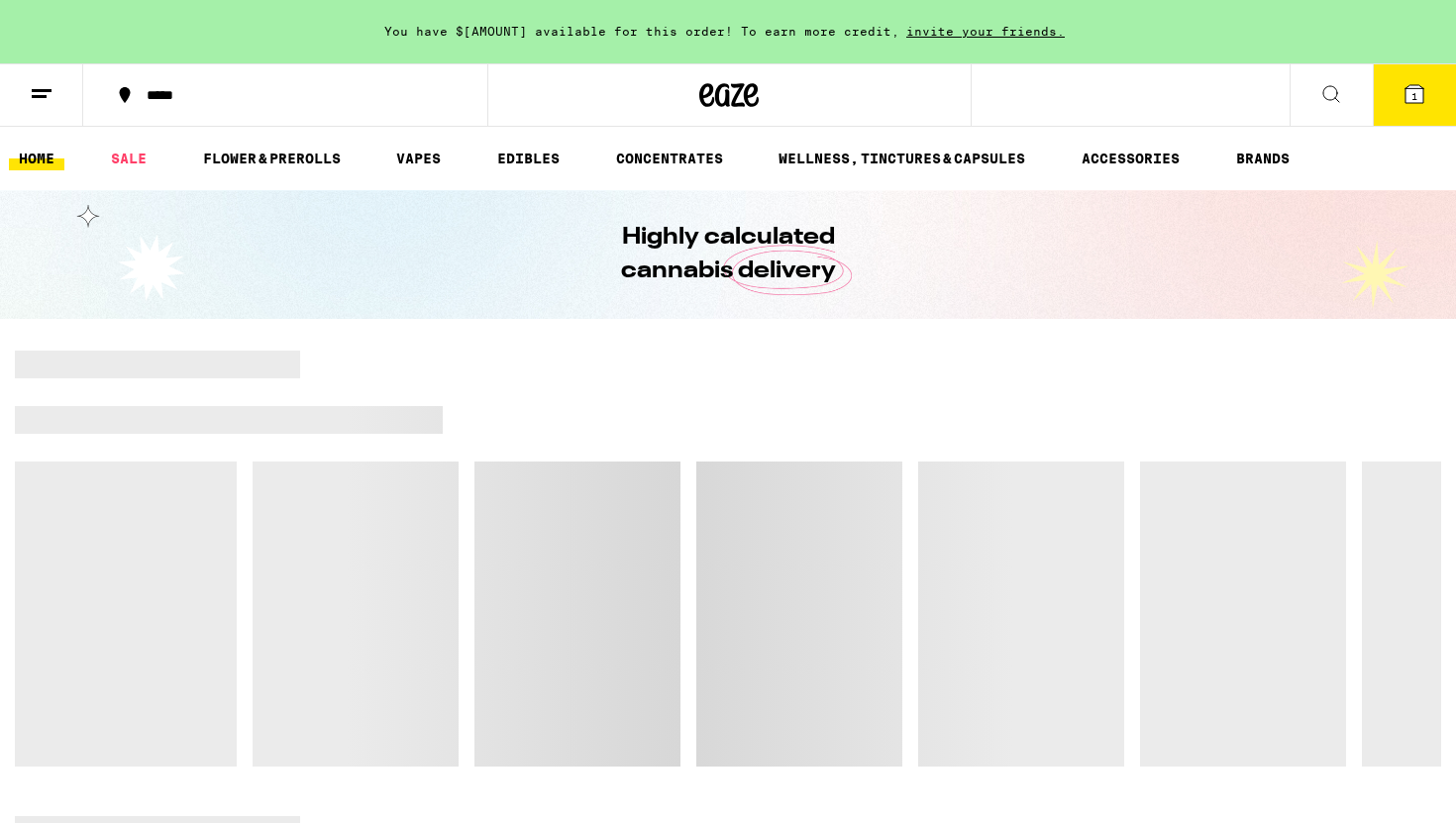 scroll, scrollTop: 0, scrollLeft: 0, axis: both 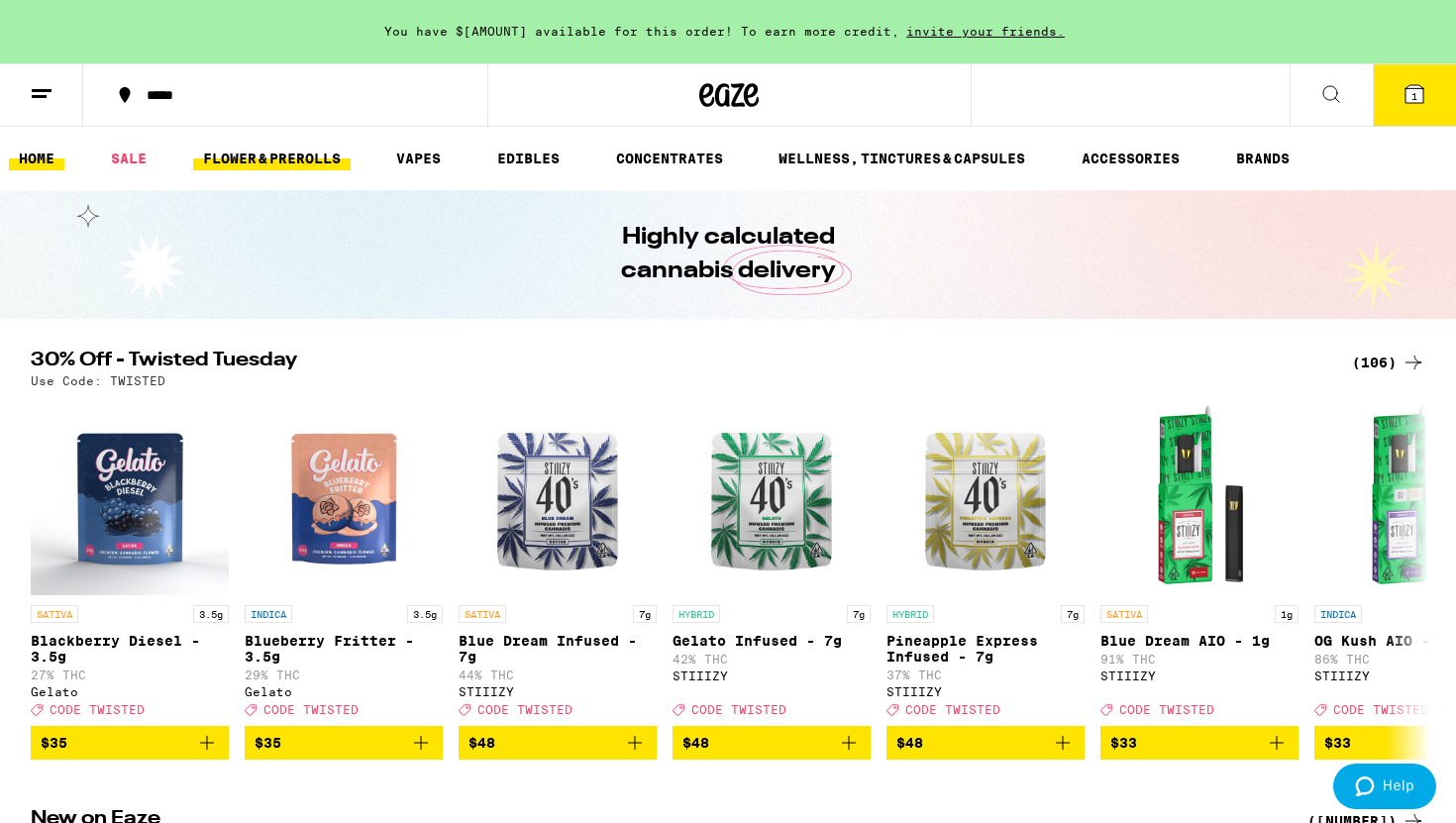 click on "FLOWER & PREROLLS" at bounding box center (271, 158) 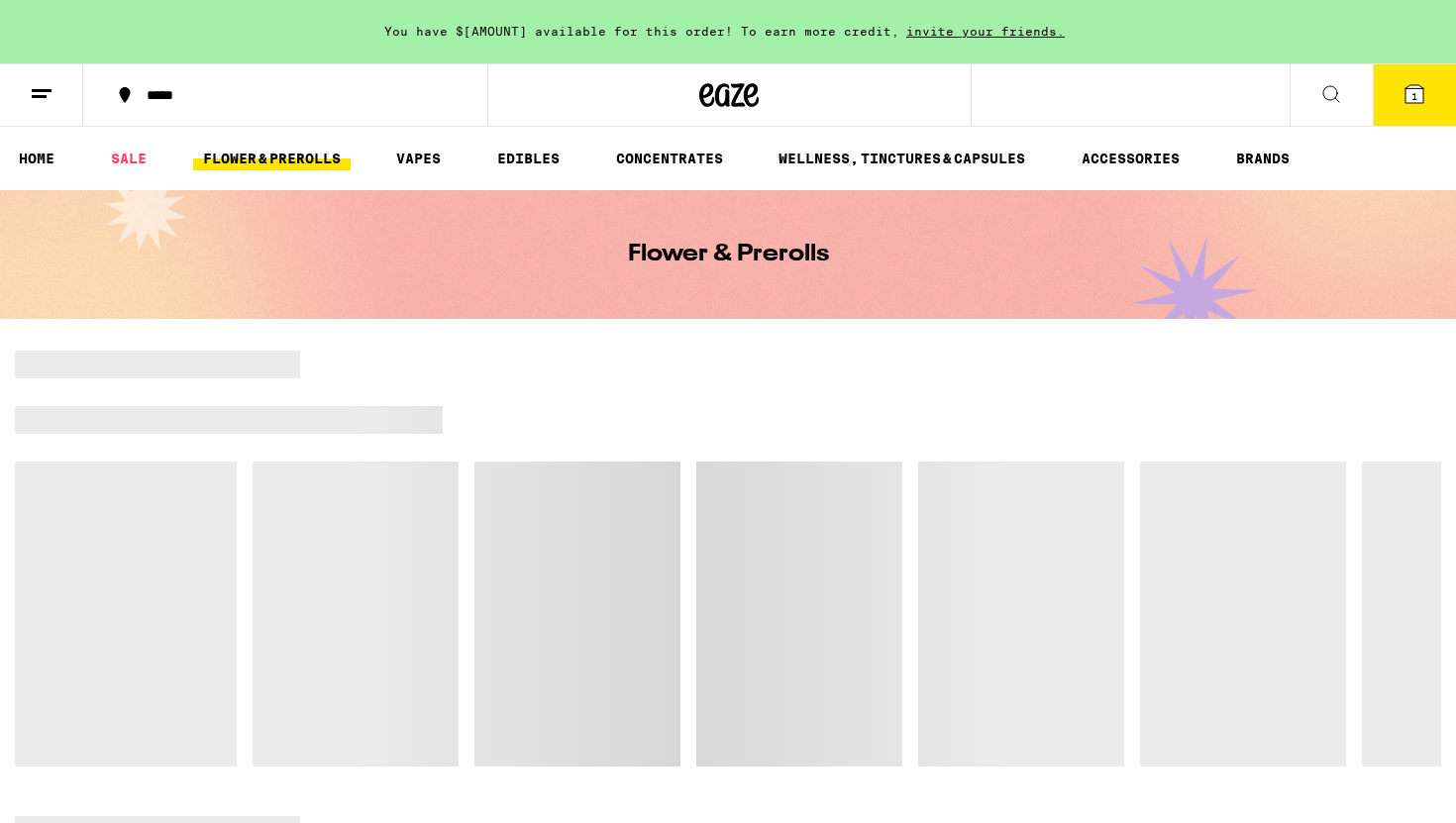 click on "FLOWER & PREROLLS" at bounding box center [271, 158] 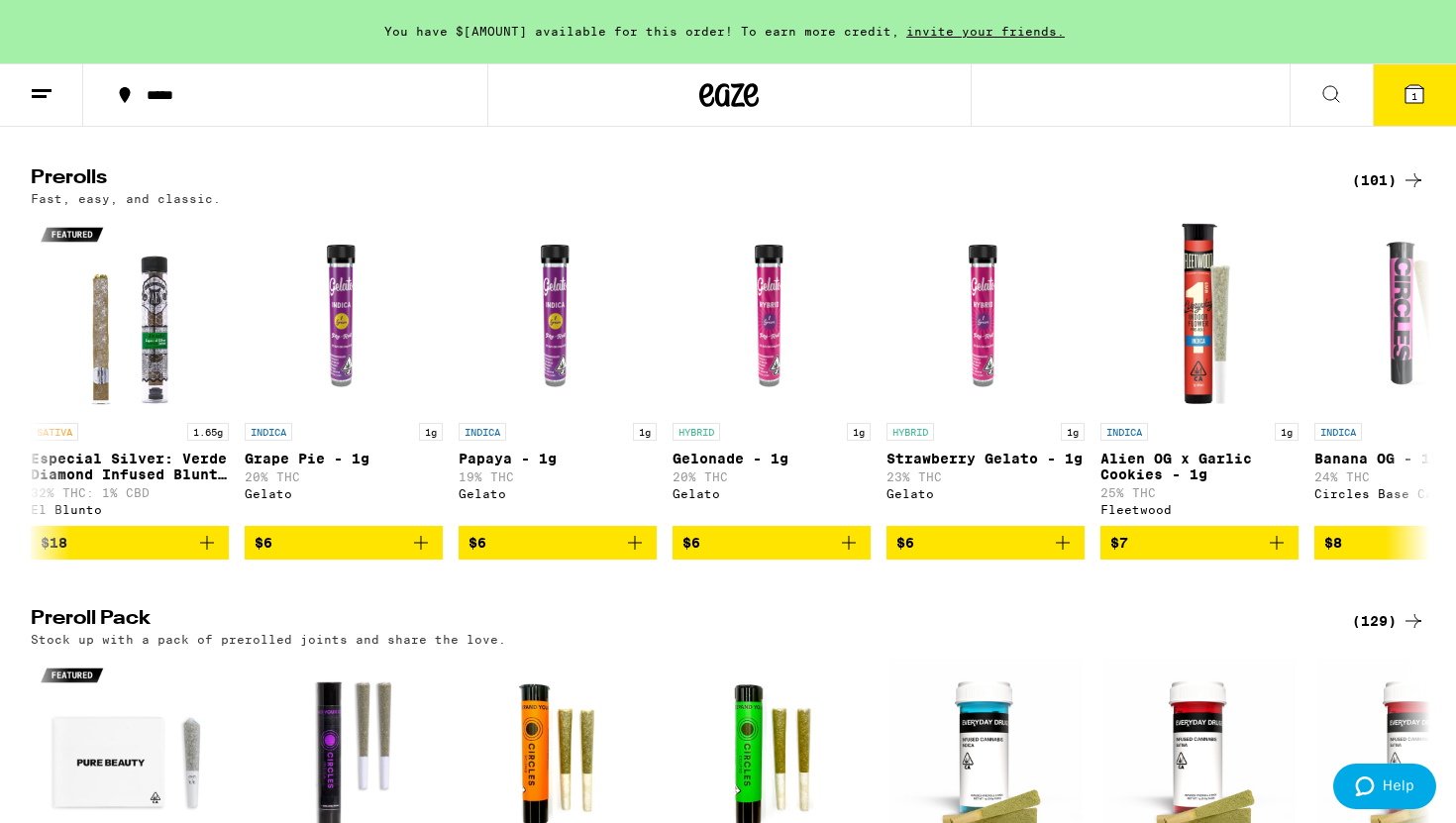 scroll, scrollTop: 0, scrollLeft: 0, axis: both 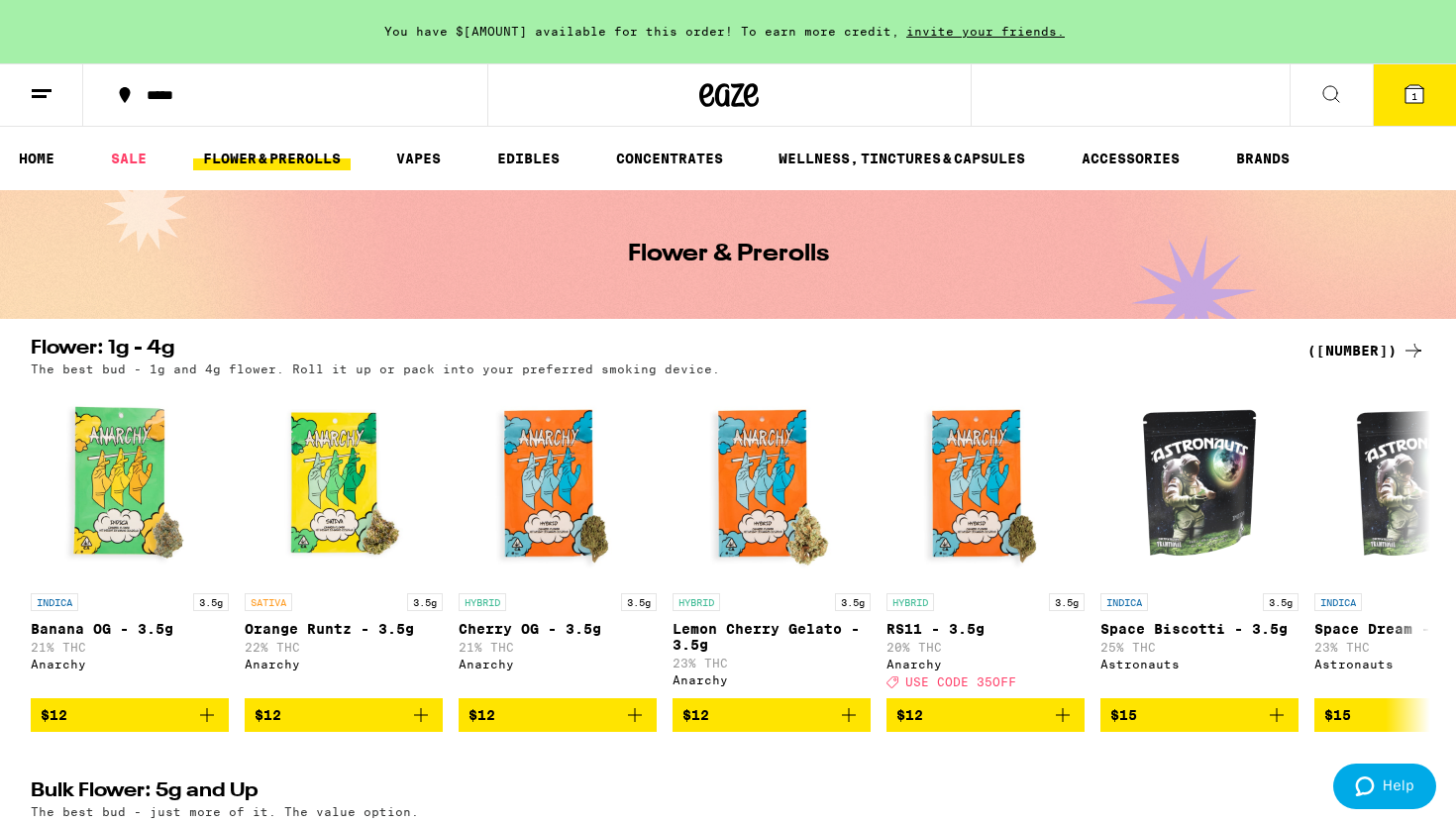 click on "([NUMBER])" at bounding box center [1366, 351] 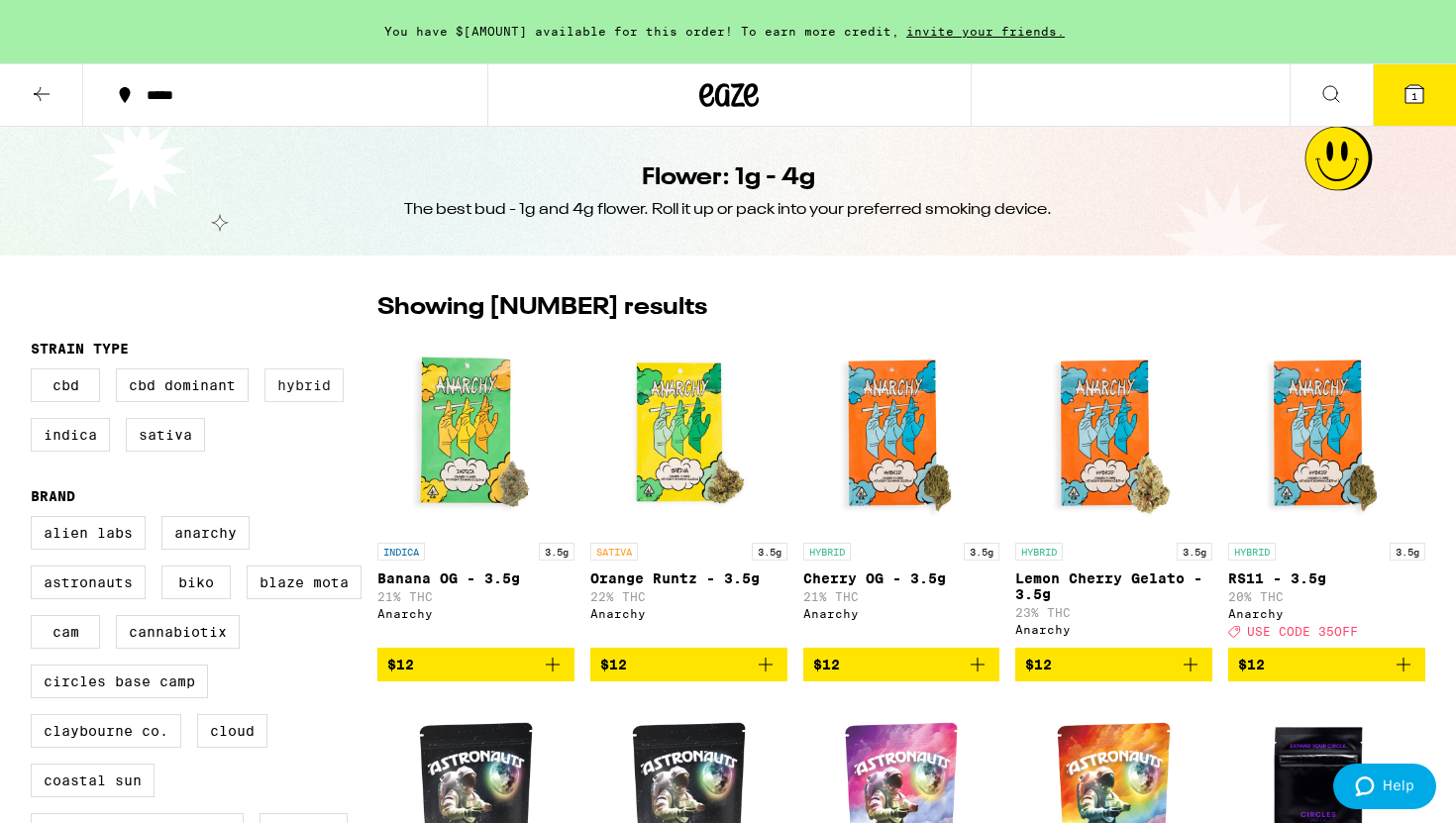 click on "Hybrid" at bounding box center (304, 385) 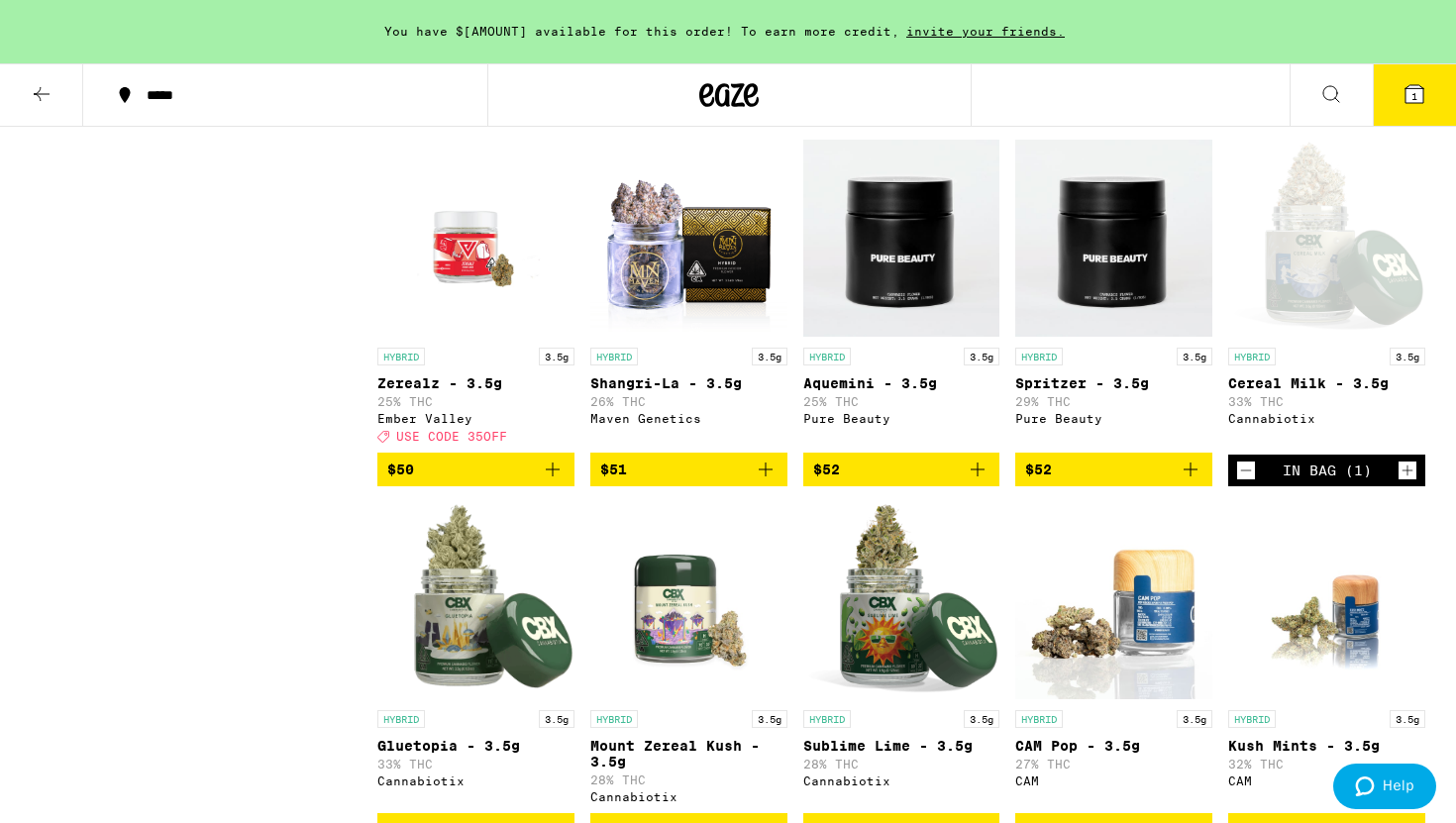 scroll, scrollTop: 2355, scrollLeft: 0, axis: vertical 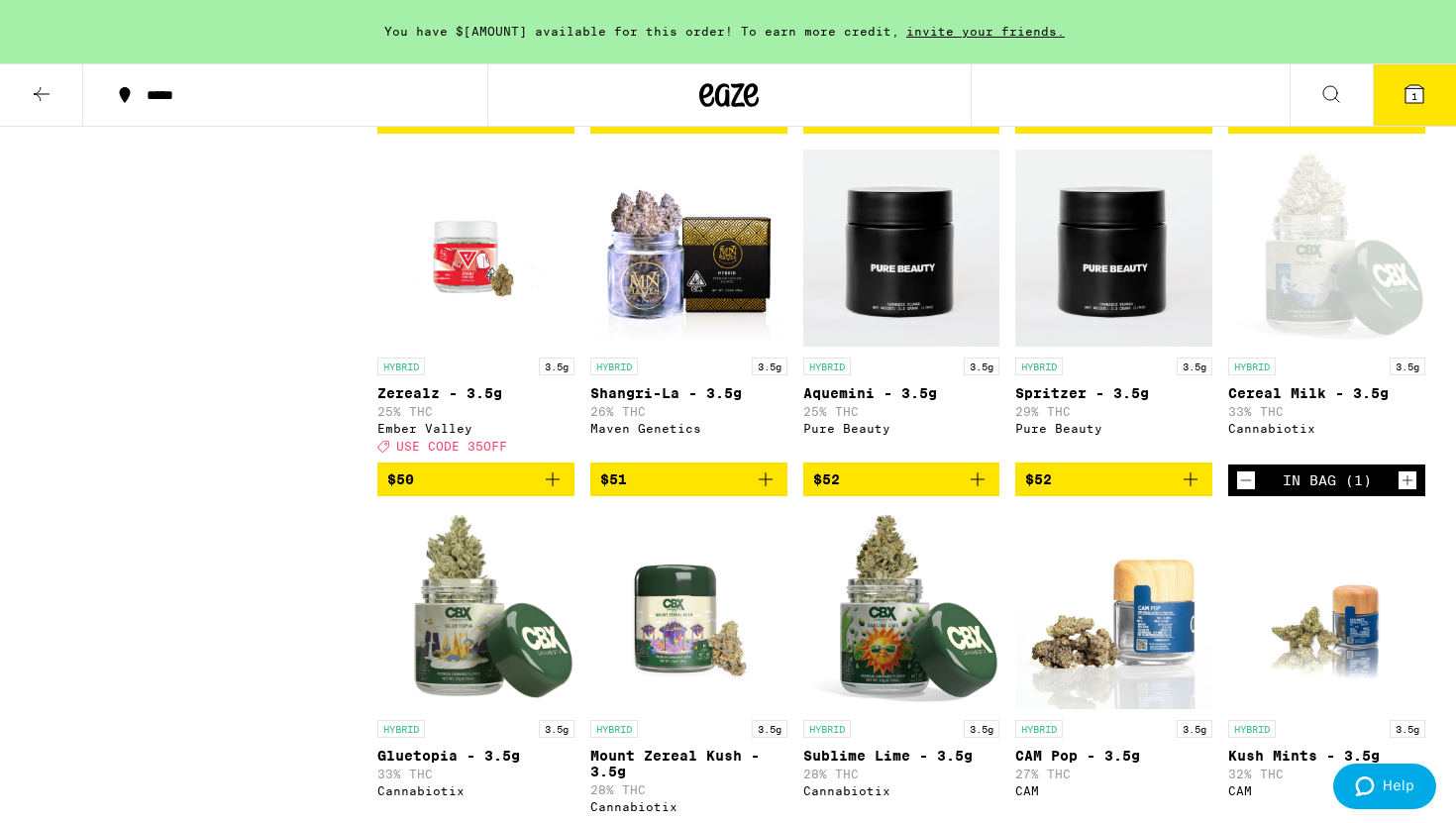 click 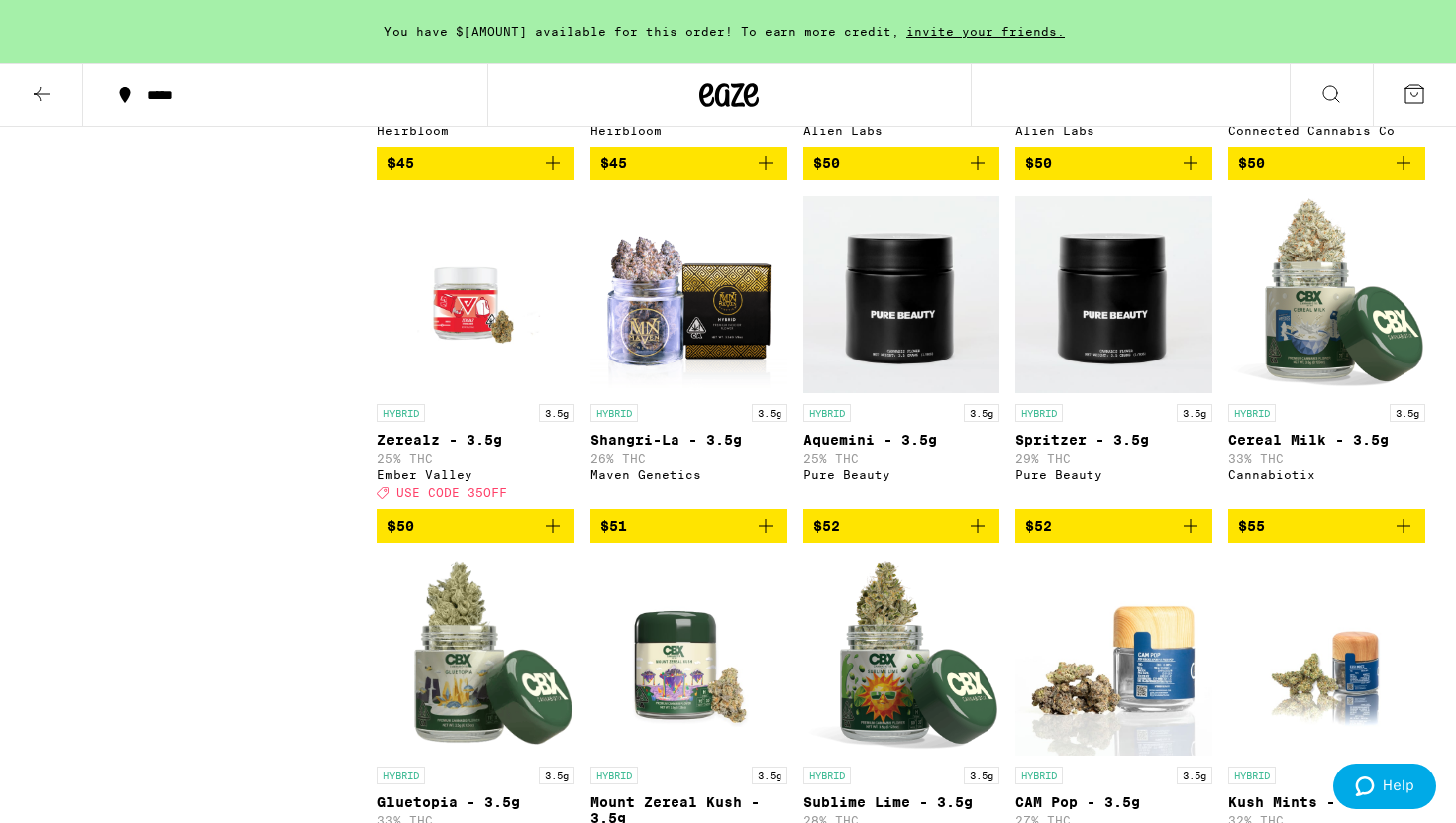 scroll, scrollTop: 2312, scrollLeft: 0, axis: vertical 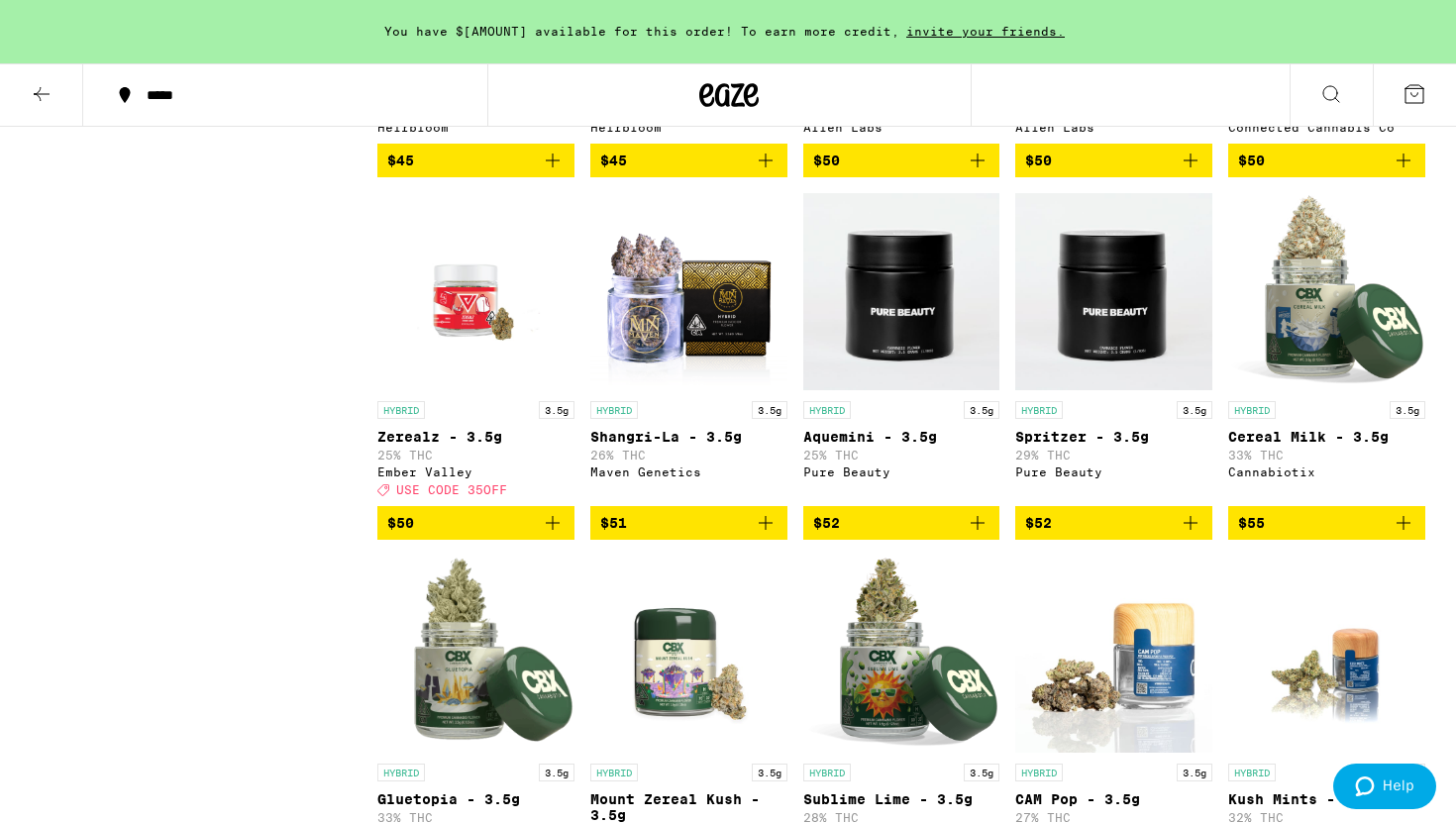 click 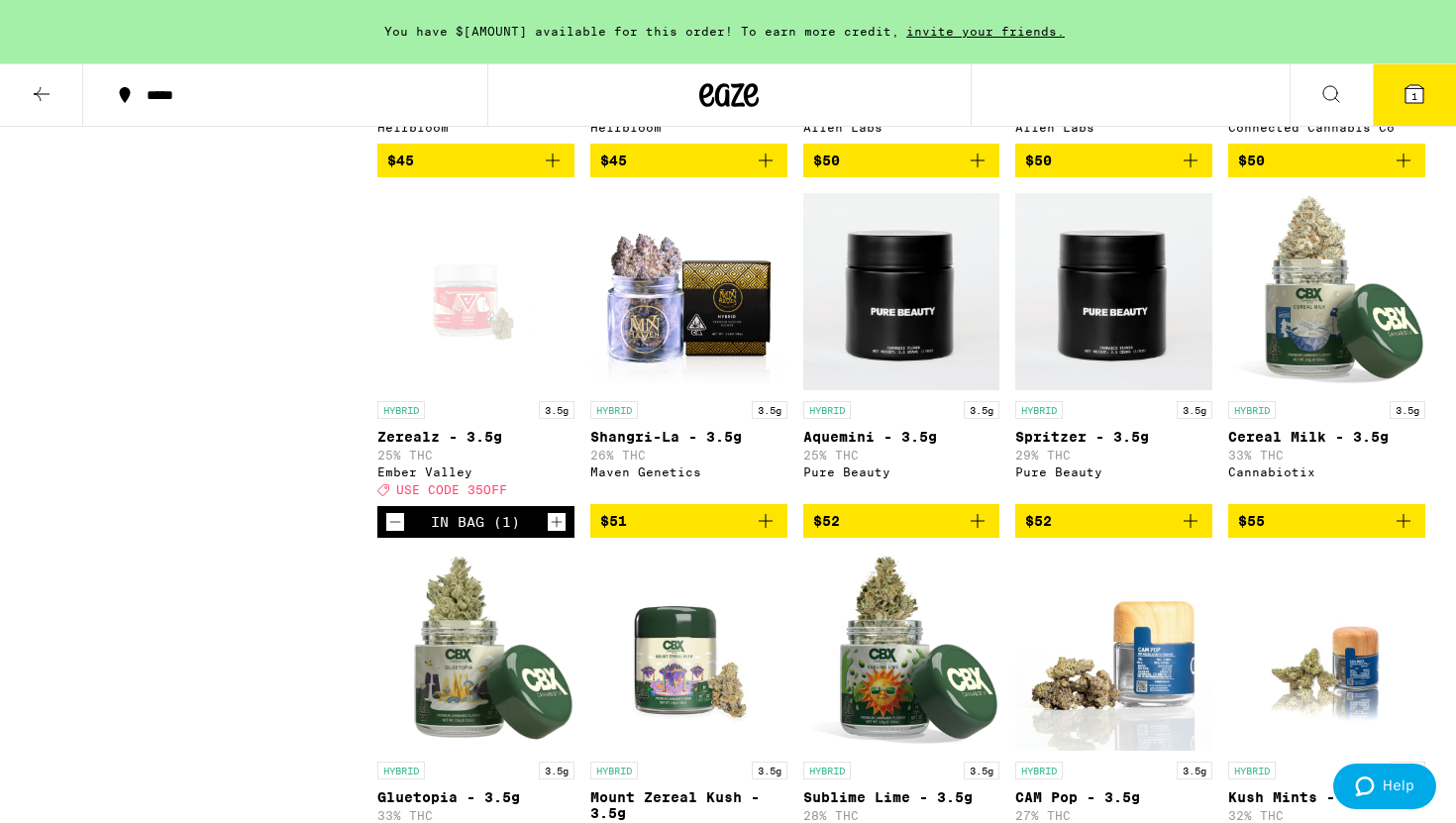 click 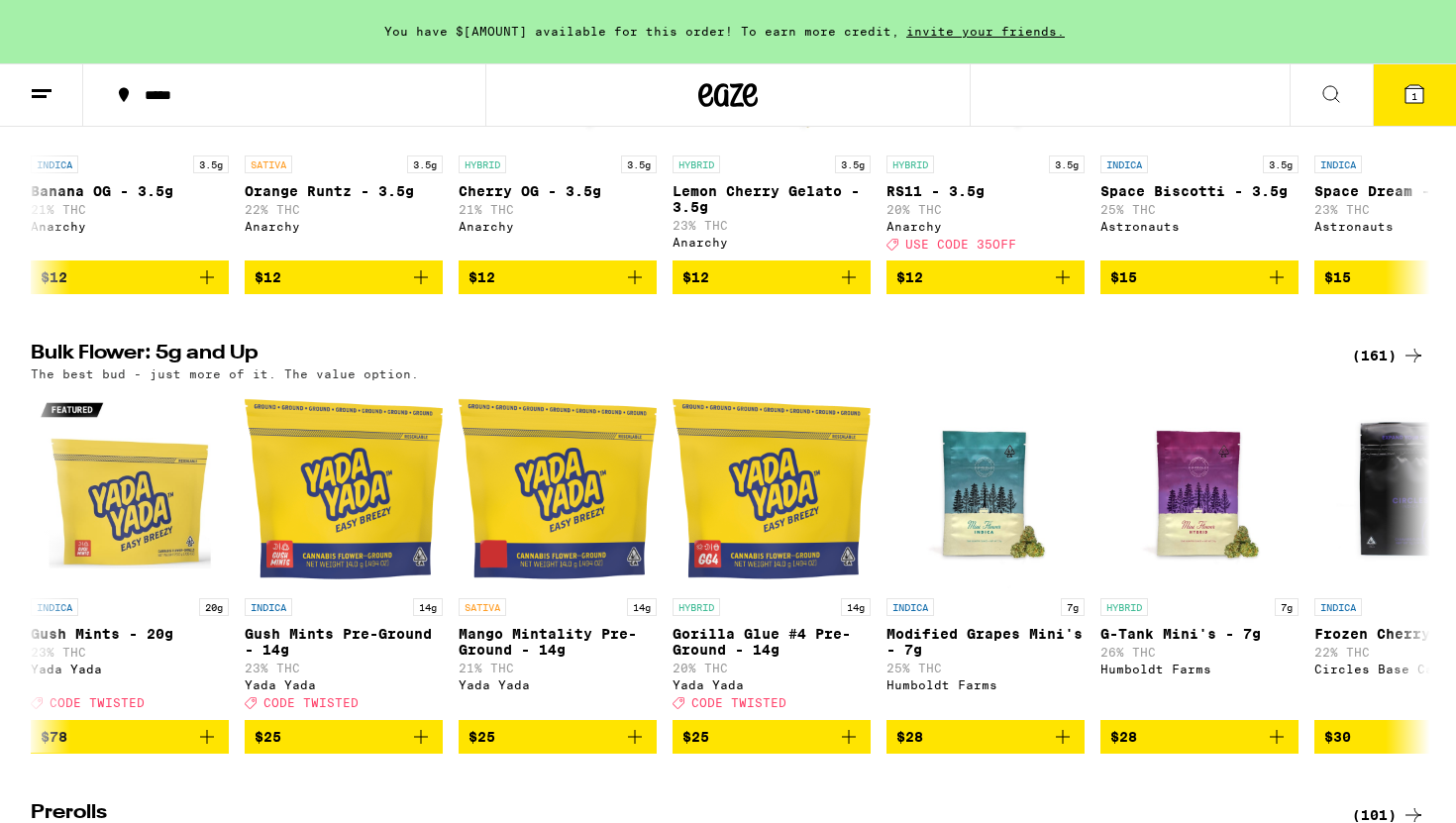 scroll, scrollTop: 0, scrollLeft: 0, axis: both 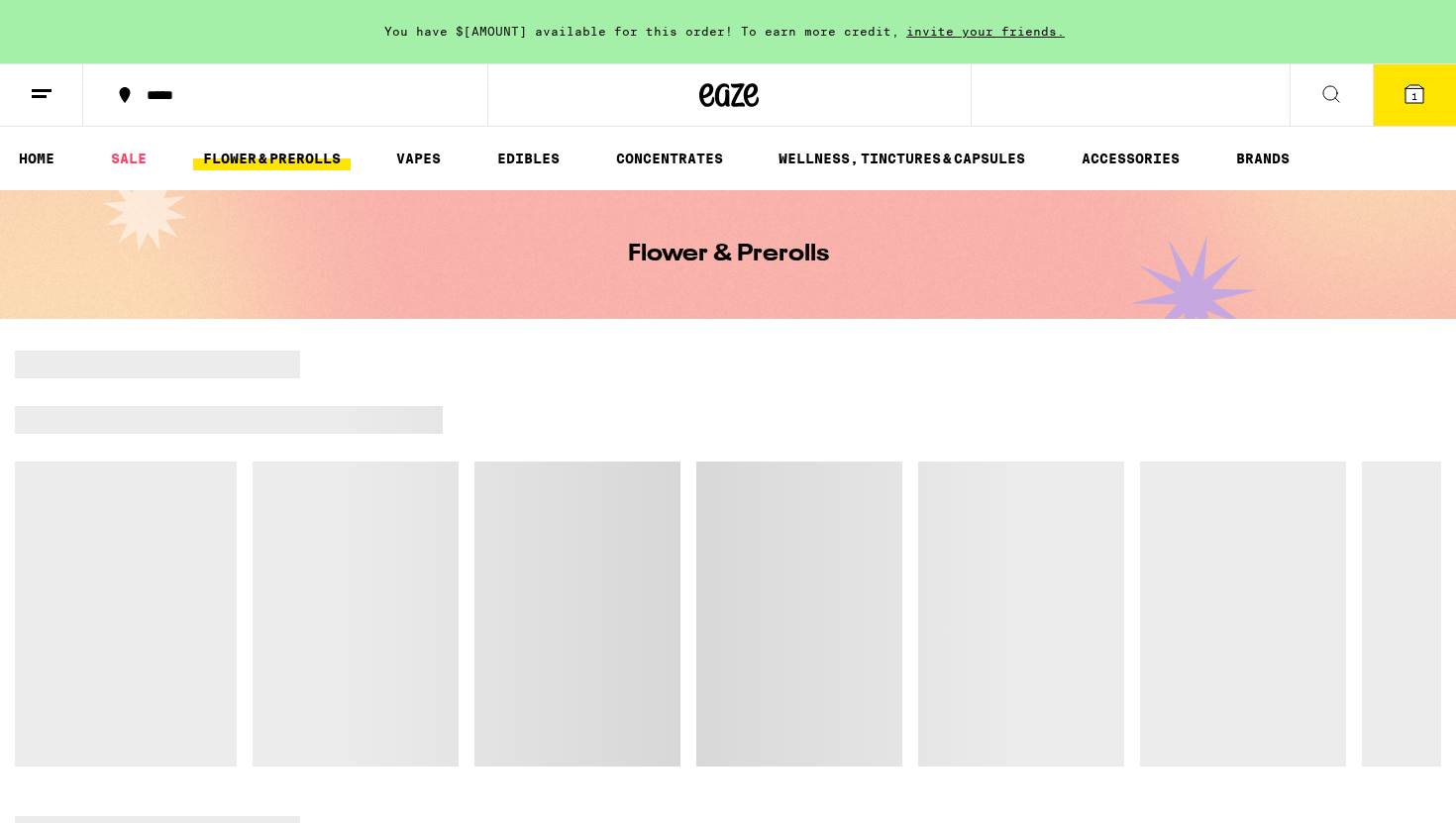 click 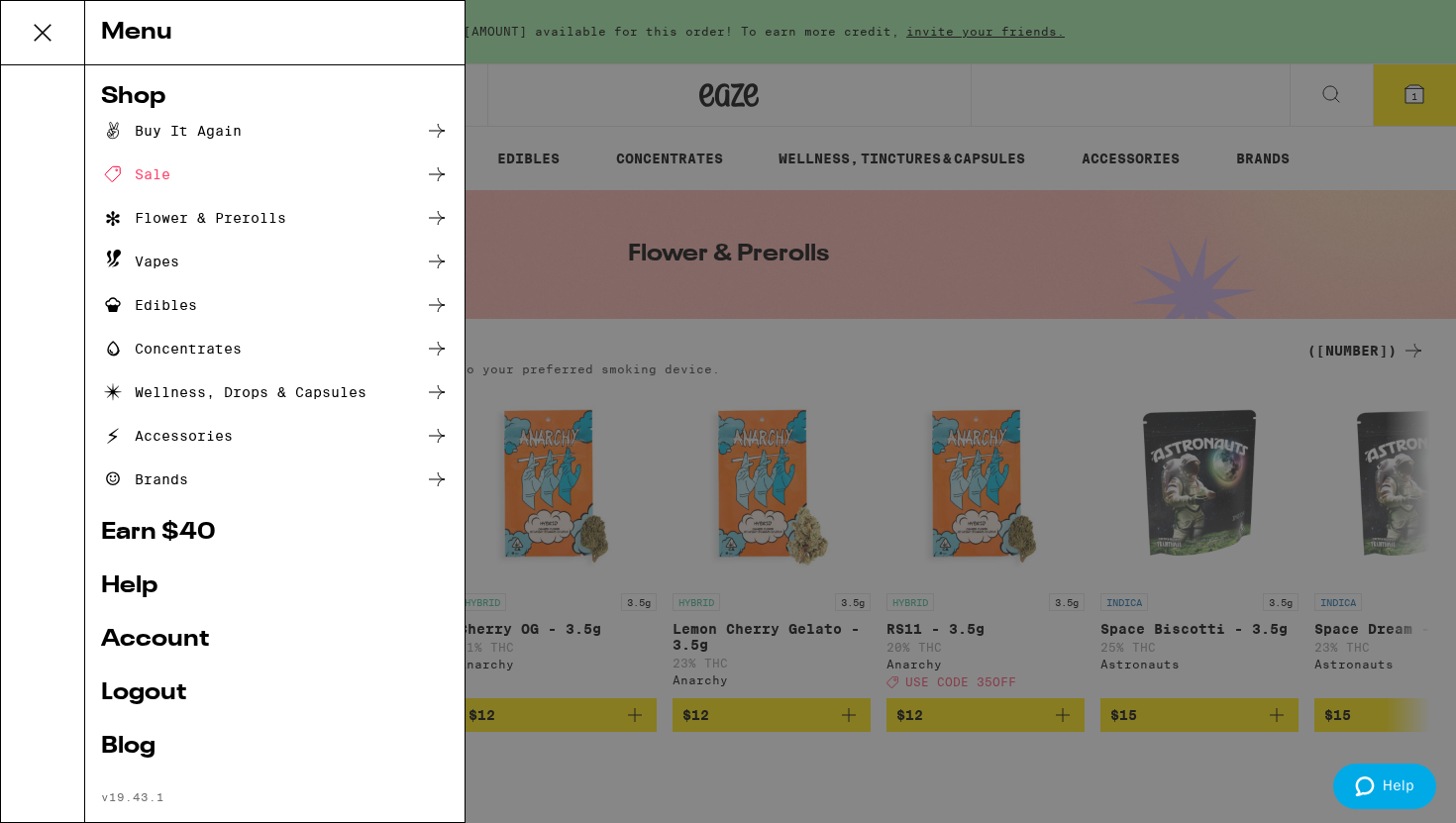 click on "Menu Shop Buy It Again Sale Flower & Prerolls Vapes Edibles Concentrates Wellness, Drops & Capsules Accessories Brands Earn $ 40 Help Account Logout Blog v [VERSION]" at bounding box center (728, 411) 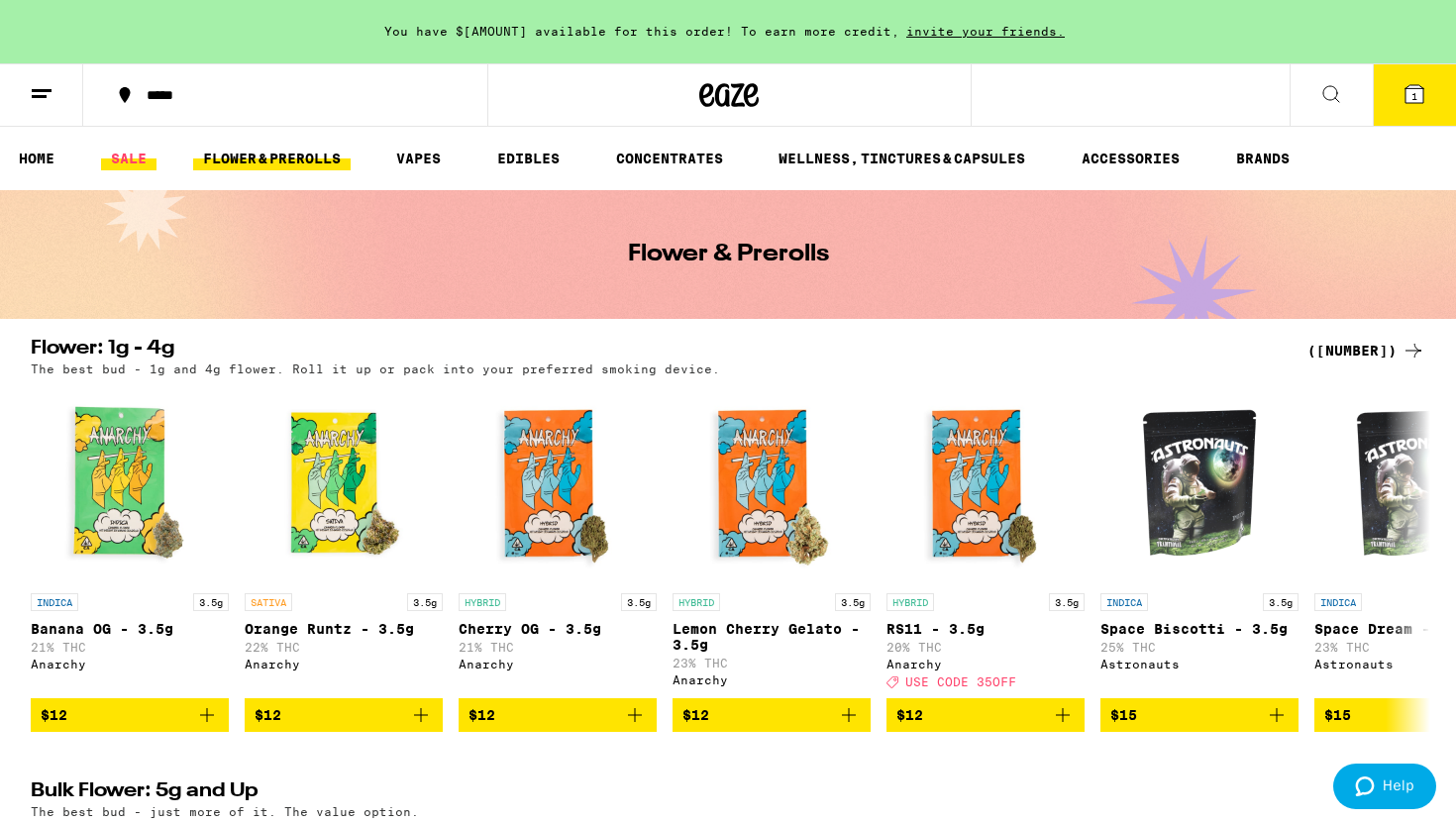 click on "HOME SALE FLOWER & PREROLLS VAPES EDIBLES CONCENTRATES WELLNESS, TINCTURES & CAPSULES ACCESSORIES BRANDS" at bounding box center (728, 158) 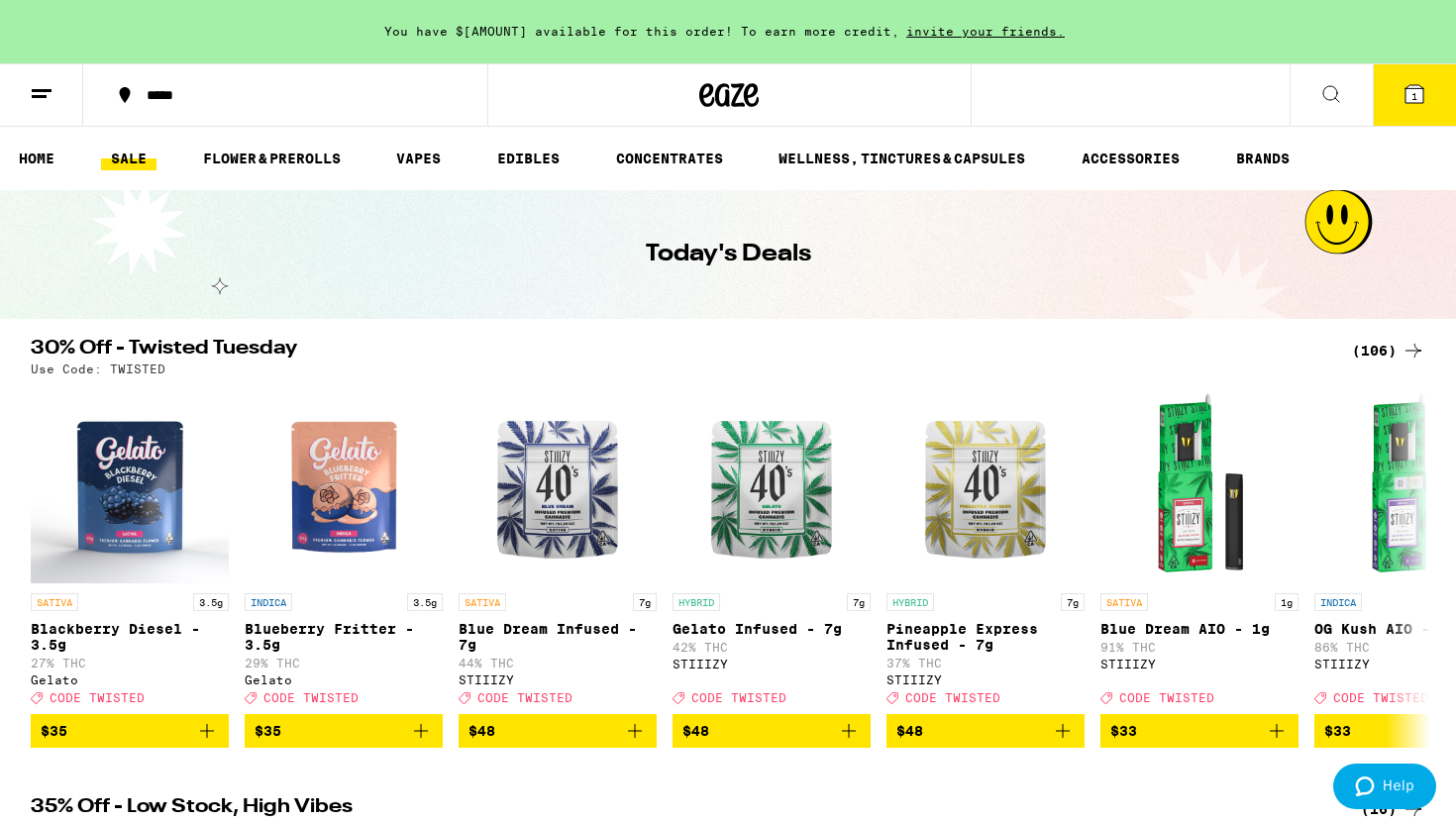 click on "SALE" at bounding box center (129, 158) 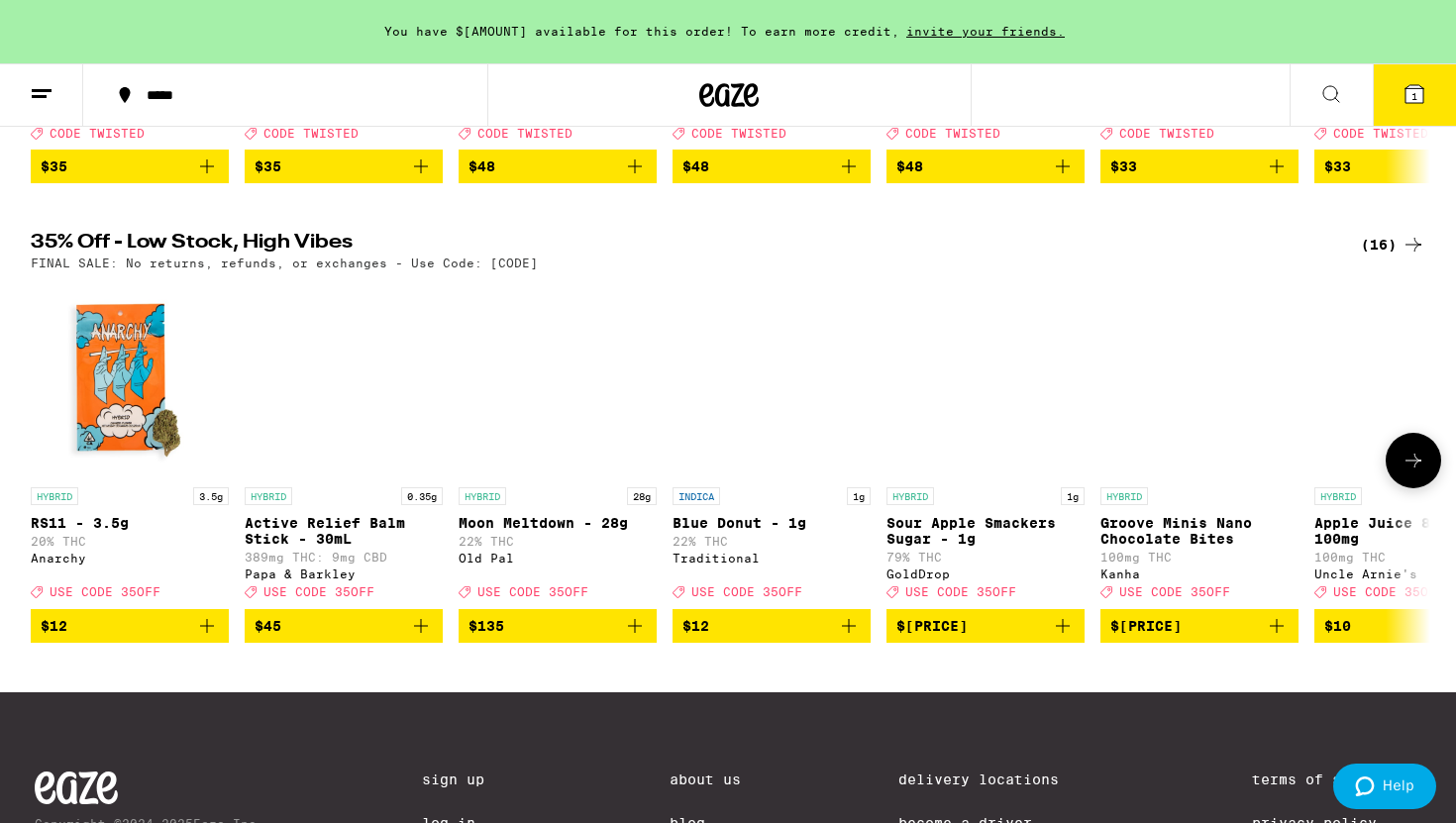 scroll, scrollTop: 569, scrollLeft: 0, axis: vertical 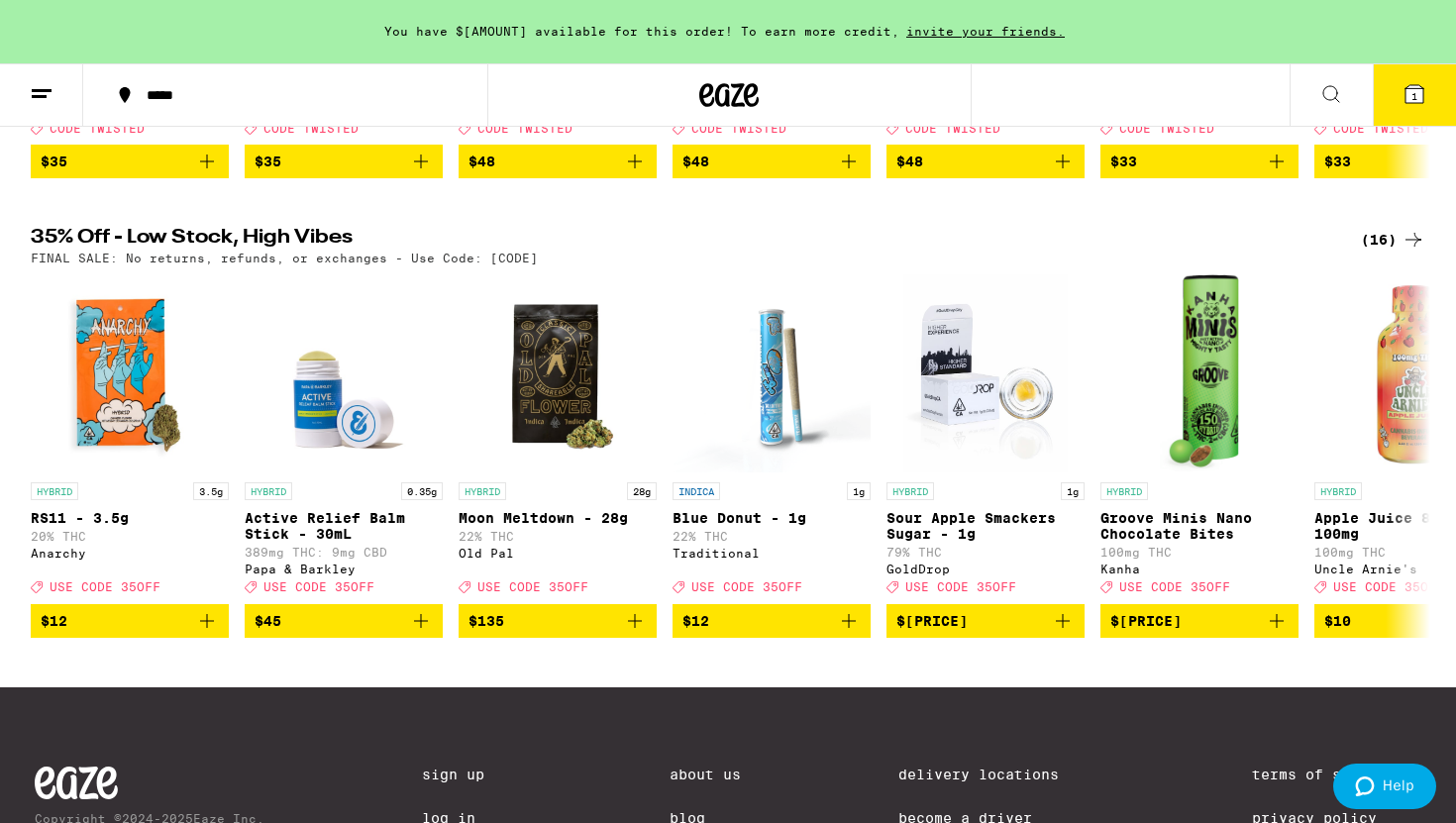 click on "(16)" at bounding box center (1393, 240) 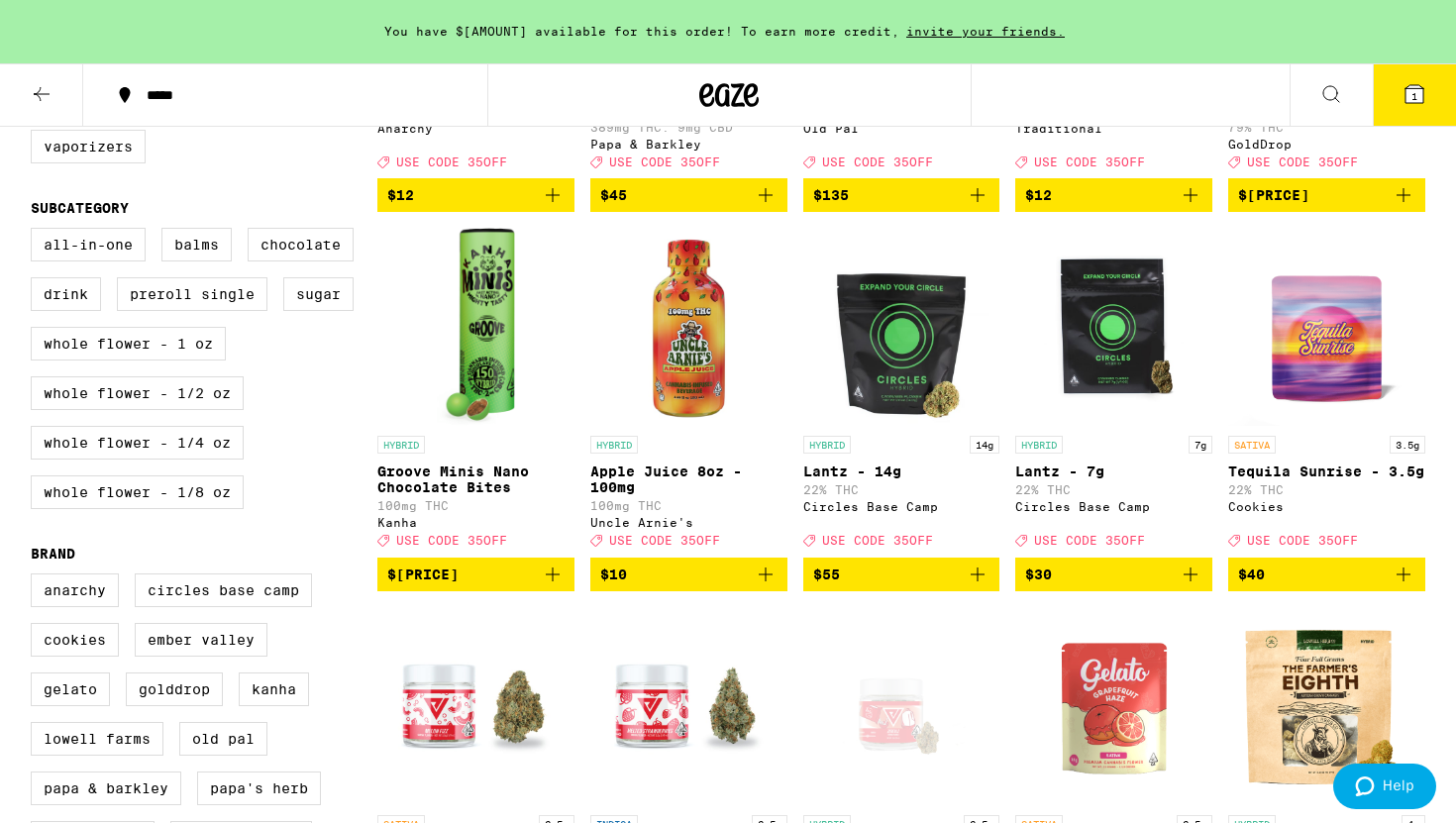 scroll, scrollTop: 142, scrollLeft: 0, axis: vertical 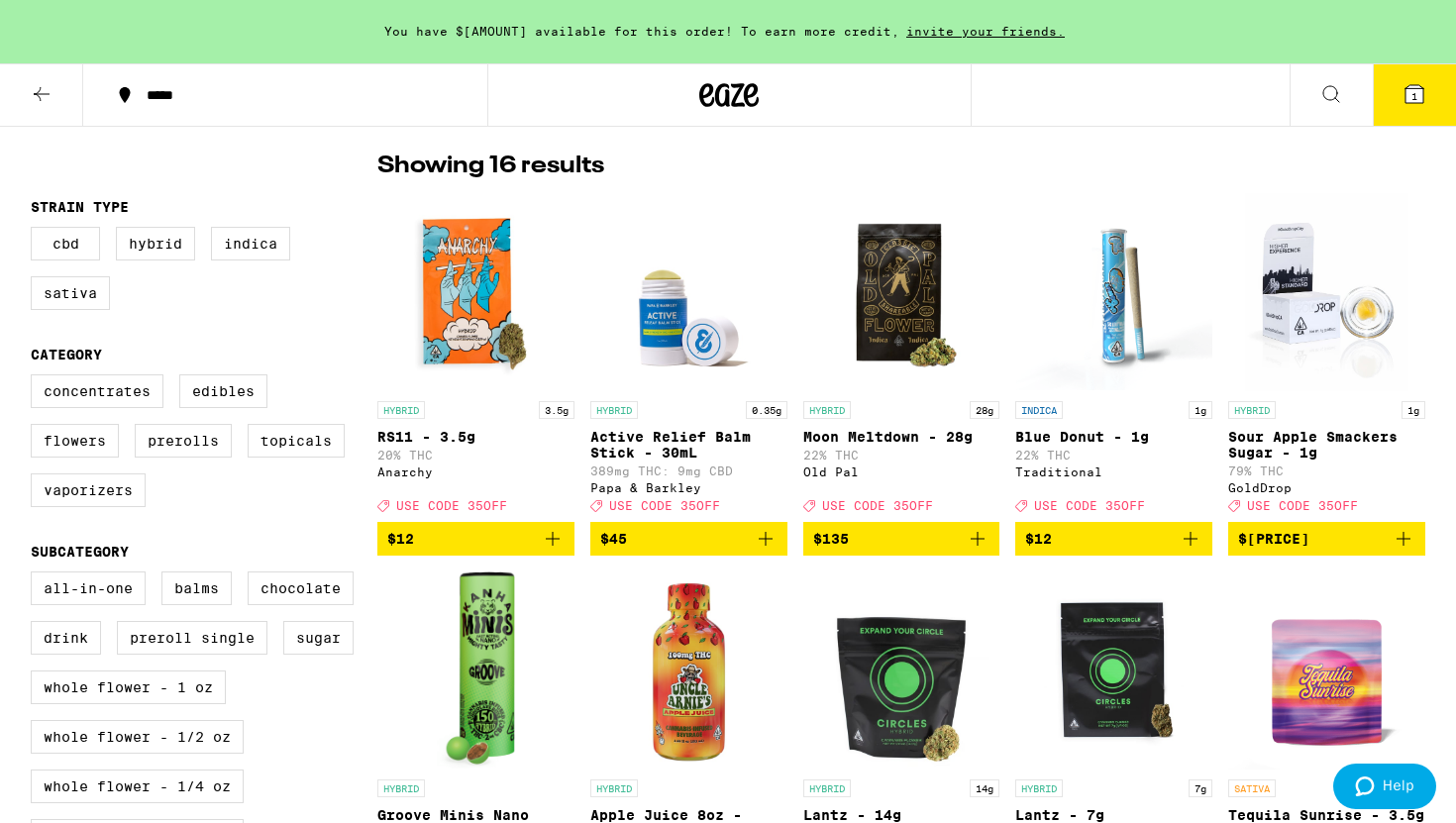 click at bounding box center (42, 95) 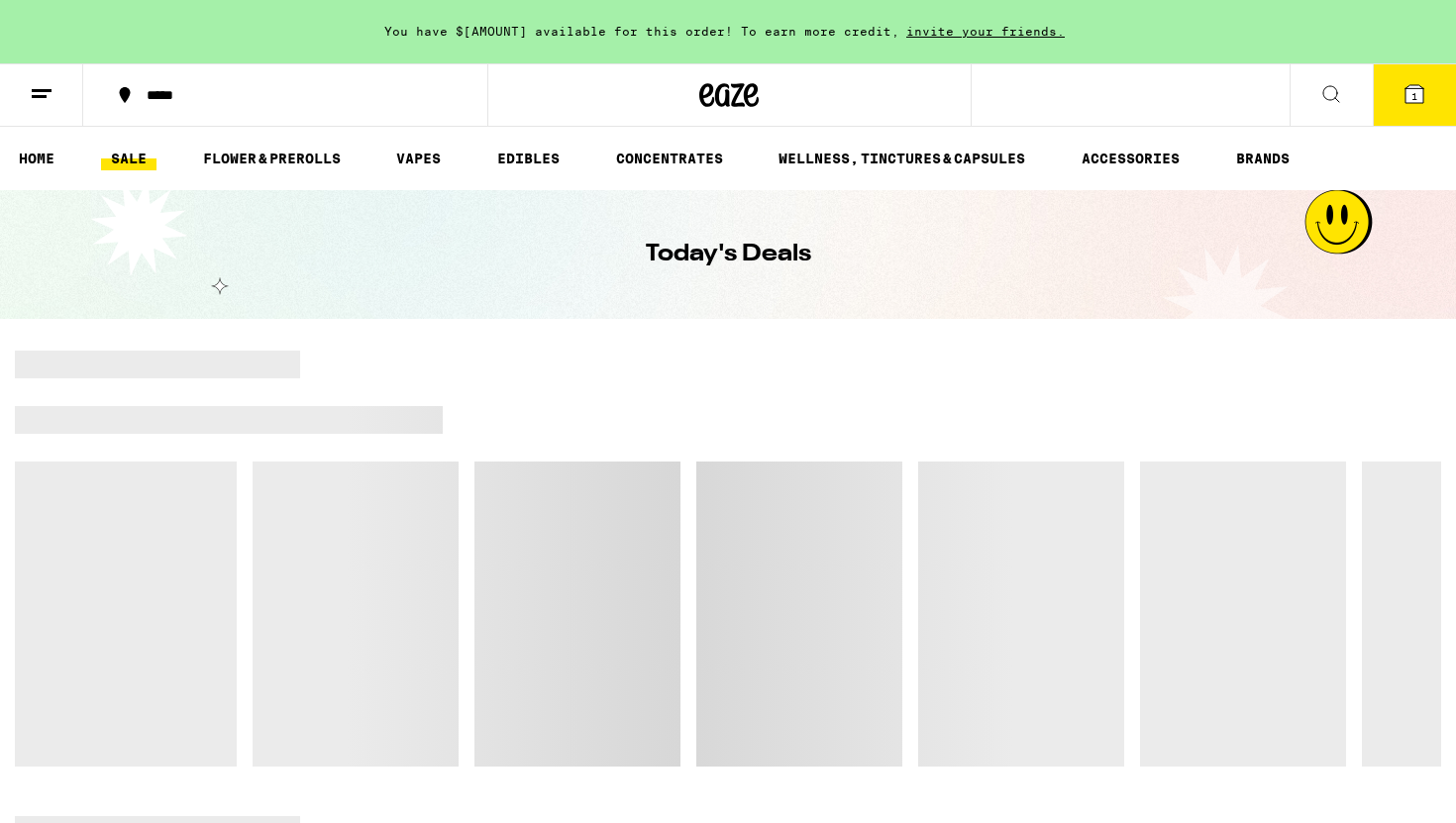 click 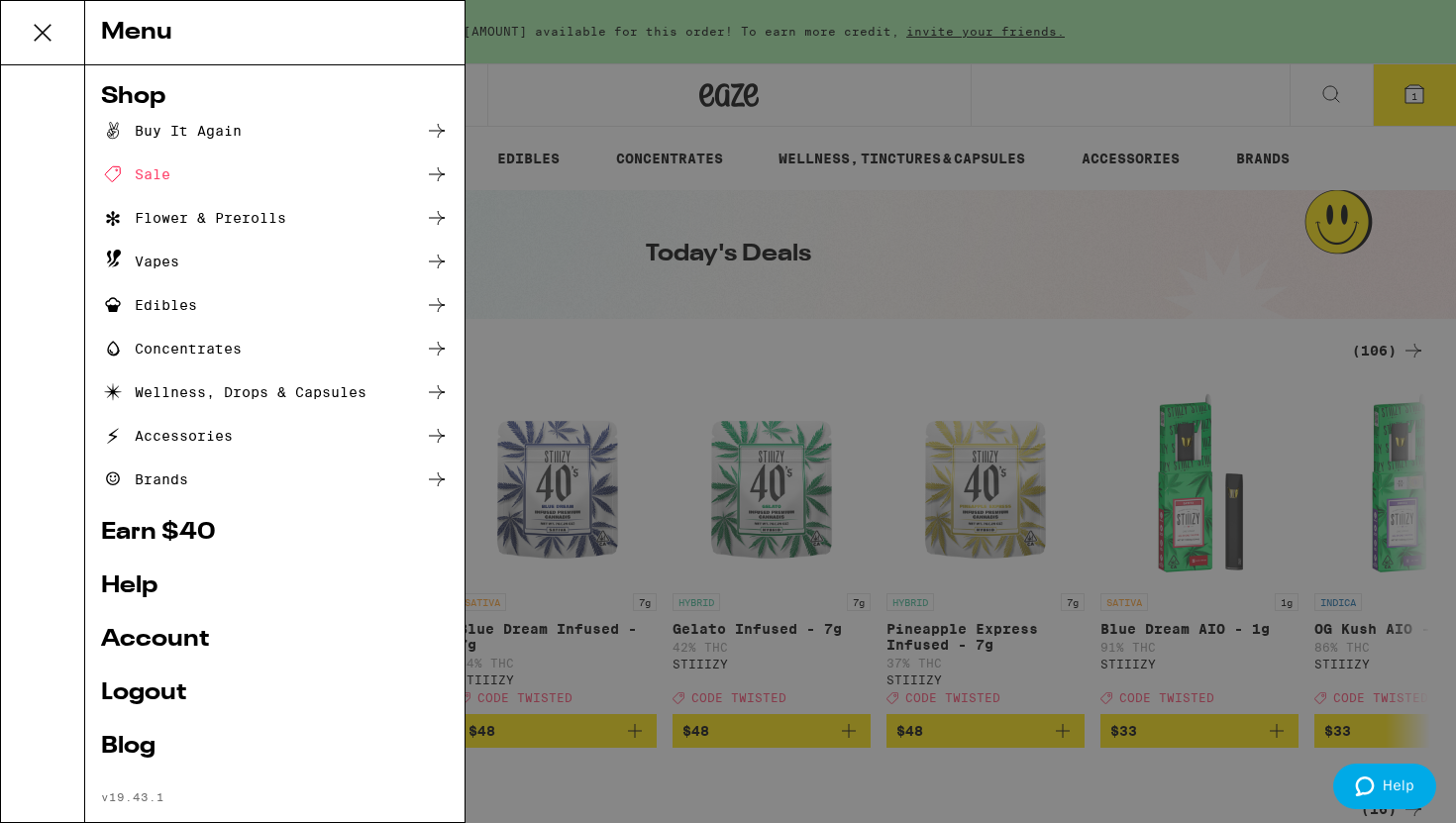click on "Menu Shop Buy It Again Sale Flower & Prerolls Vapes Edibles Concentrates Wellness, Drops & Capsules Accessories Brands Earn $ 40 Help Account Logout Blog v [VERSION]" at bounding box center (728, 411) 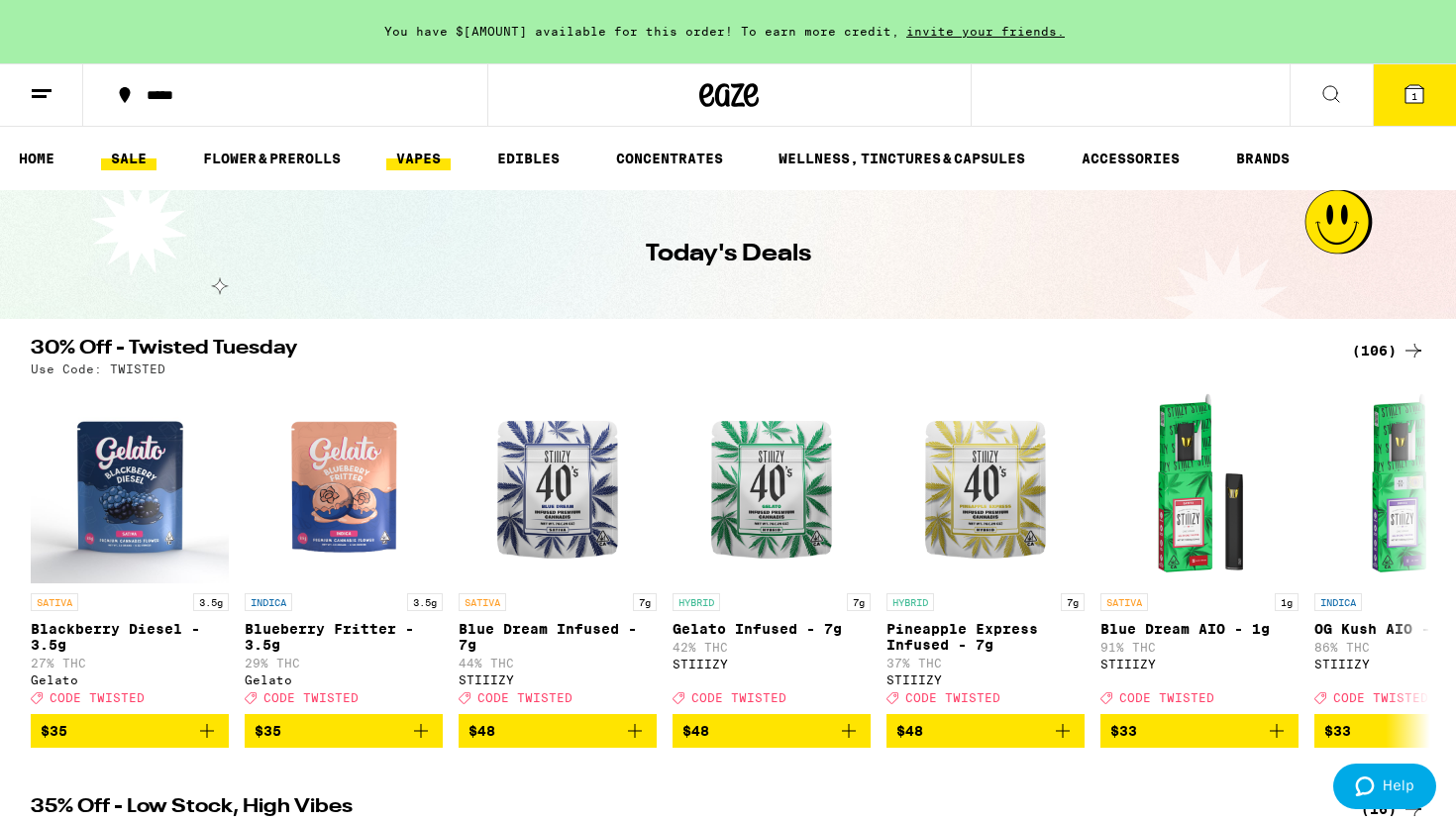click on "VAPES" at bounding box center (418, 158) 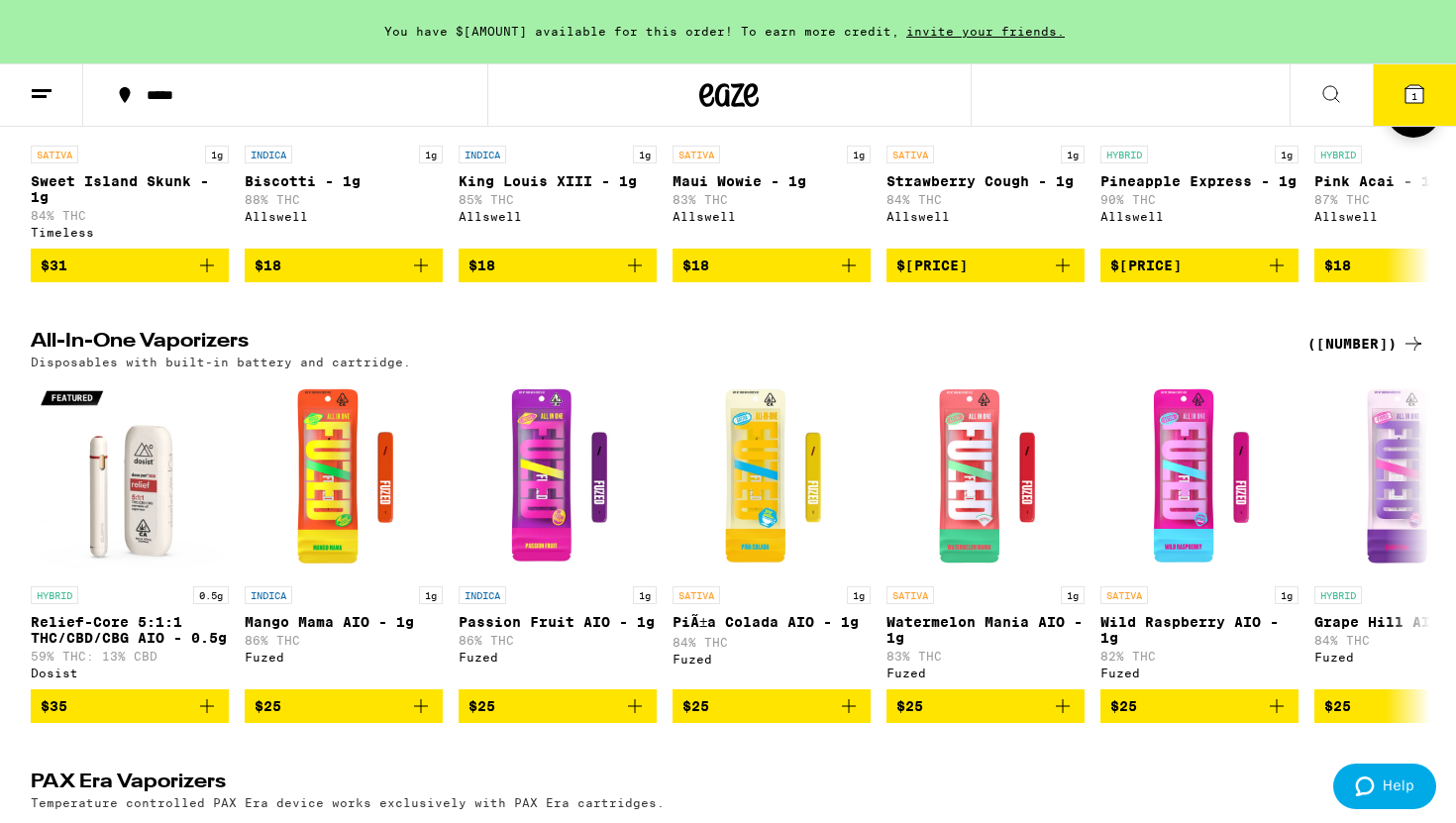 scroll, scrollTop: 933, scrollLeft: 0, axis: vertical 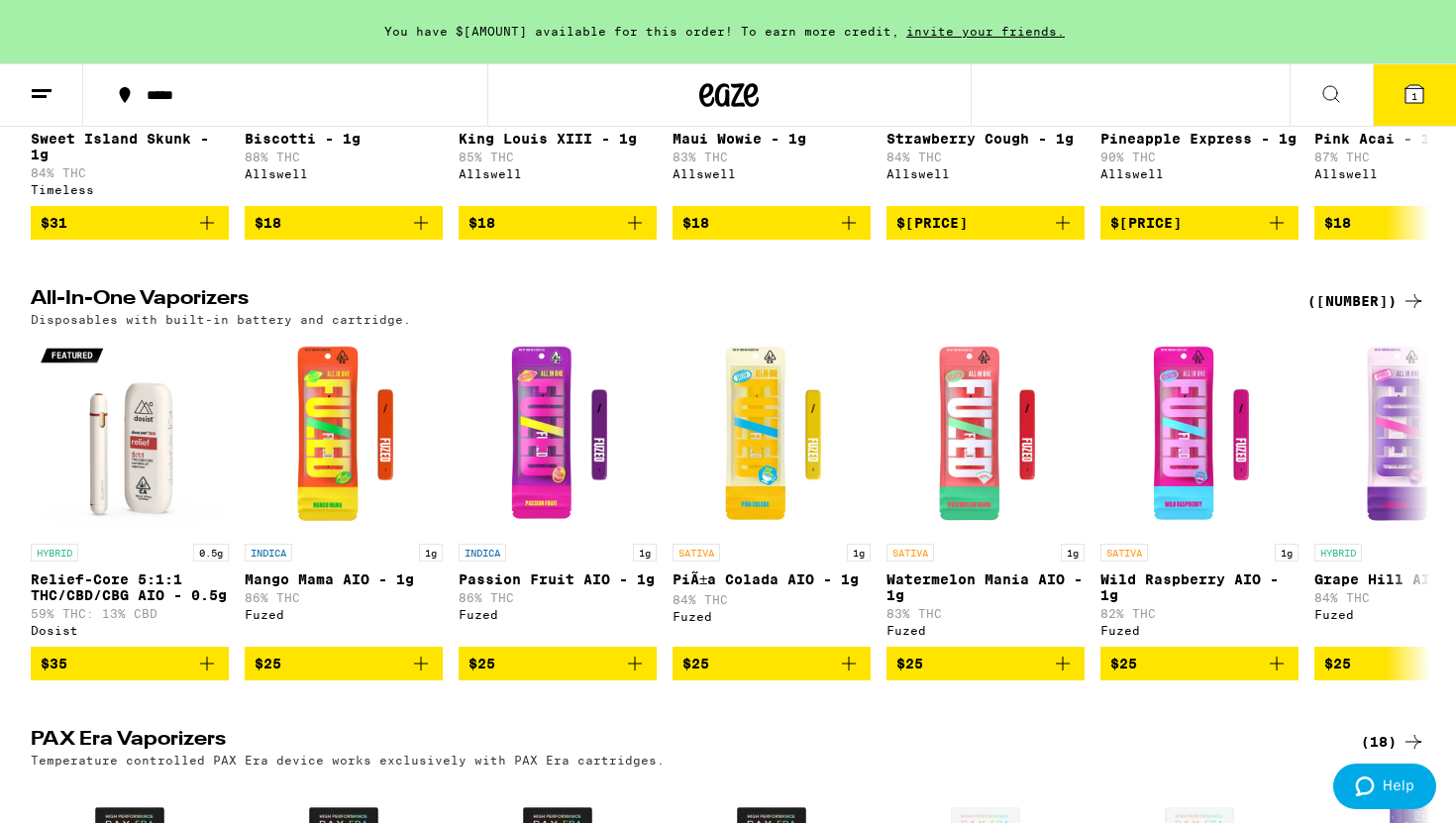 click on "([NUMBER])" at bounding box center [1366, 301] 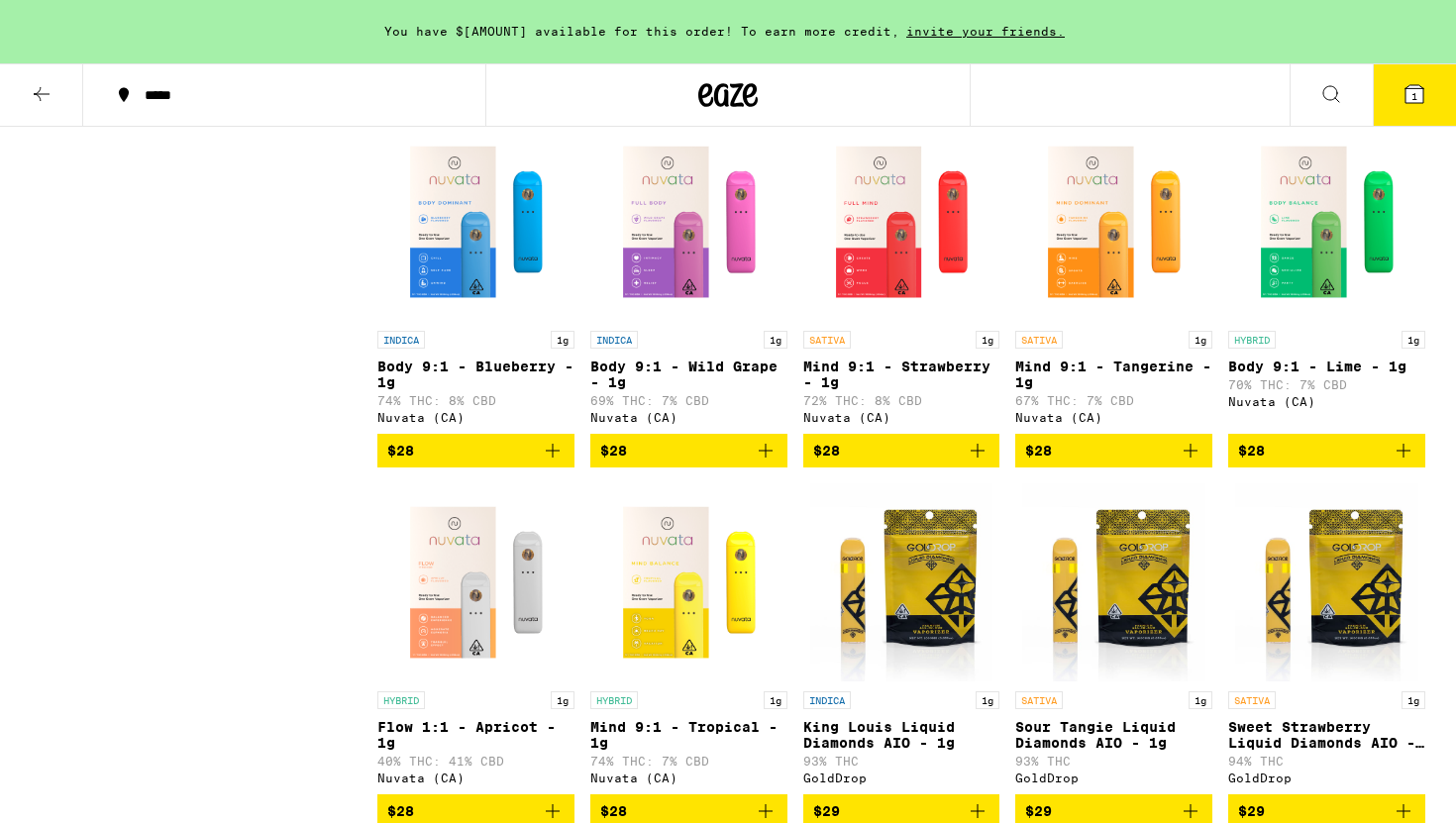 scroll, scrollTop: 0, scrollLeft: 0, axis: both 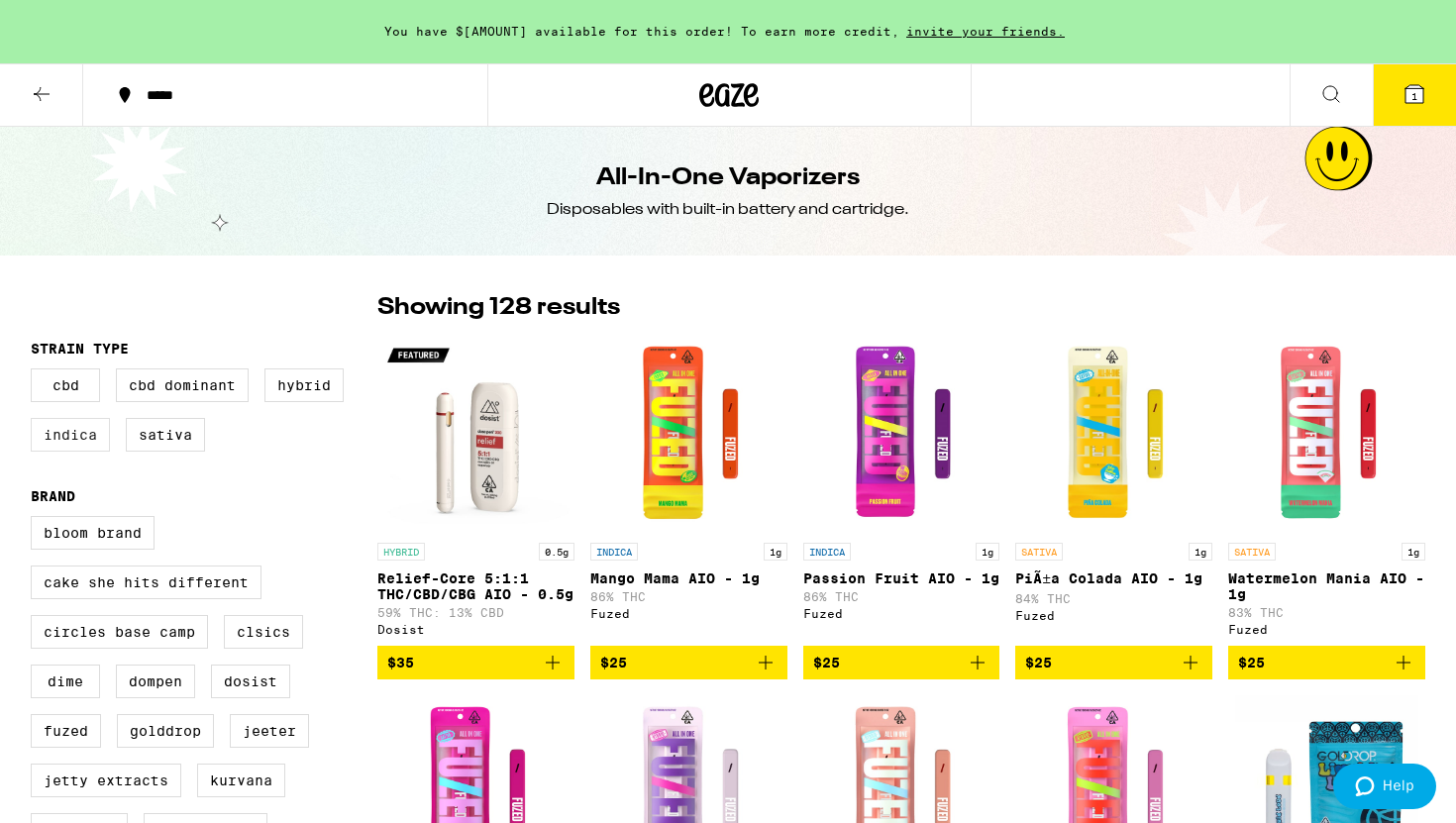 click on "Indica" at bounding box center [70, 435] 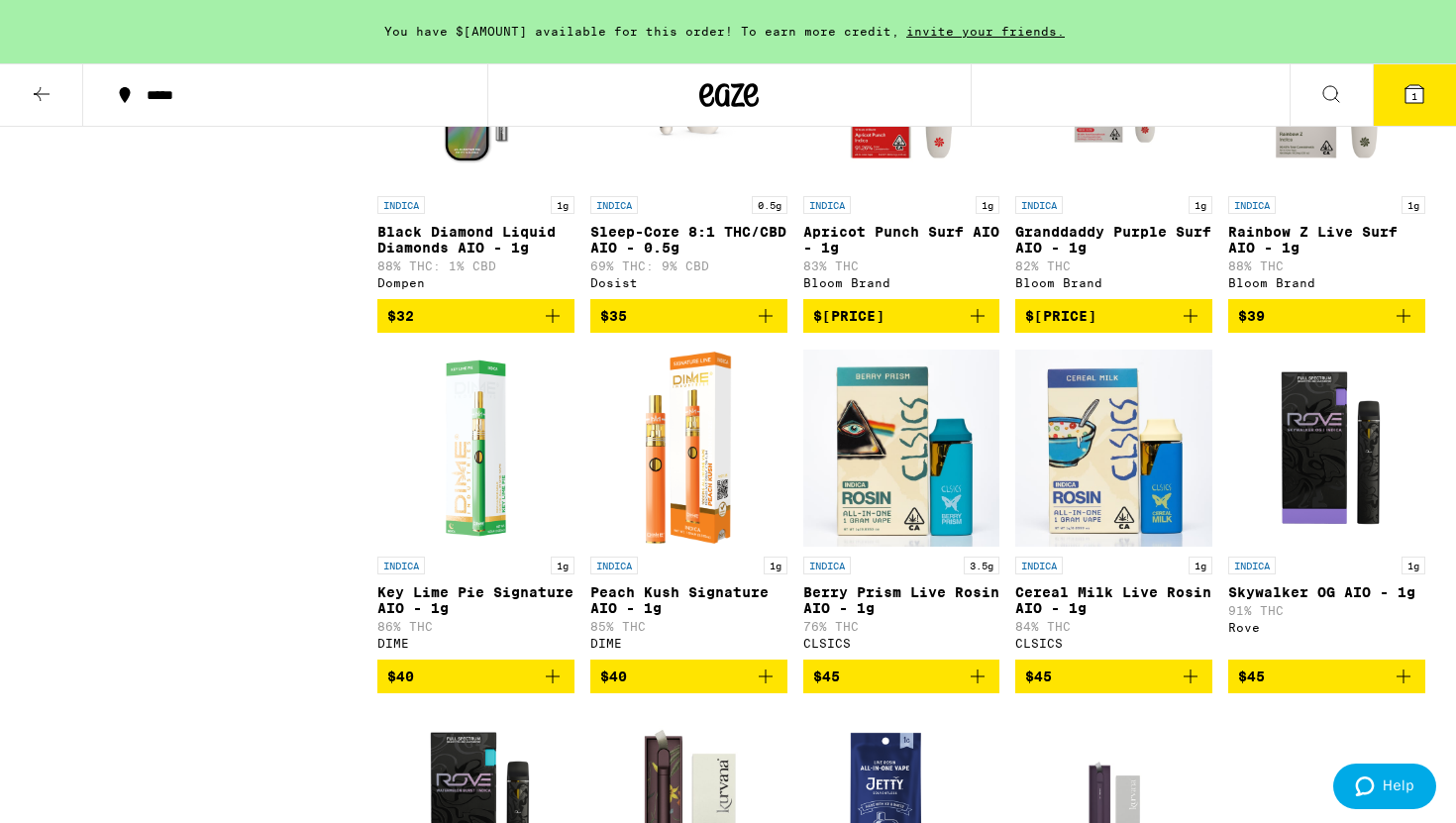 scroll, scrollTop: 2829, scrollLeft: 0, axis: vertical 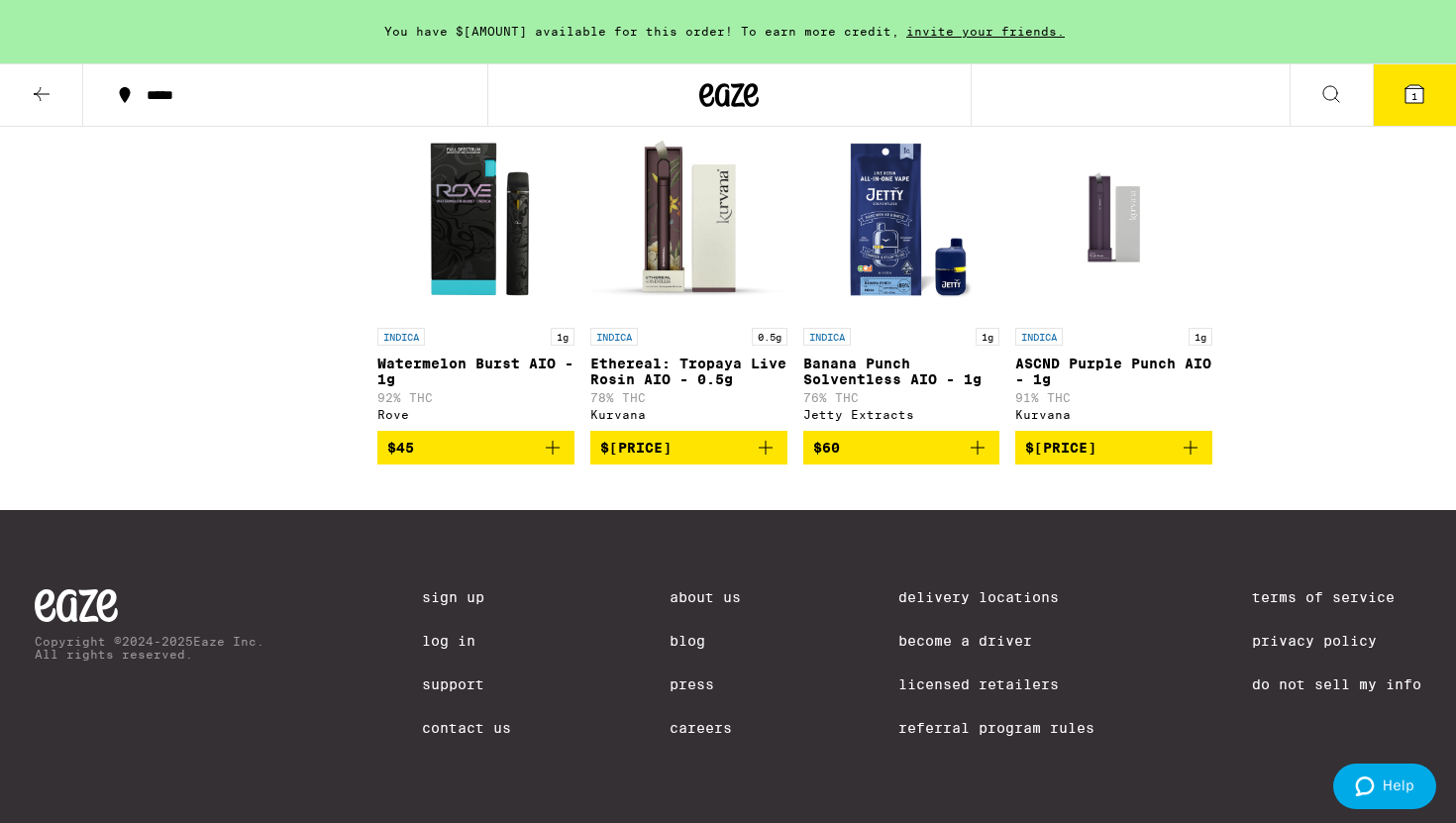 click at bounding box center (901, 219) 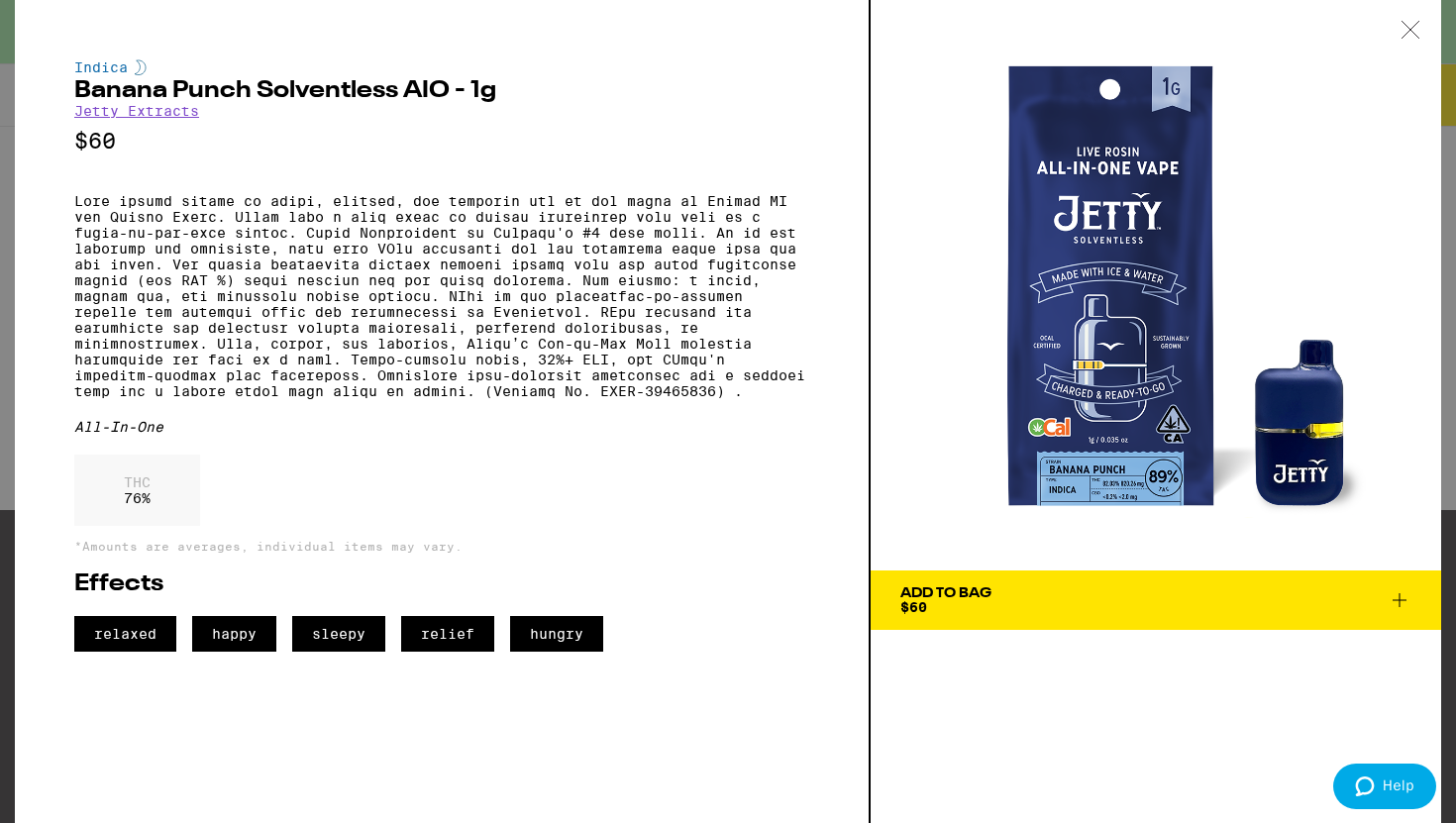 click 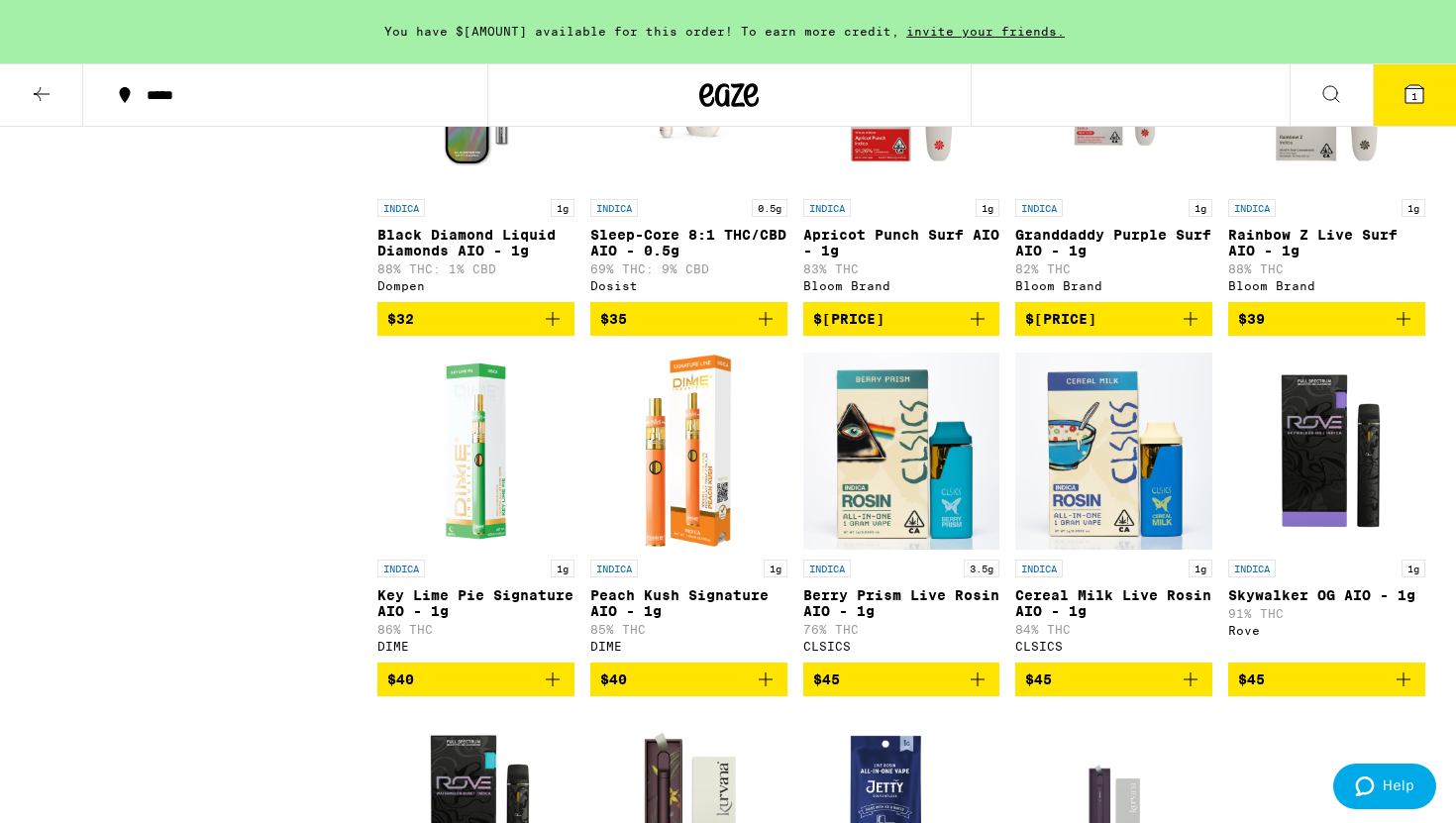 scroll, scrollTop: 2149, scrollLeft: 0, axis: vertical 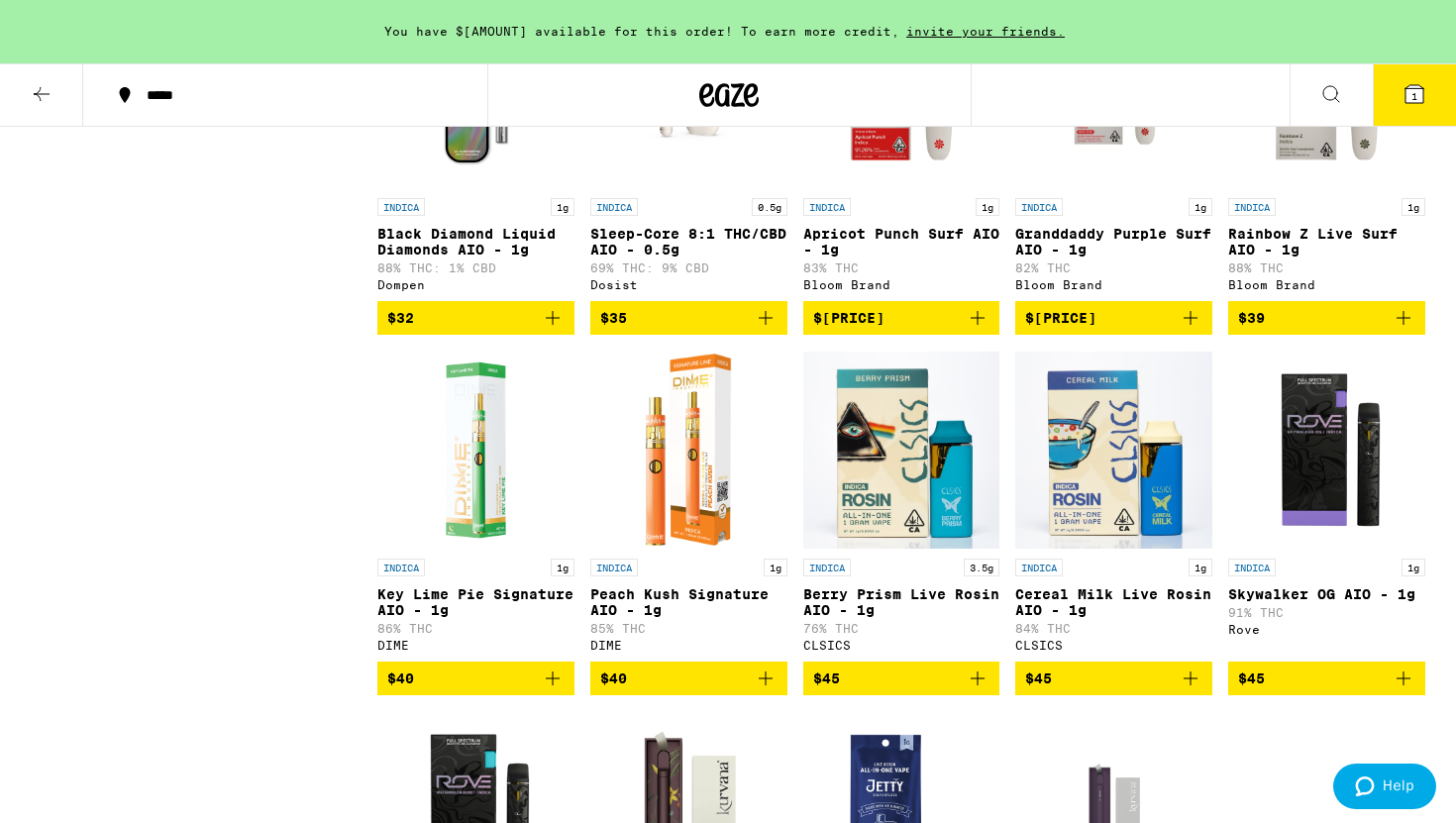 click at bounding box center (1326, 450) 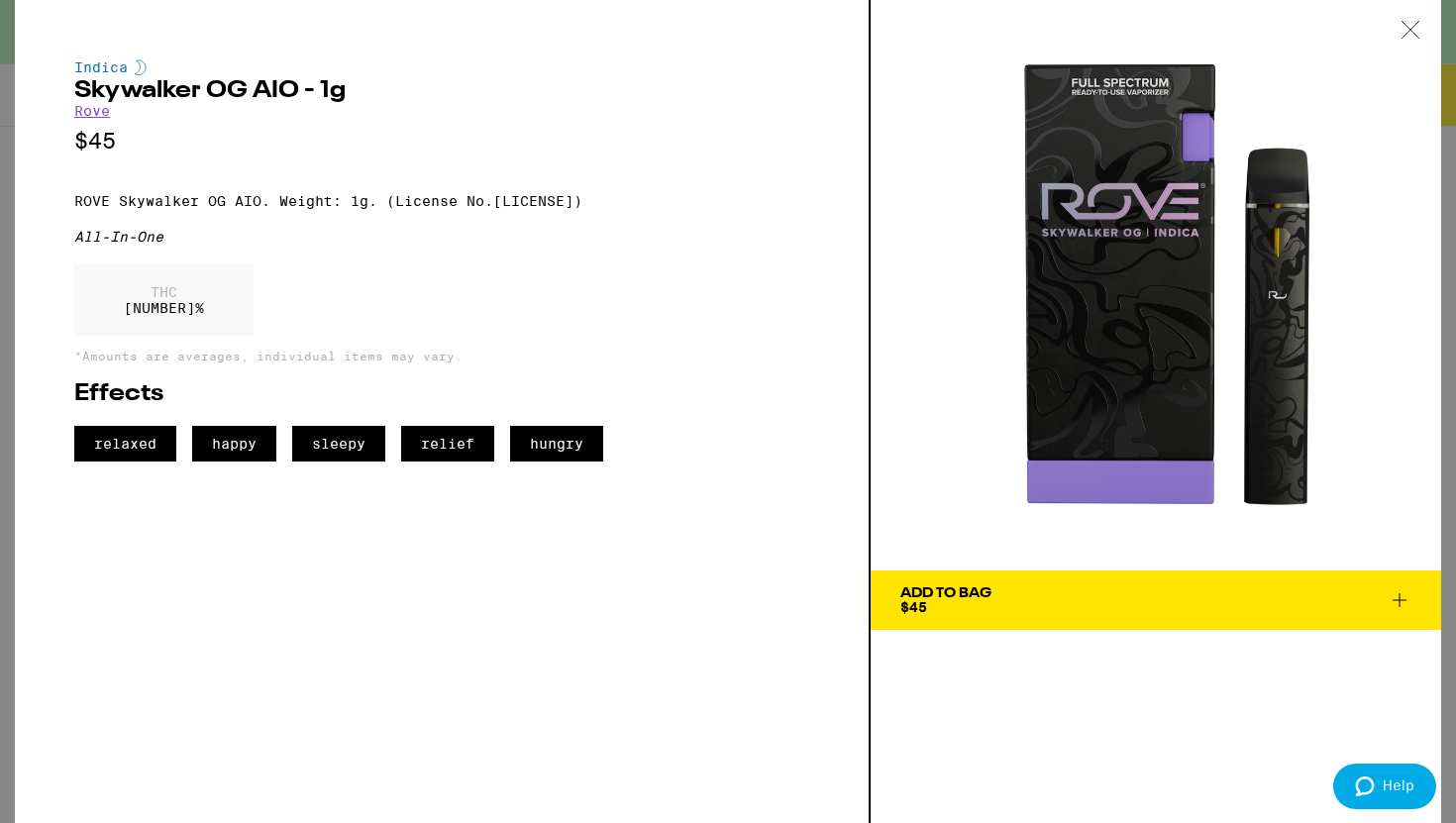 click 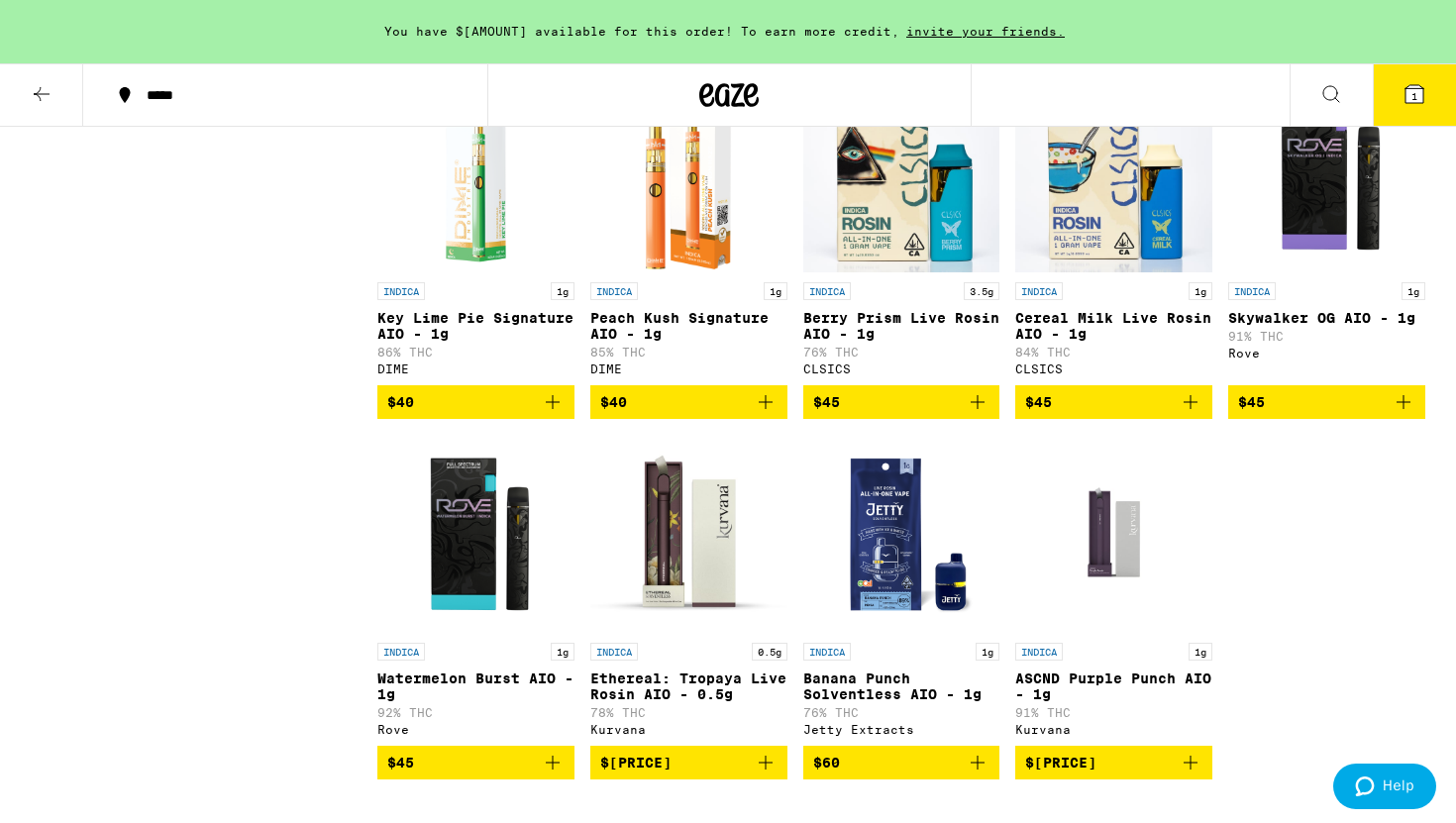 scroll, scrollTop: 2421, scrollLeft: 0, axis: vertical 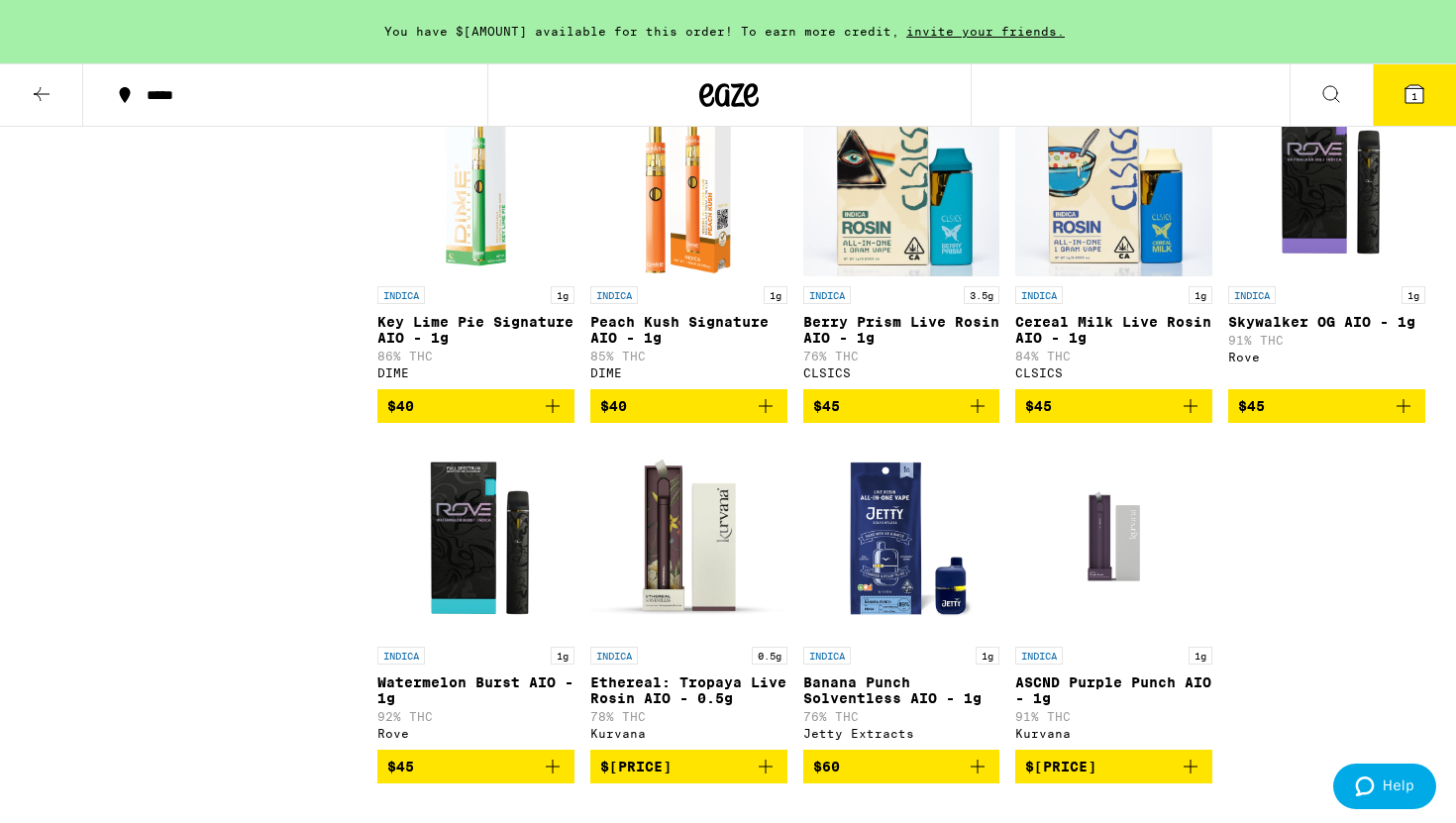 click 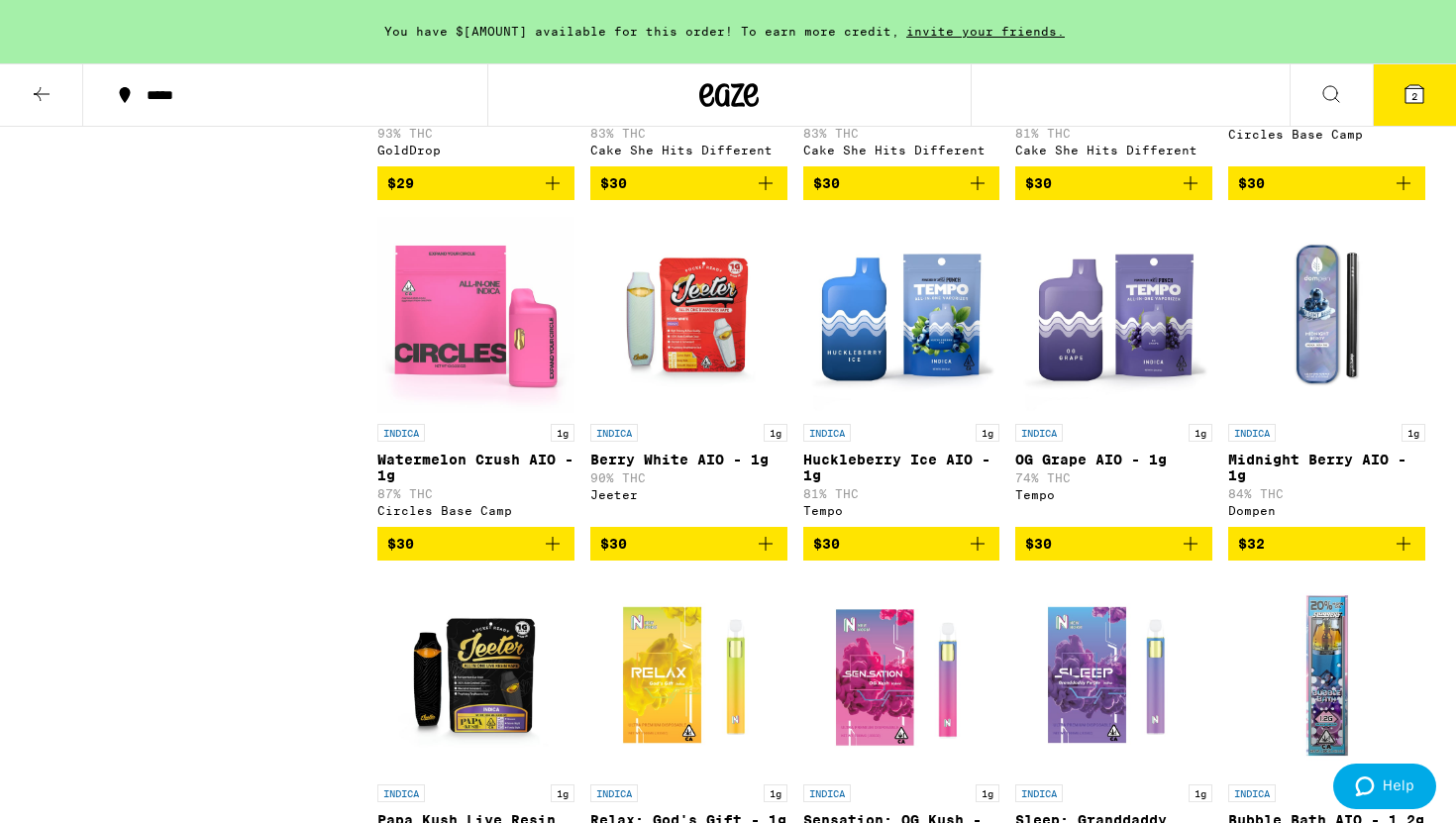 scroll, scrollTop: 0, scrollLeft: 0, axis: both 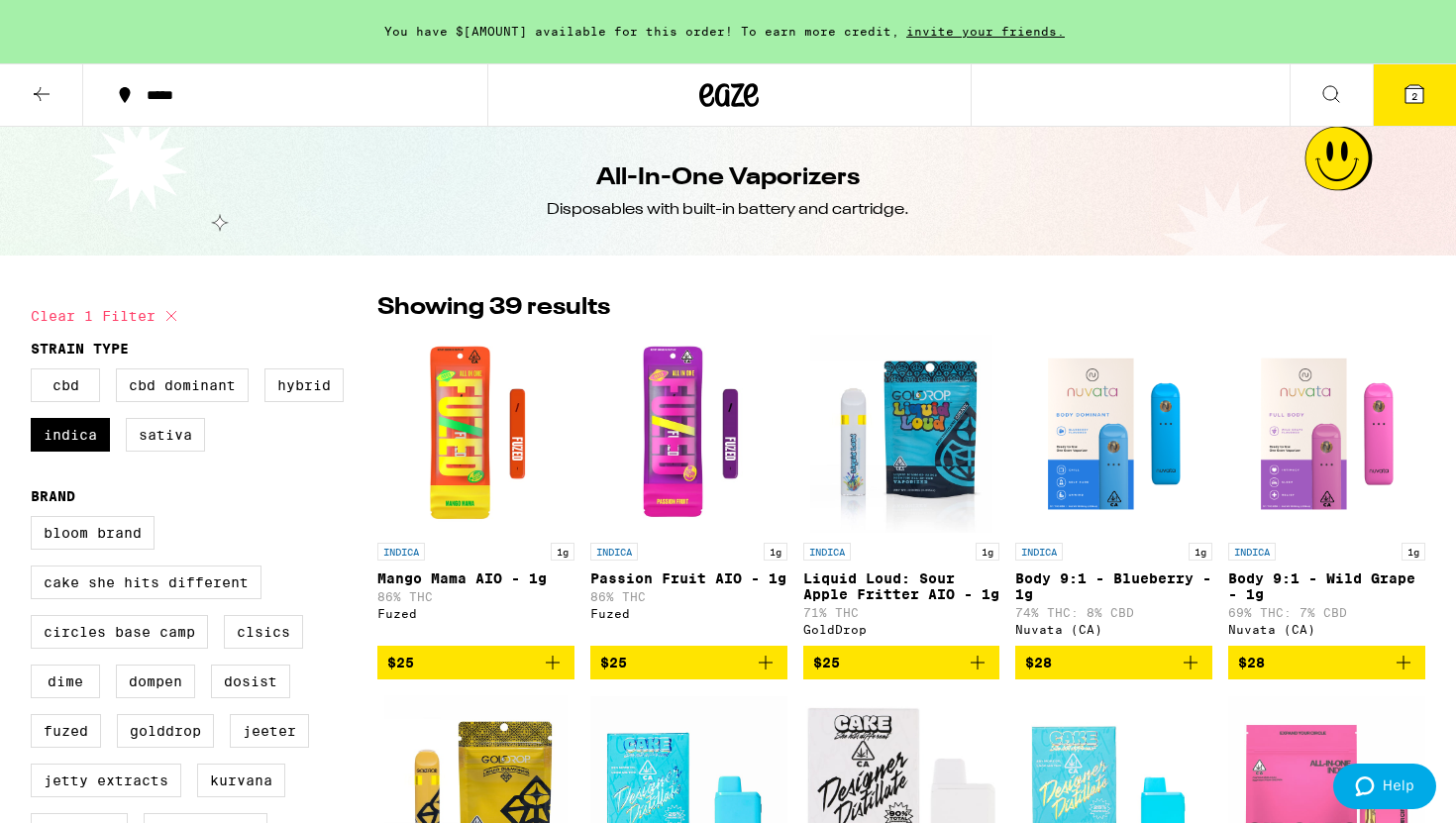 click at bounding box center [42, 95] 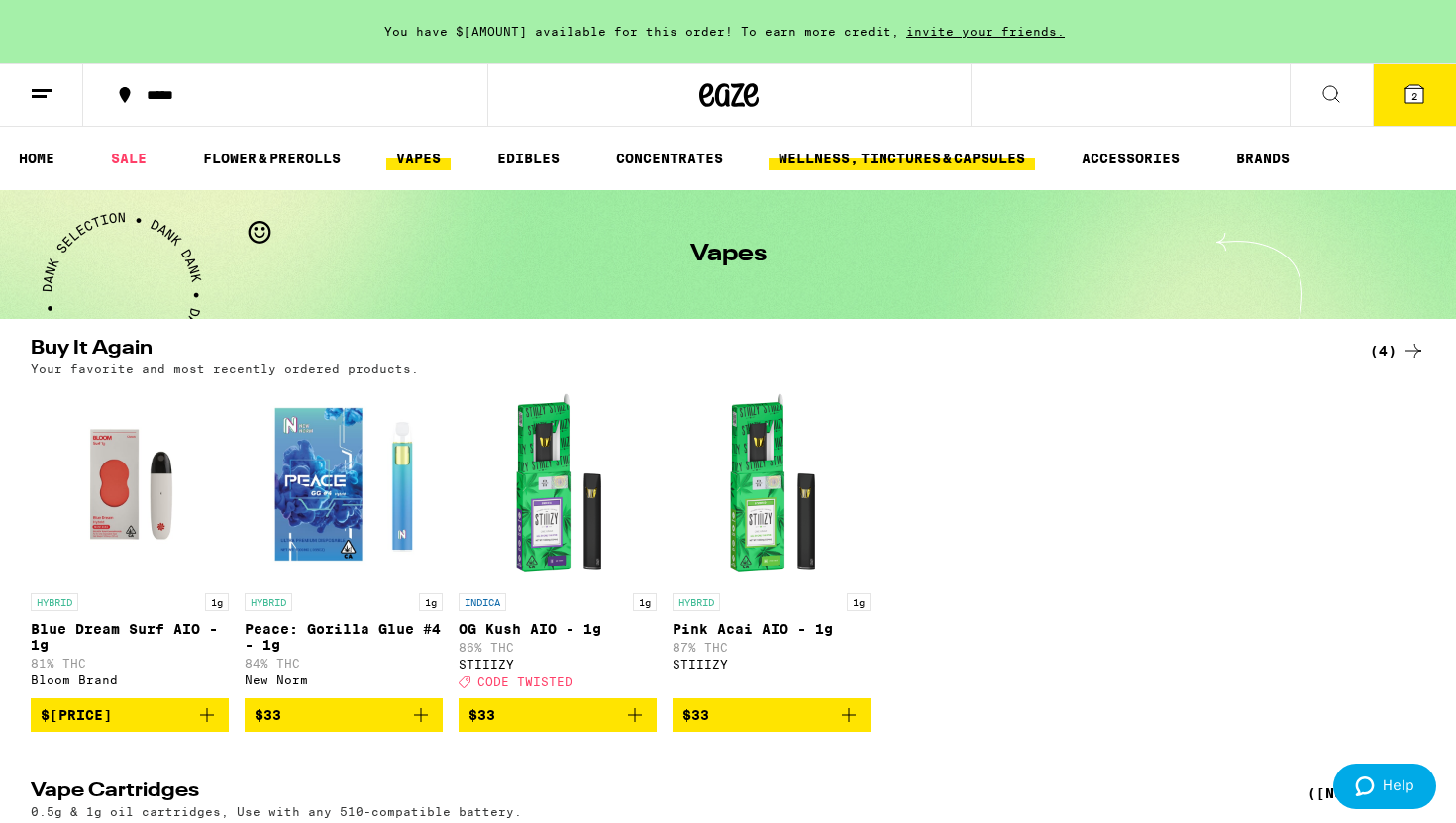 click on "WELLNESS, TINCTURES & CAPSULES" at bounding box center [901, 158] 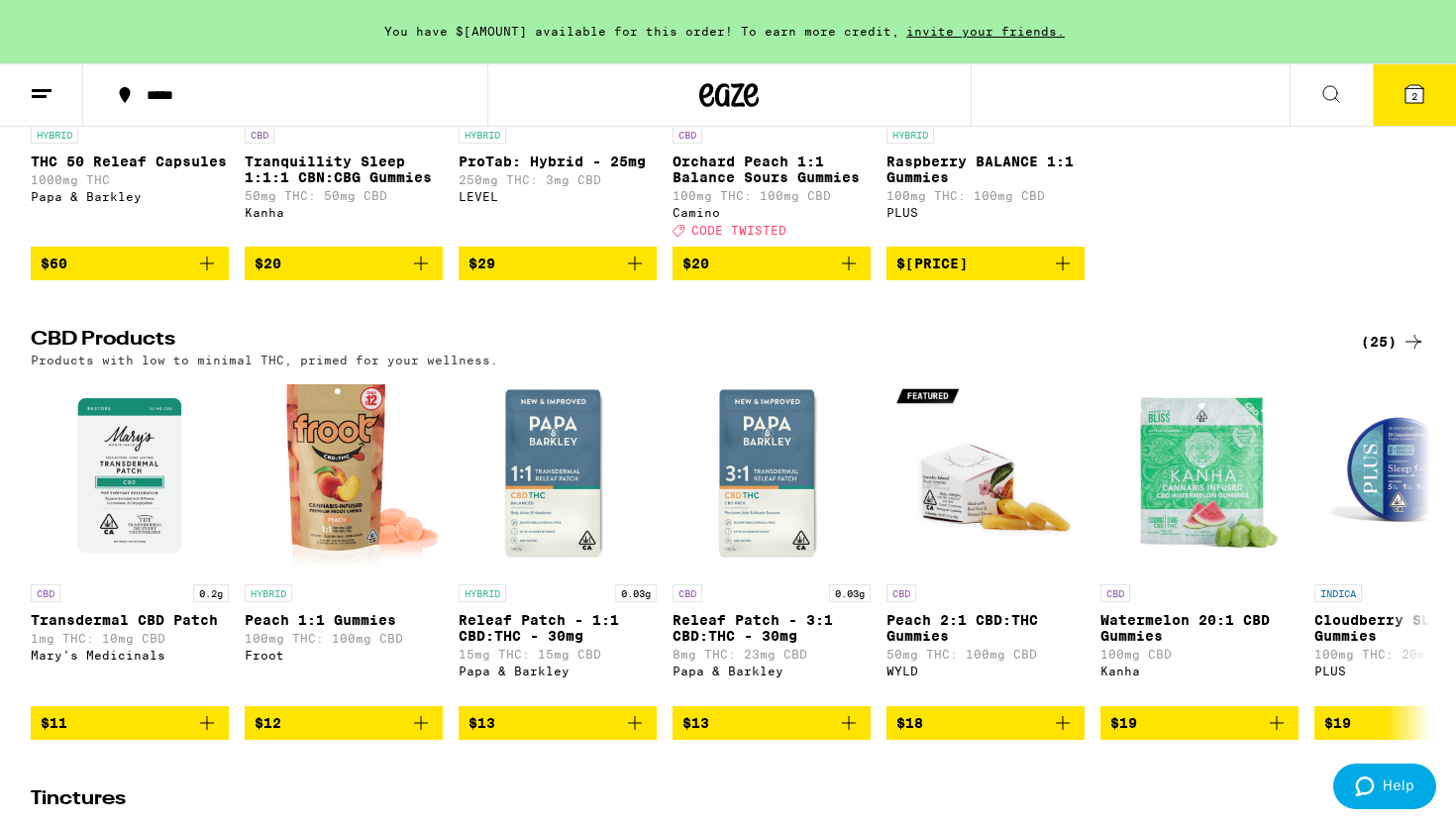 scroll, scrollTop: 462, scrollLeft: 0, axis: vertical 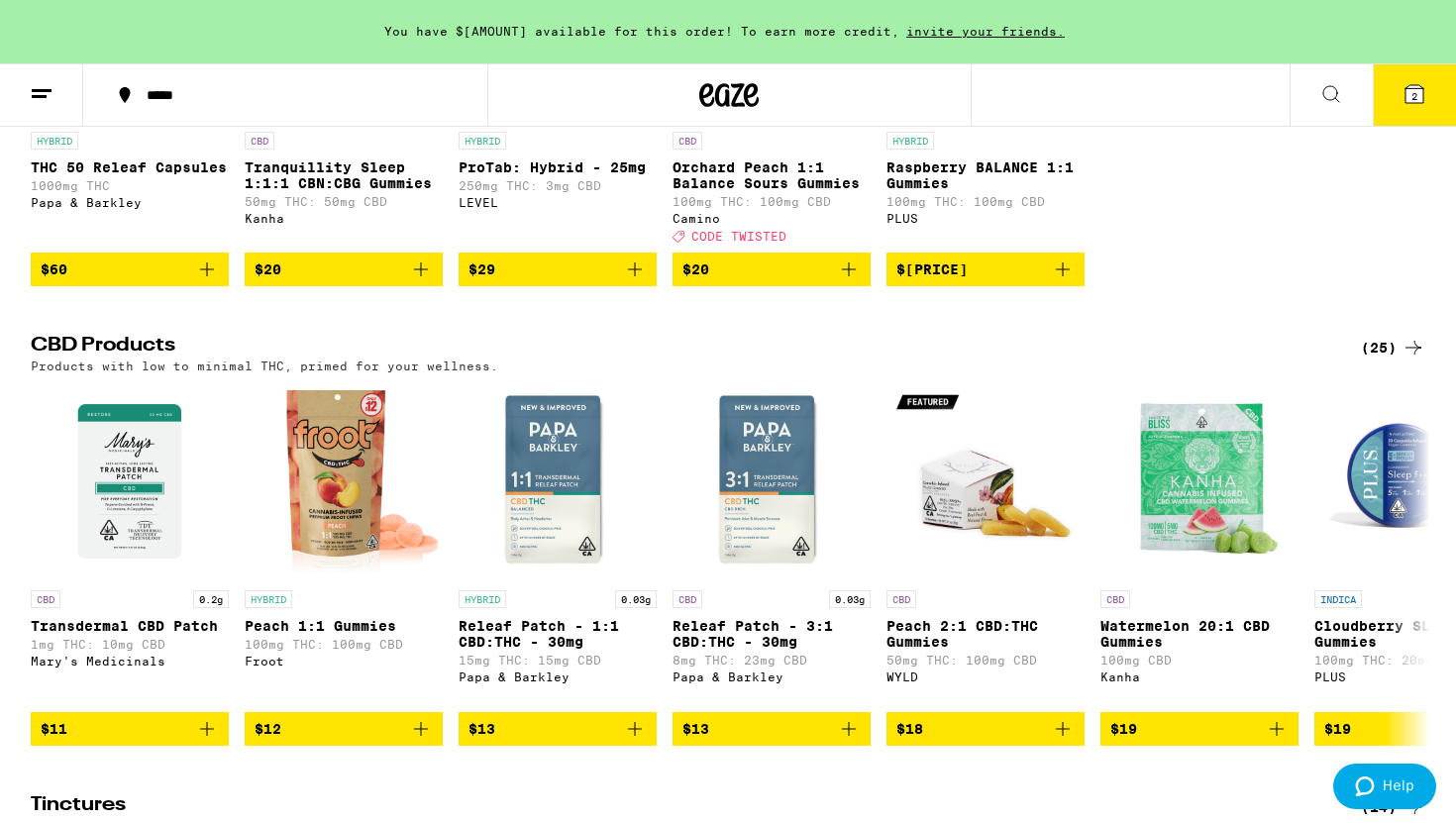 click 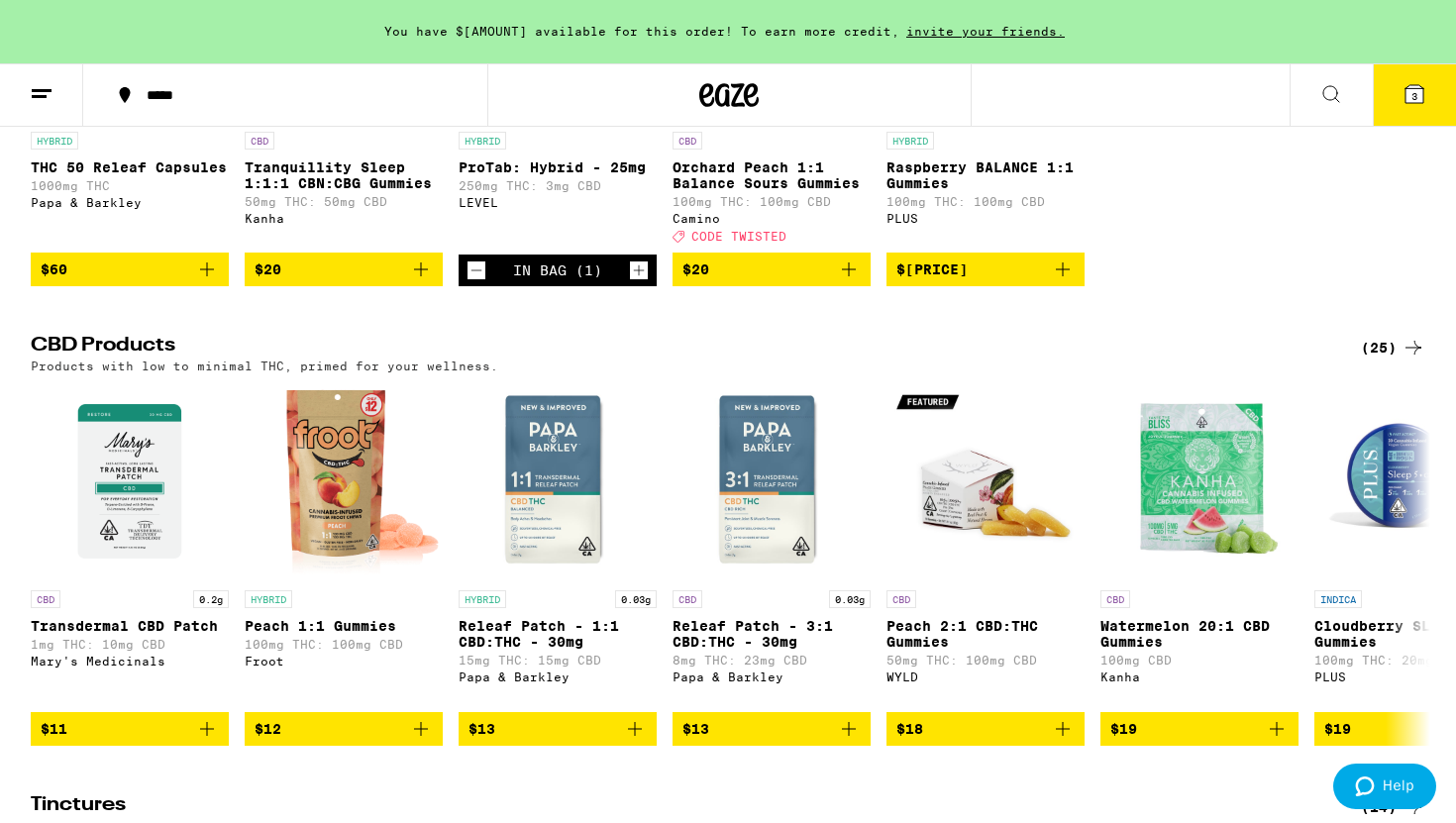 click on "3" at bounding box center (1414, 95) 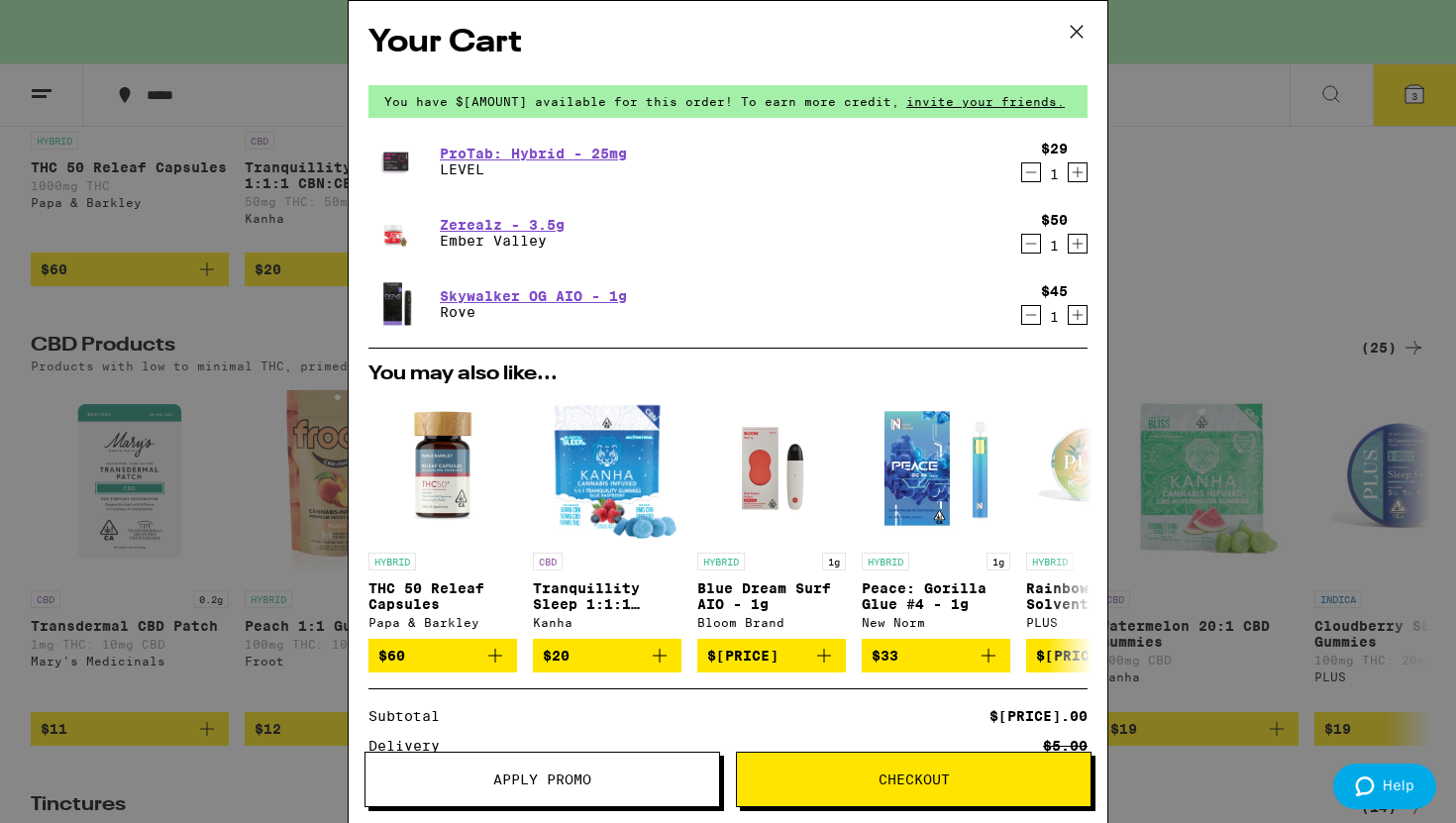 click on "Apply Promo" at bounding box center (542, 779) 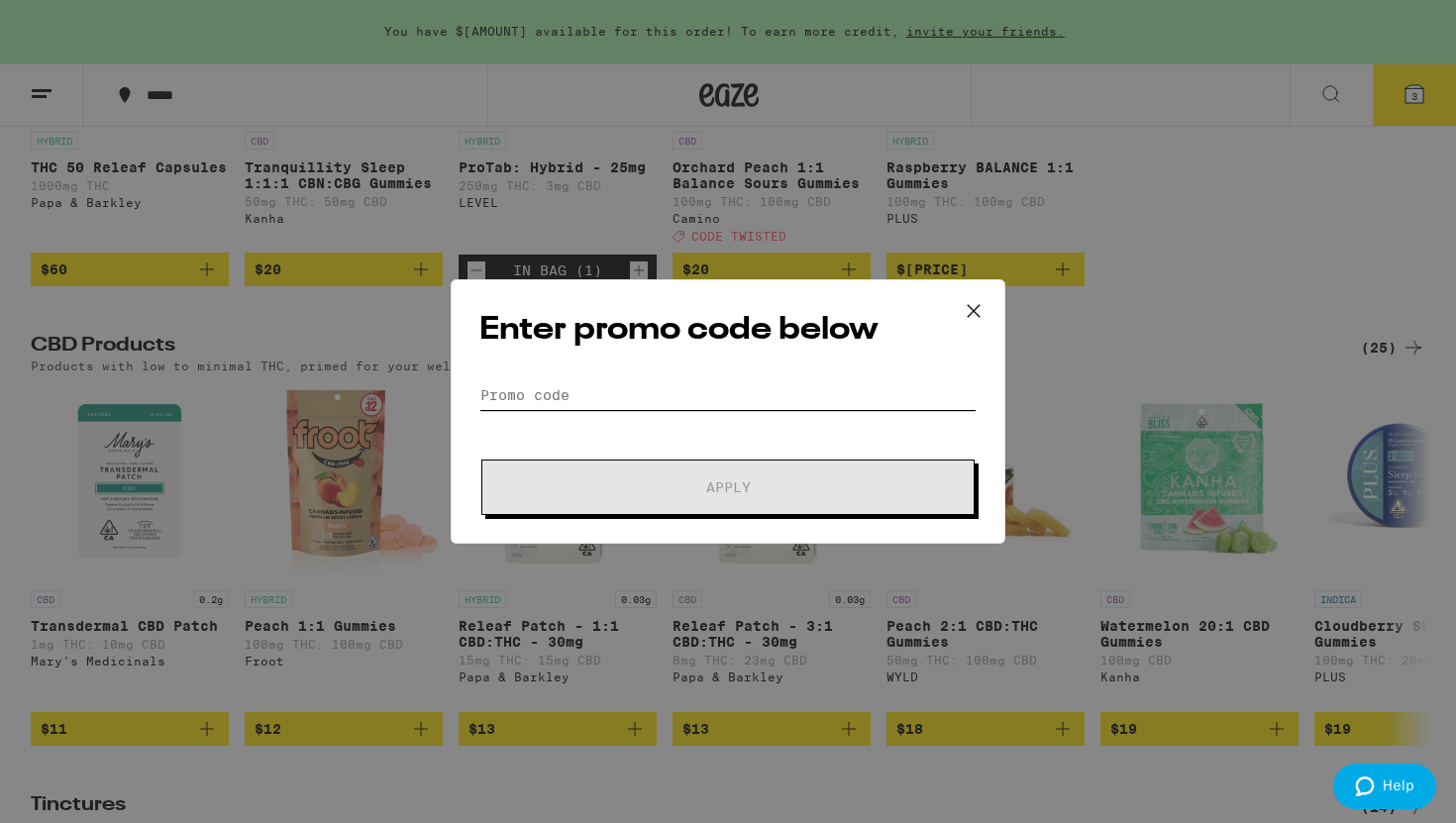 click on "Promo Code" at bounding box center [728, 395] 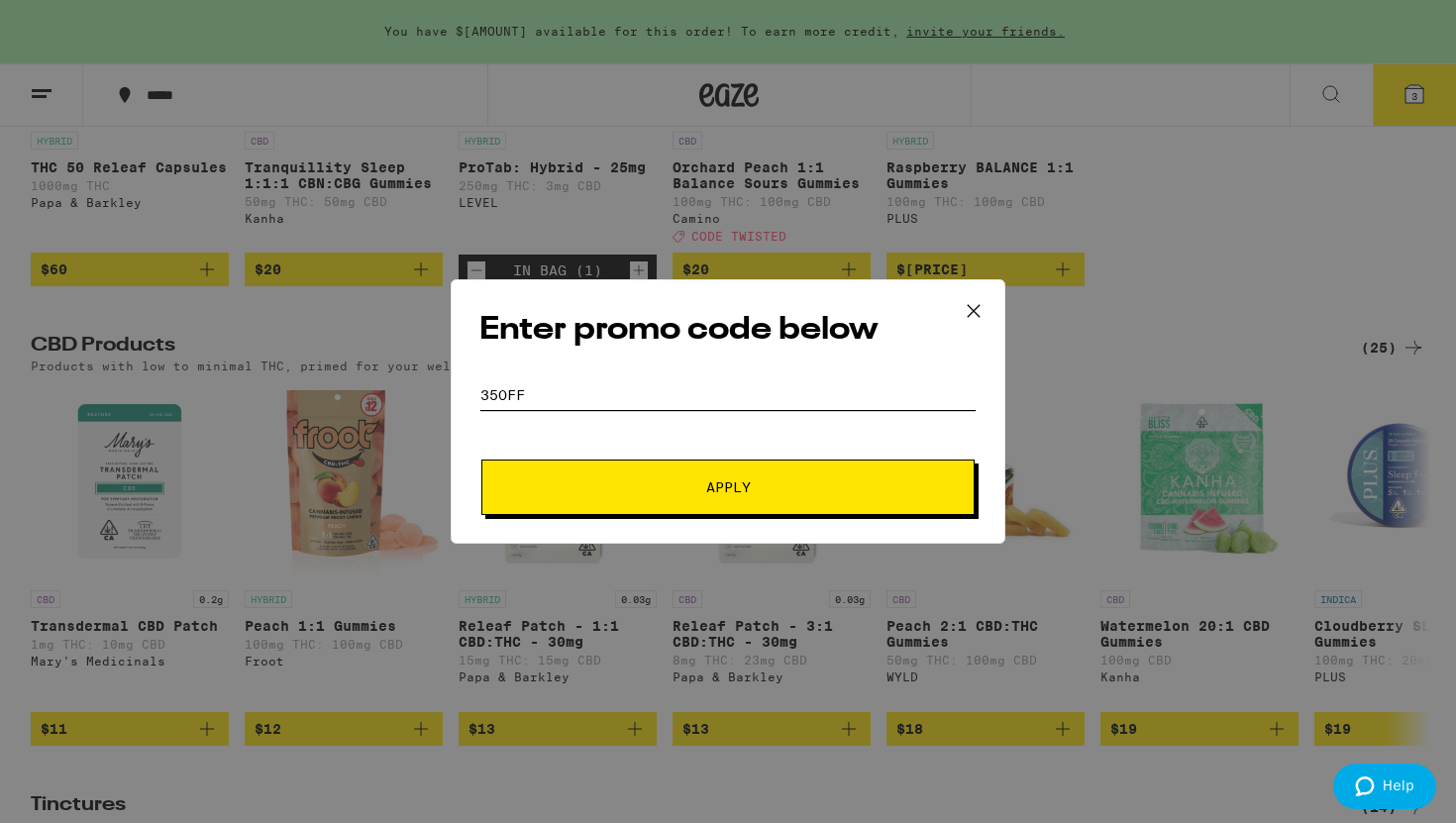 type on "35OFF" 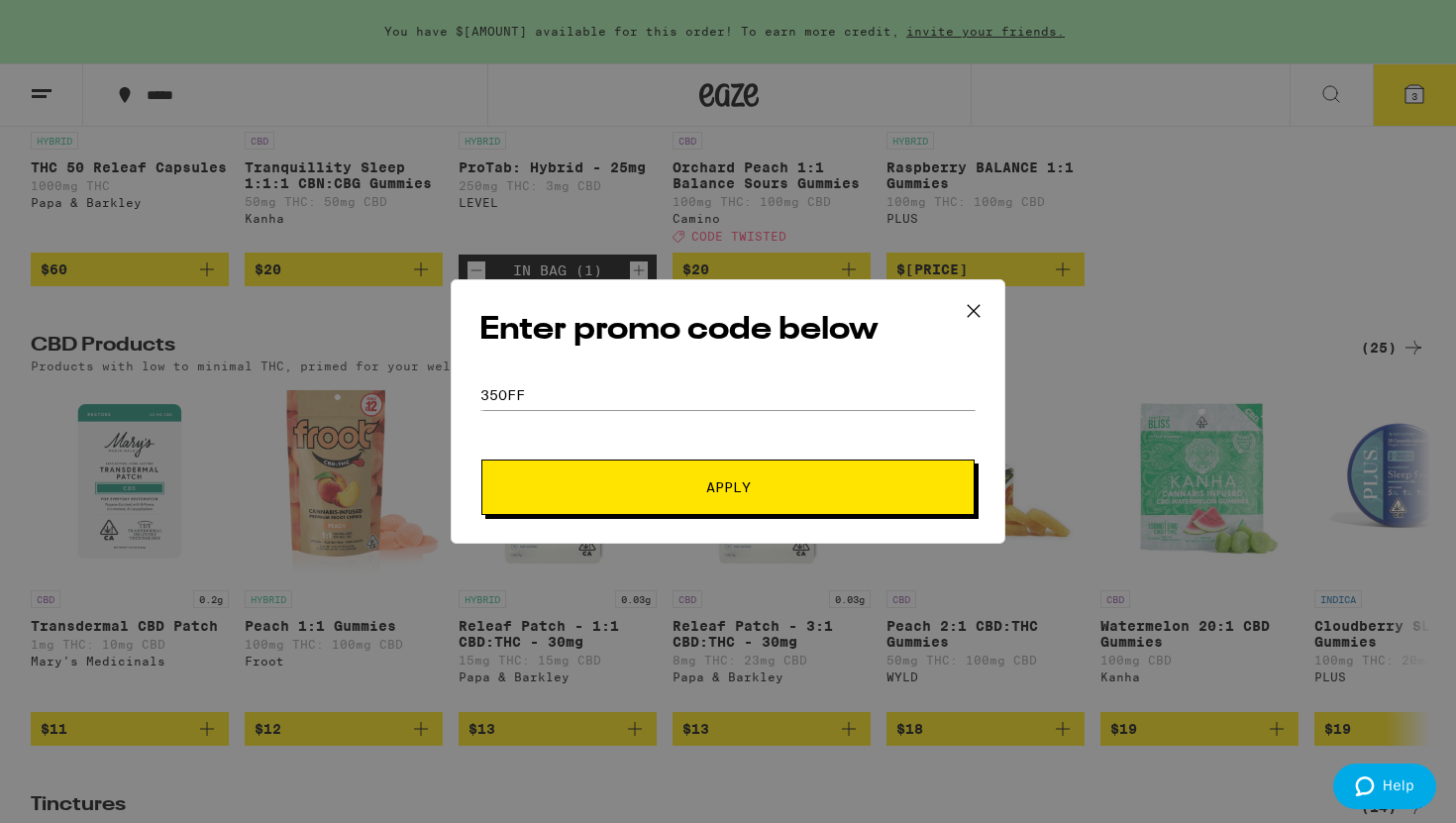 click on "Apply" at bounding box center (728, 487) 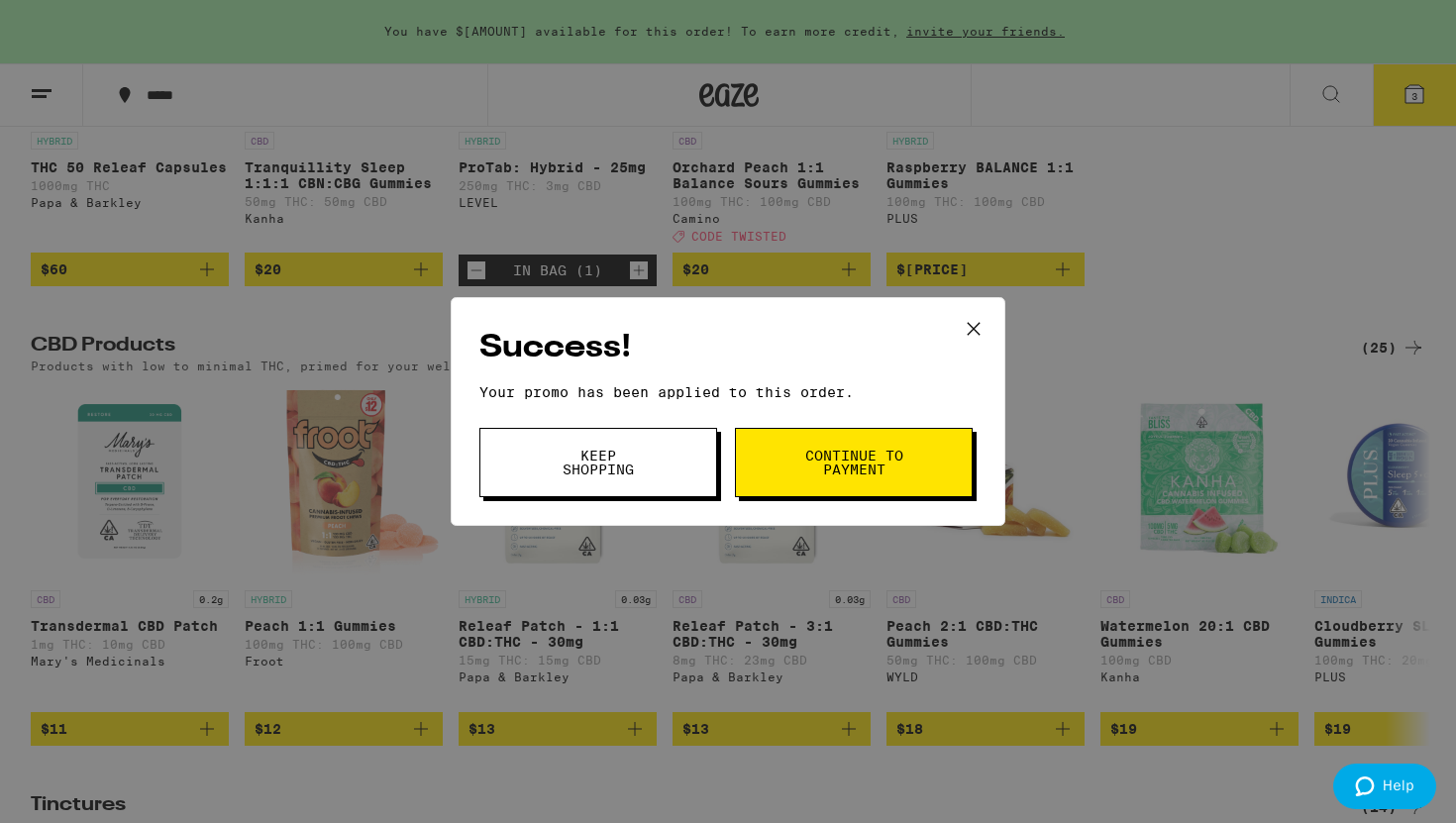 click on "Continue to payment" at bounding box center [854, 463] 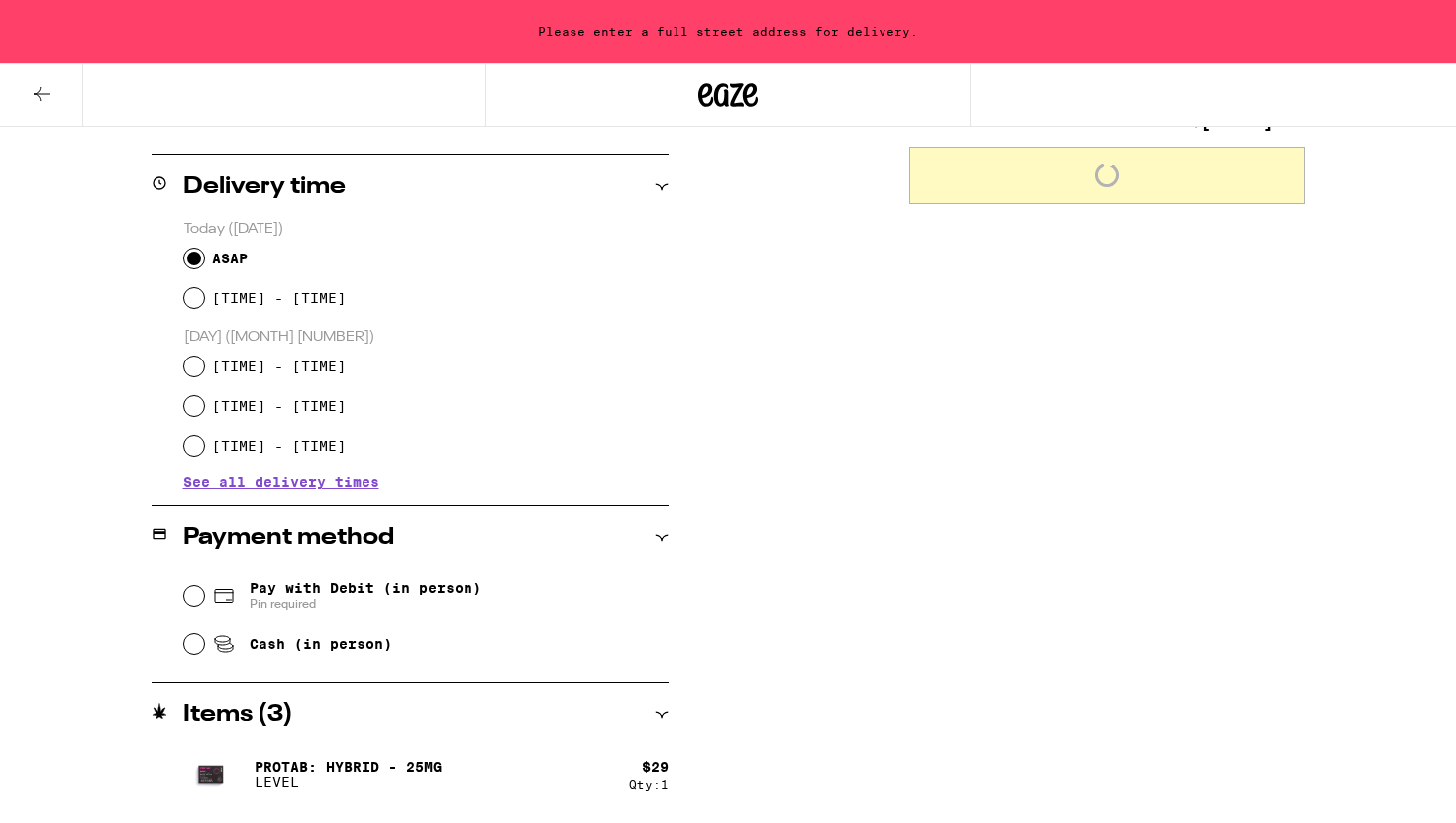 scroll, scrollTop: 0, scrollLeft: 0, axis: both 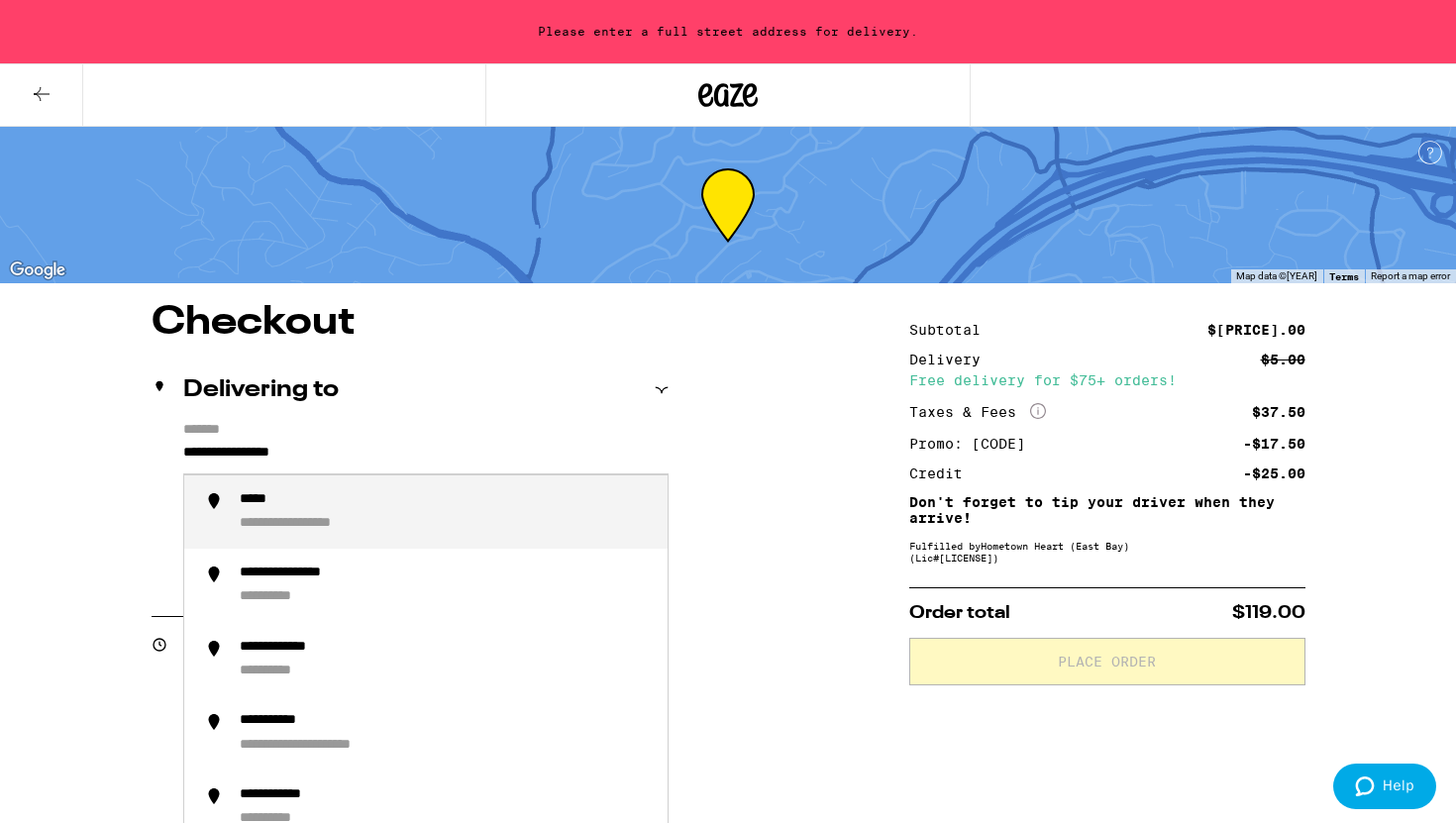 drag, startPoint x: 496, startPoint y: 458, endPoint x: 199, endPoint y: 439, distance: 297.60712 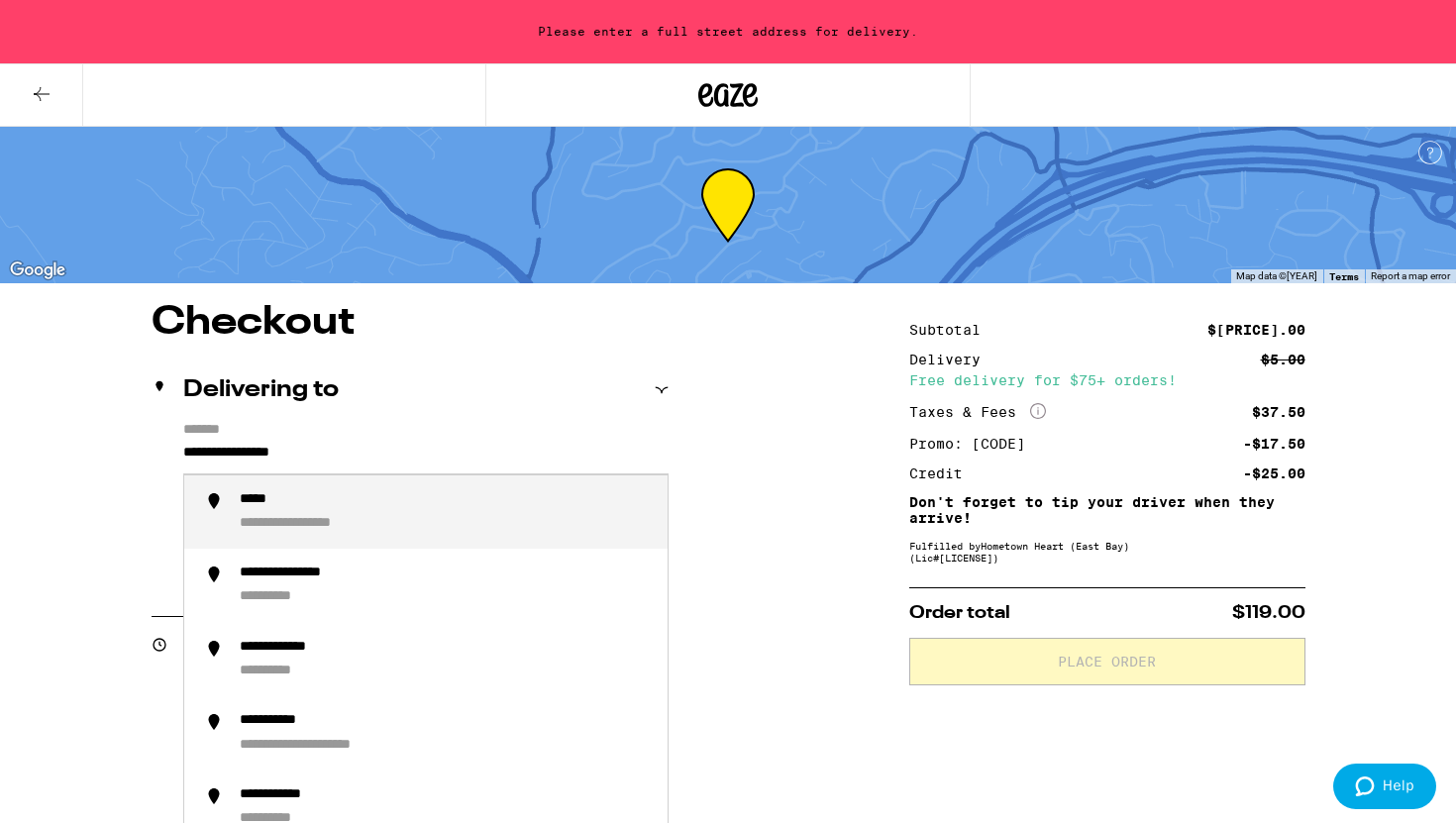 click on "**********" at bounding box center (426, 448) 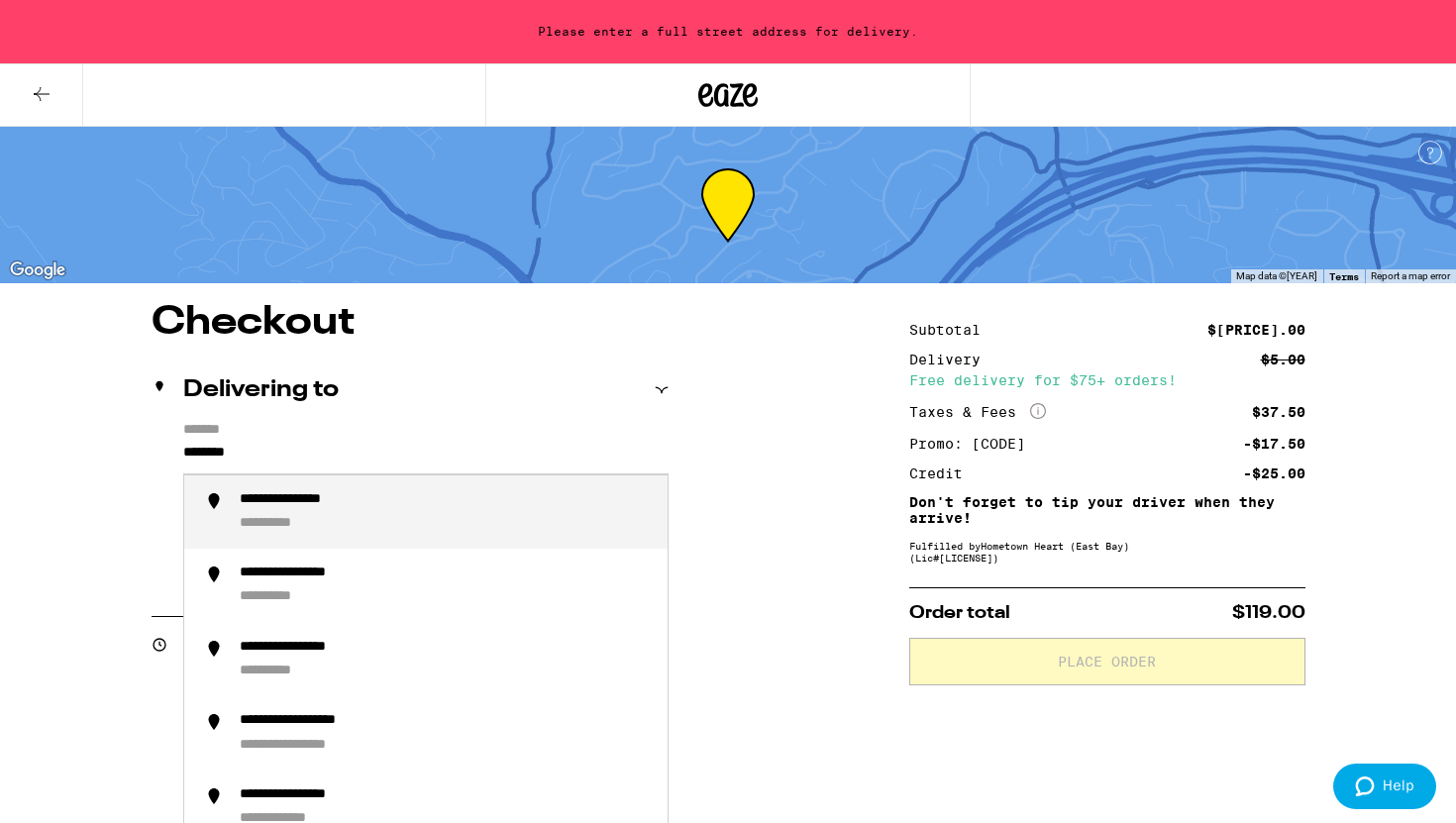 click on "**********" at bounding box center [311, 500] 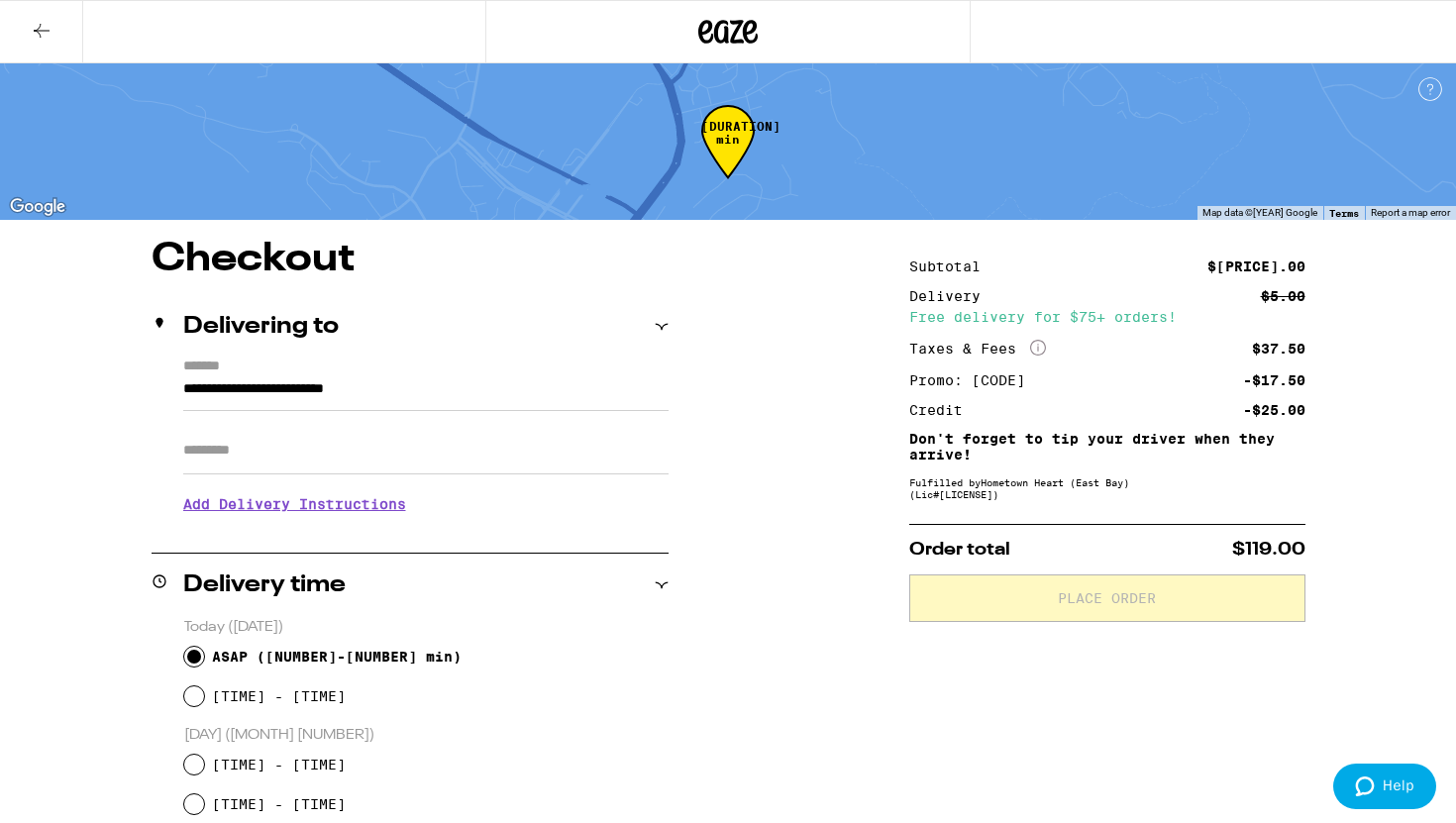 click on "Add Delivery Instructions" at bounding box center [426, 504] 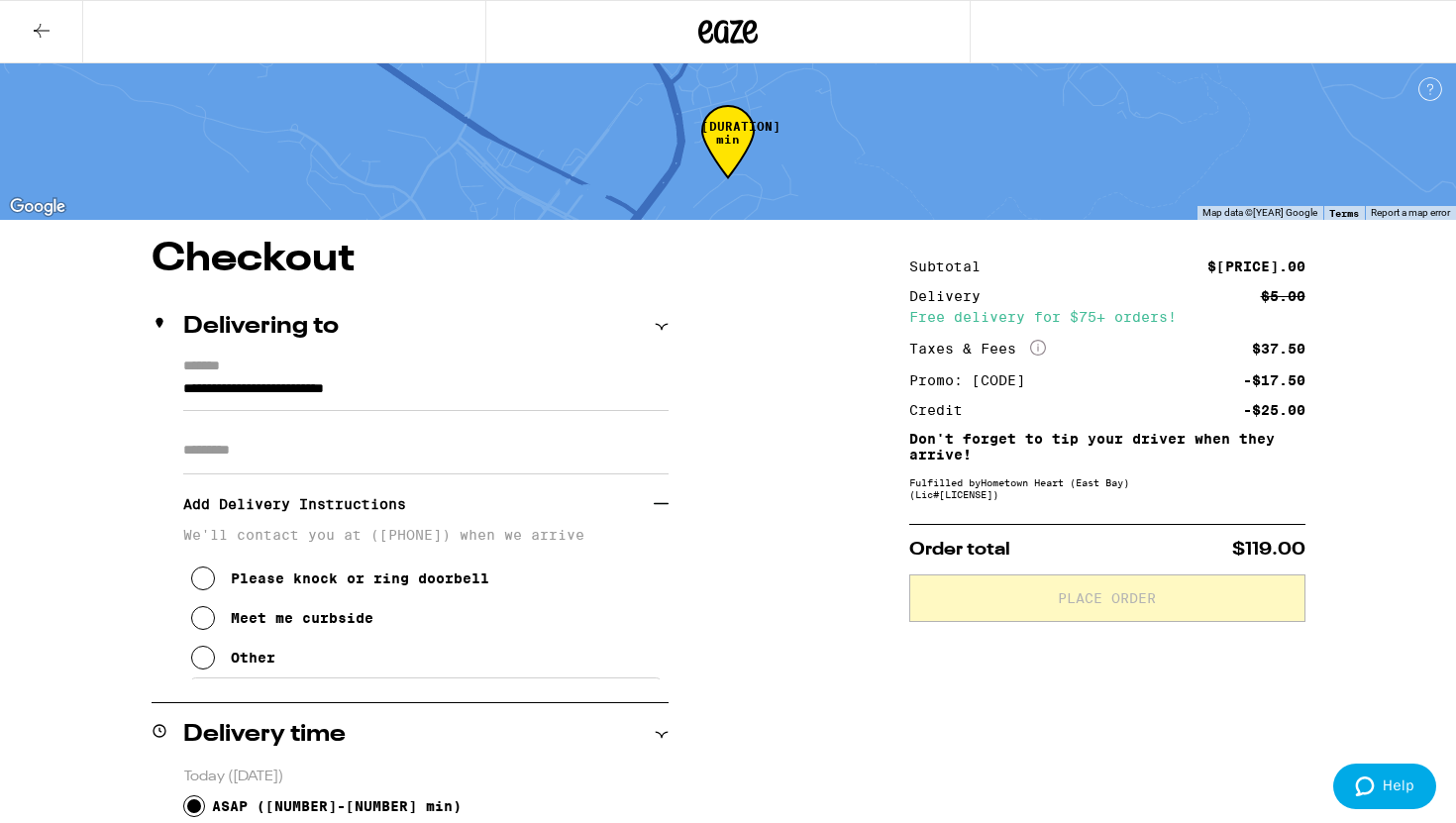 click on "Please knock or ring doorbell" at bounding box center [340, 578] 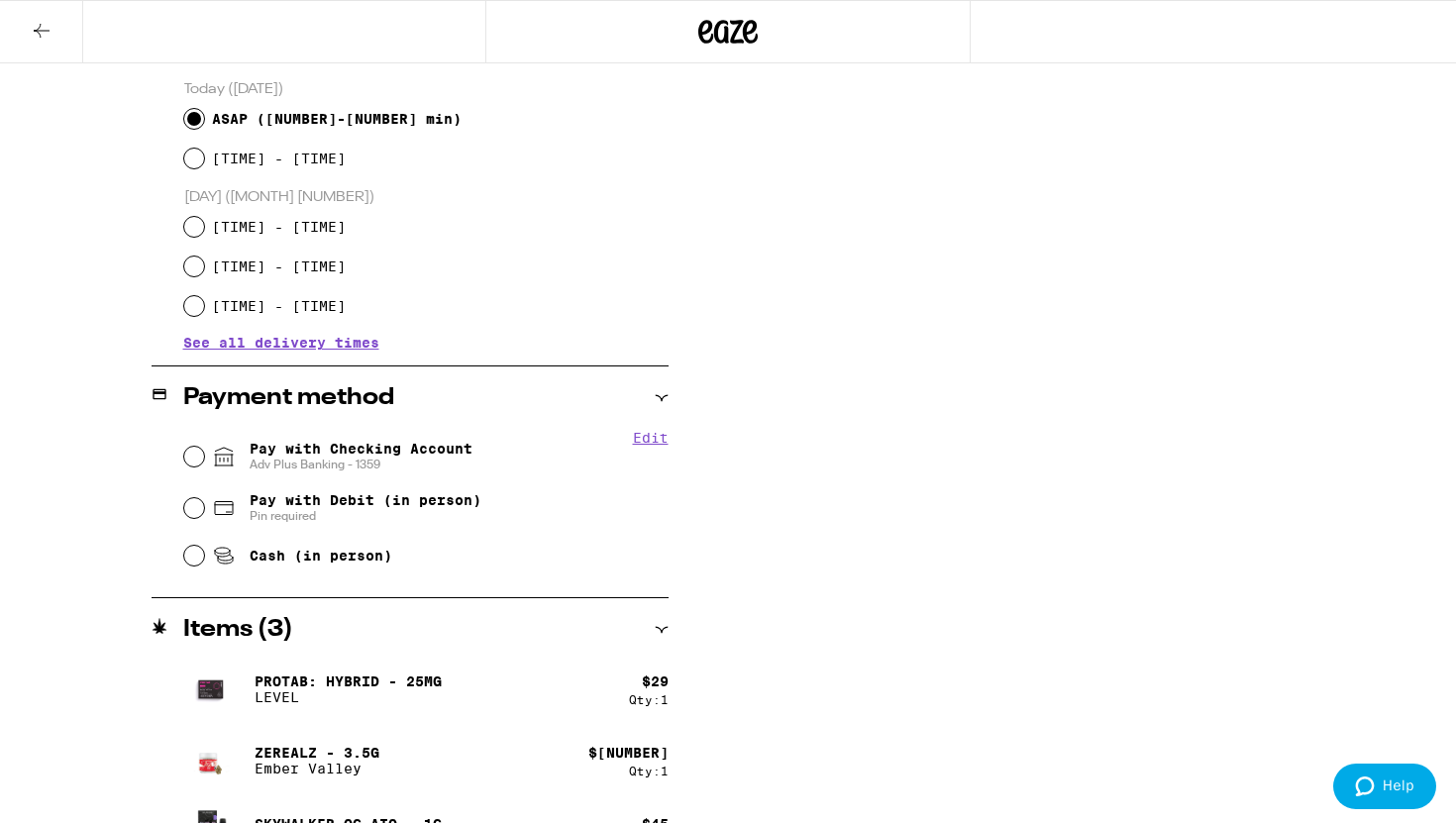 scroll, scrollTop: 698, scrollLeft: 0, axis: vertical 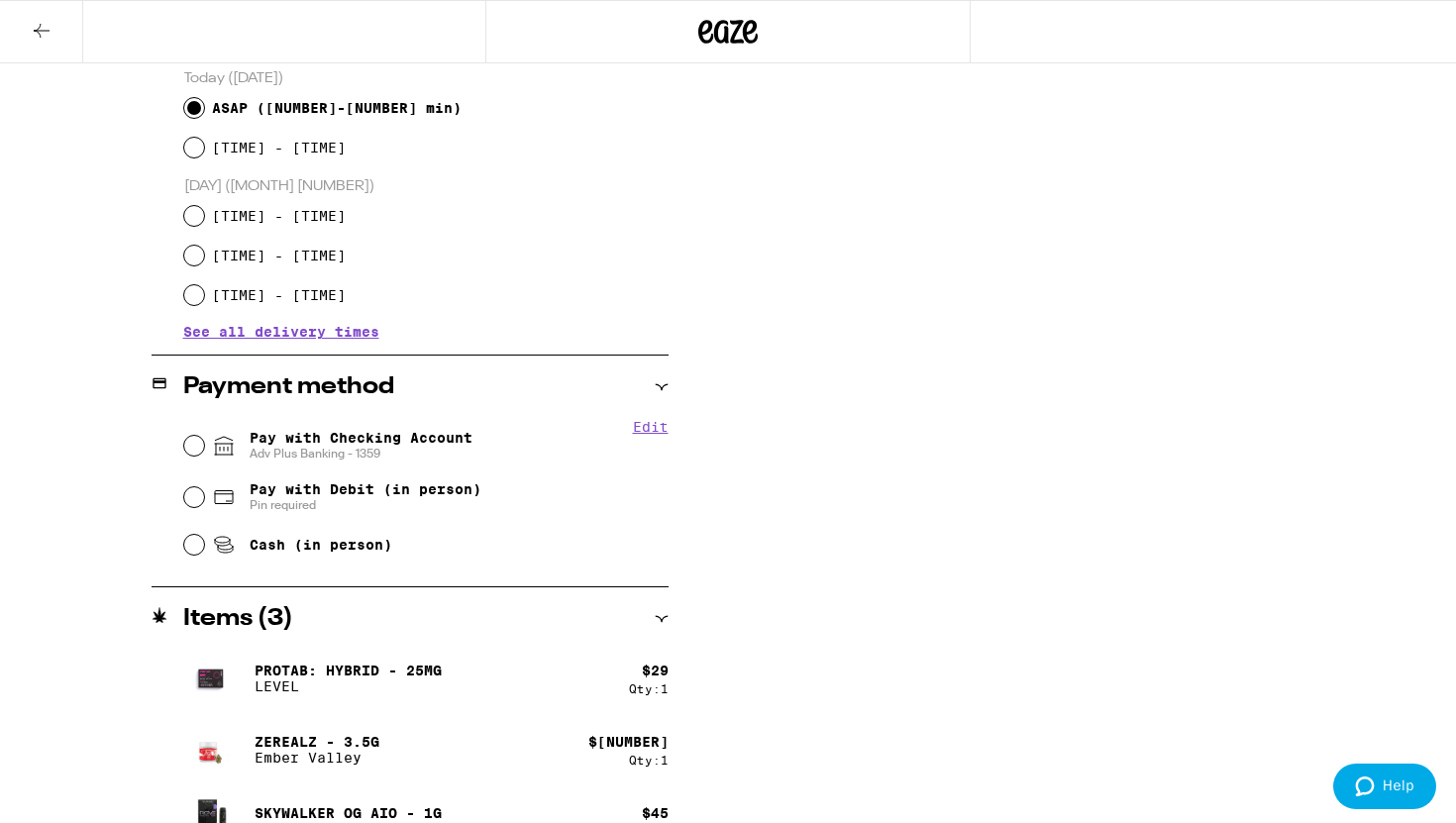 click on "Pay with Checking Account Adv Plus Banking - [NUMBER]" at bounding box center [361, 446] 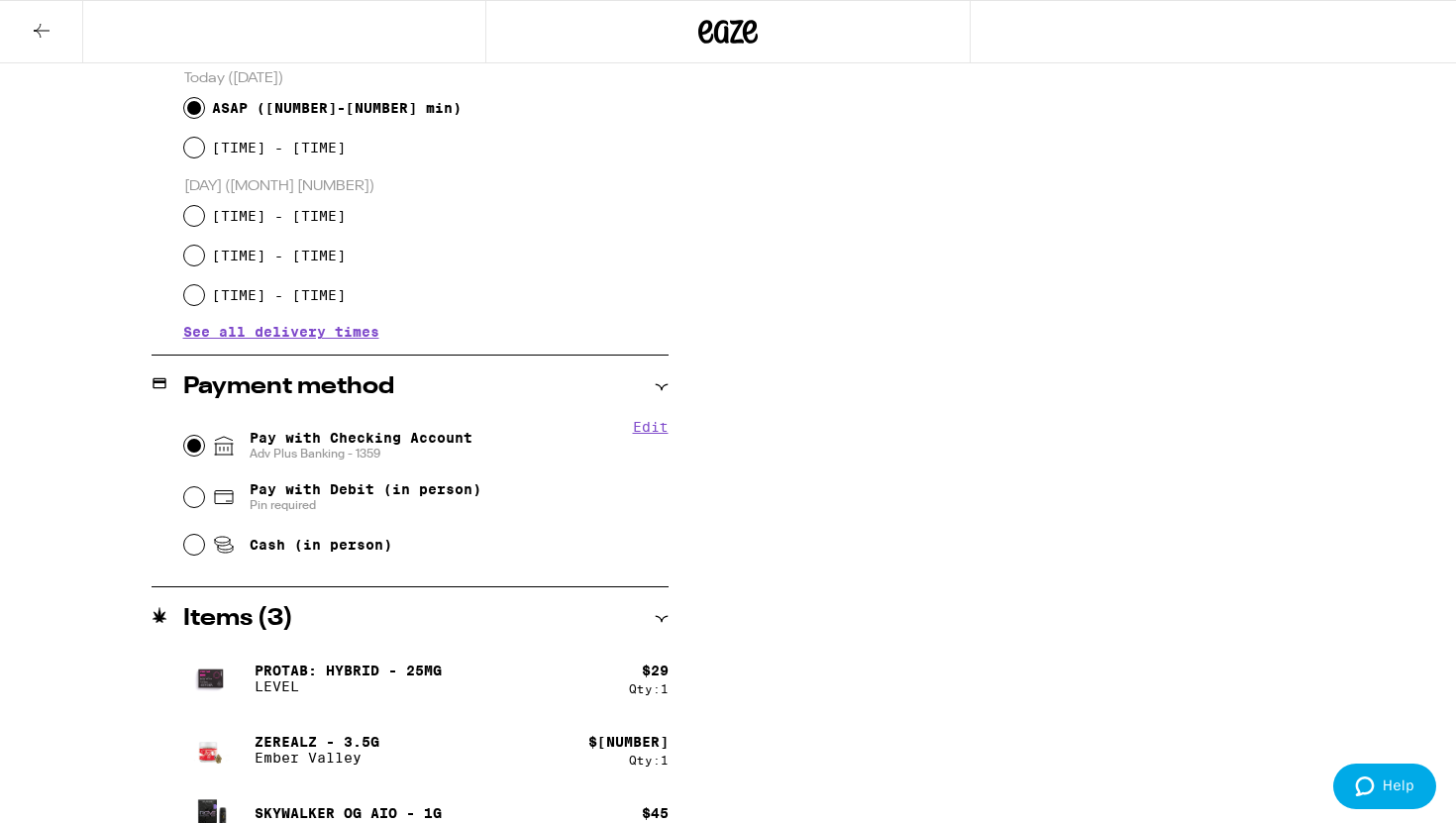 click on "Pay with Checking Account Adv Plus Banking - [NUMBER]" at bounding box center (194, 446) 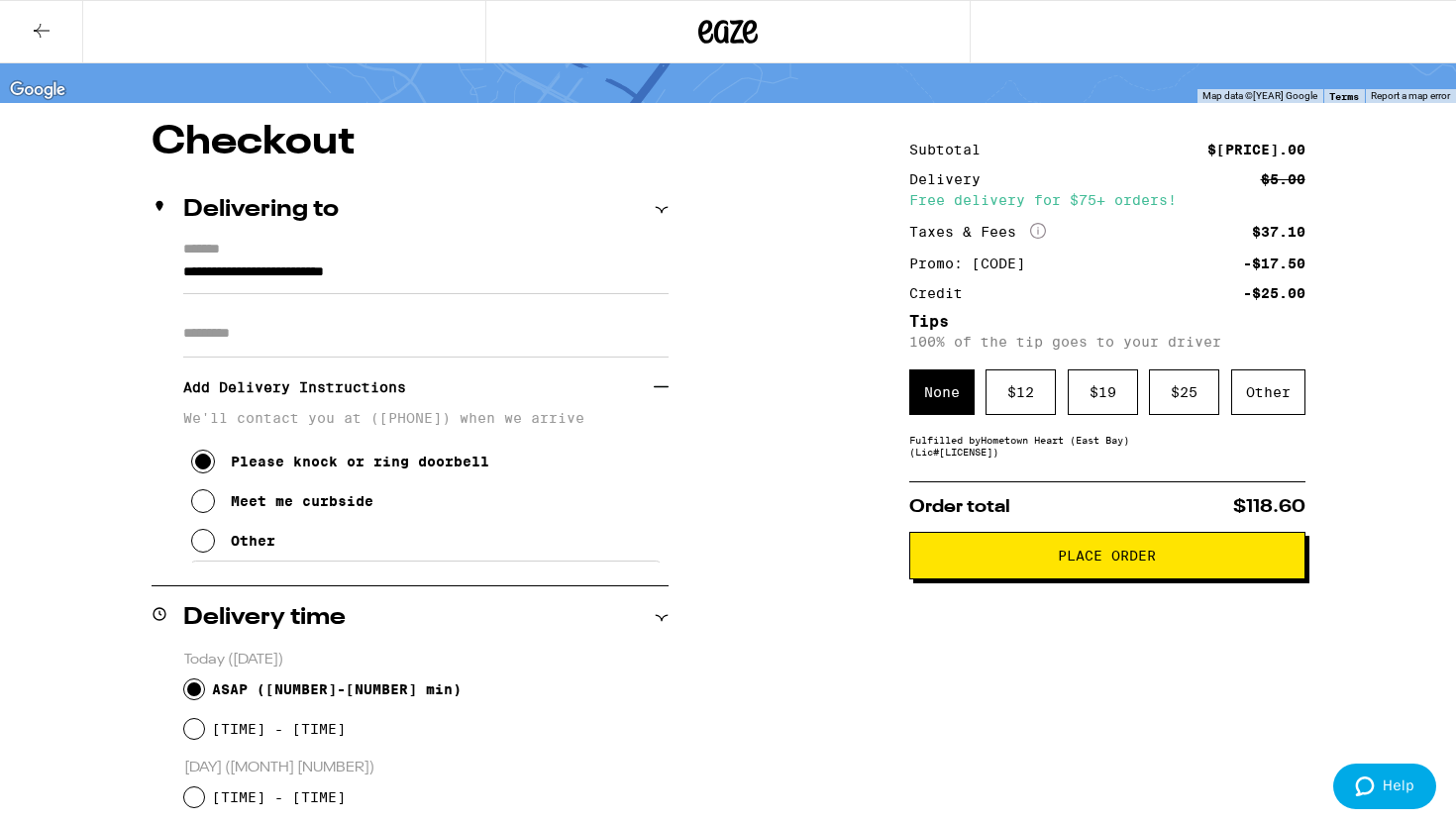 scroll, scrollTop: 118, scrollLeft: 0, axis: vertical 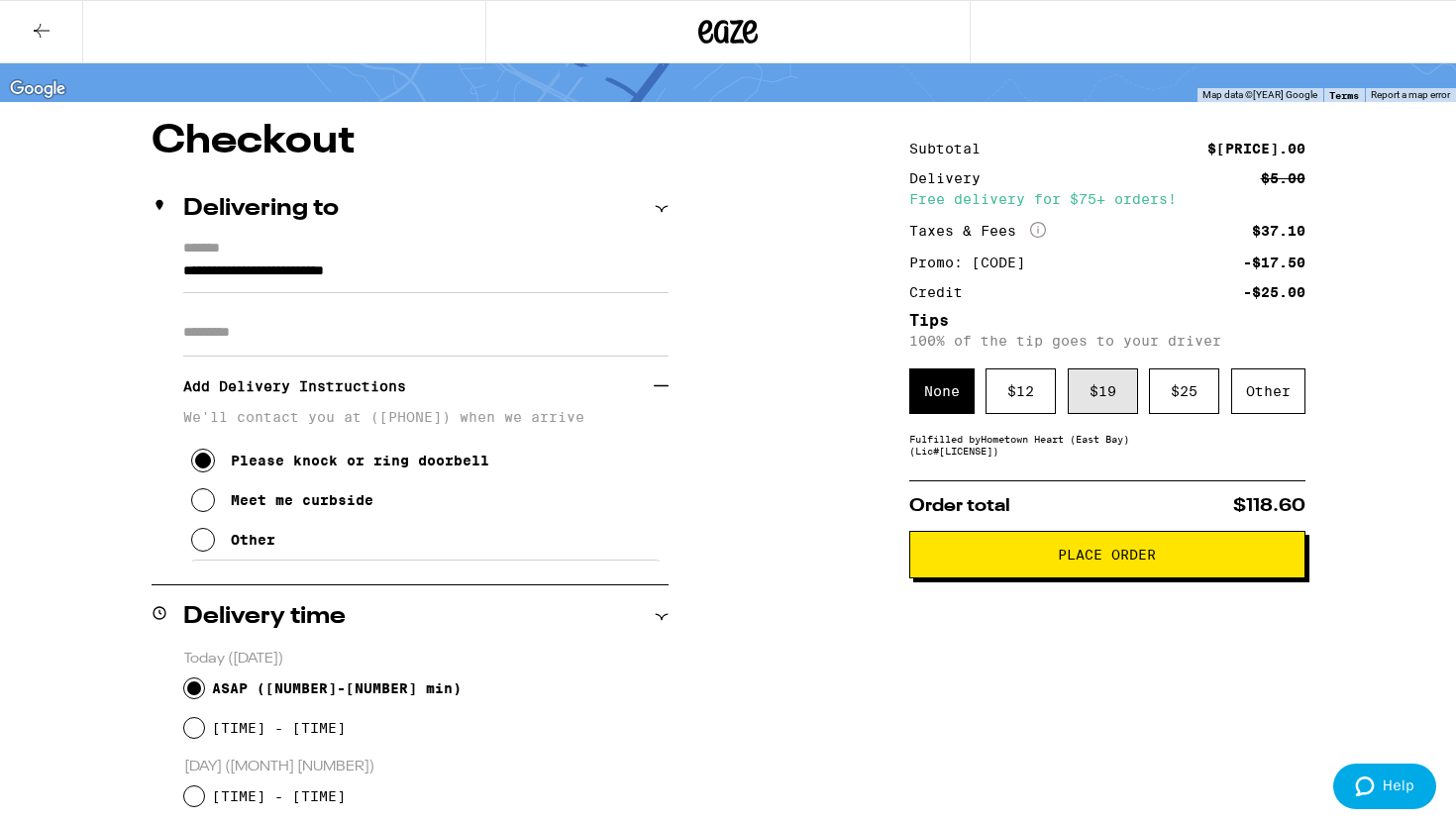 click on "$ 19" at bounding box center (1102, 391) 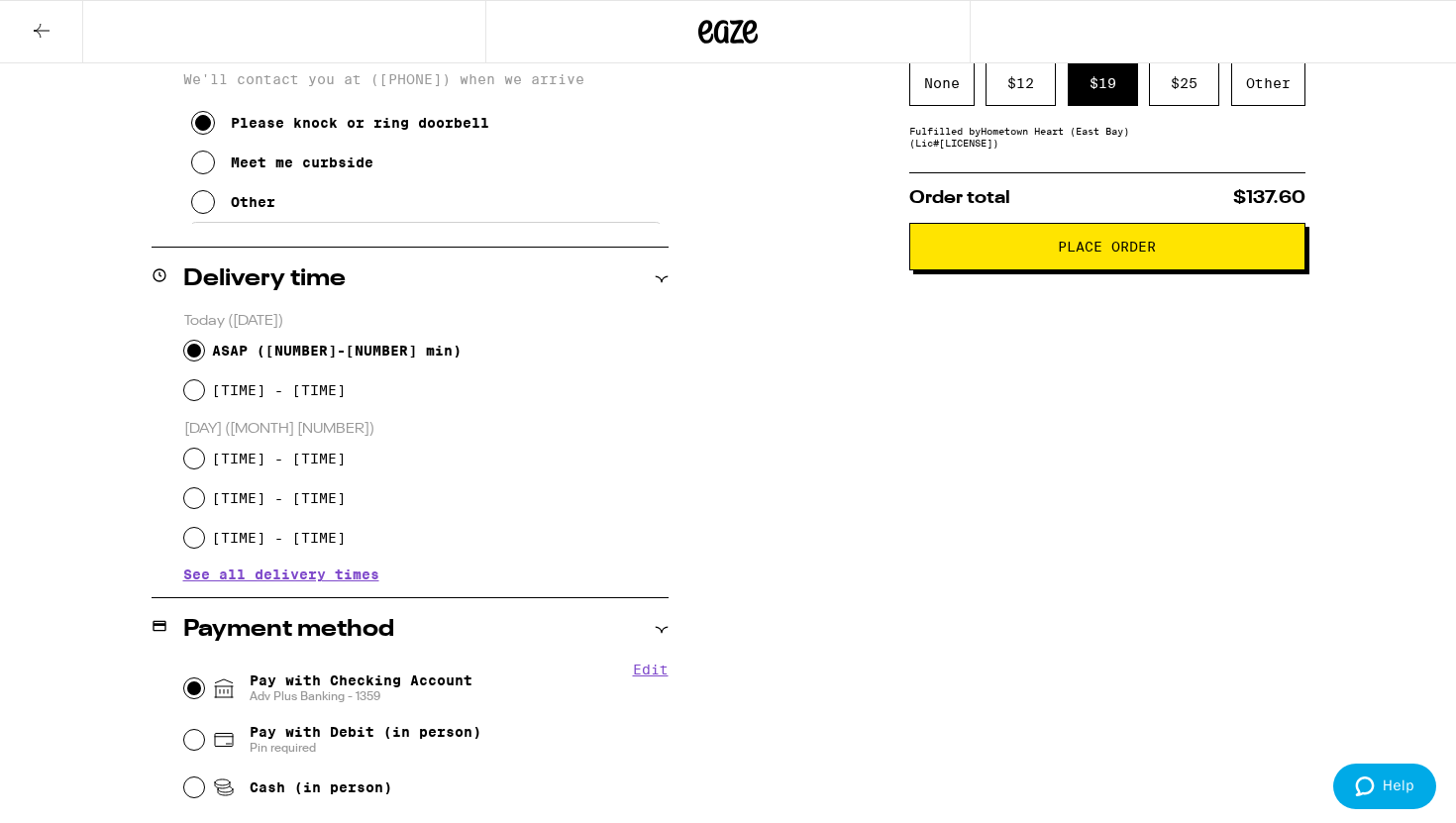 scroll, scrollTop: 450, scrollLeft: 0, axis: vertical 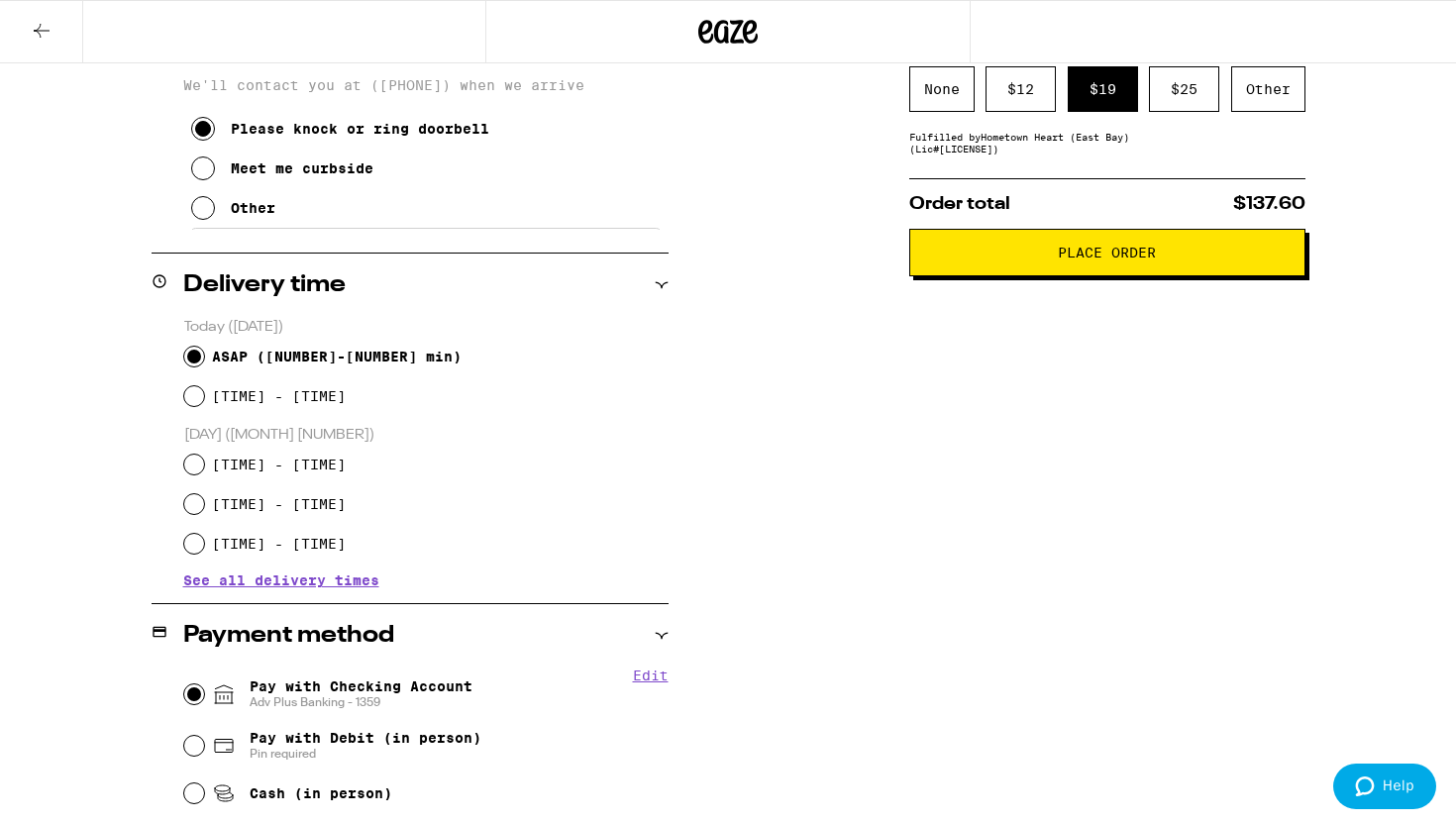 click on "[TIME] - [TIME]" at bounding box center [426, 396] 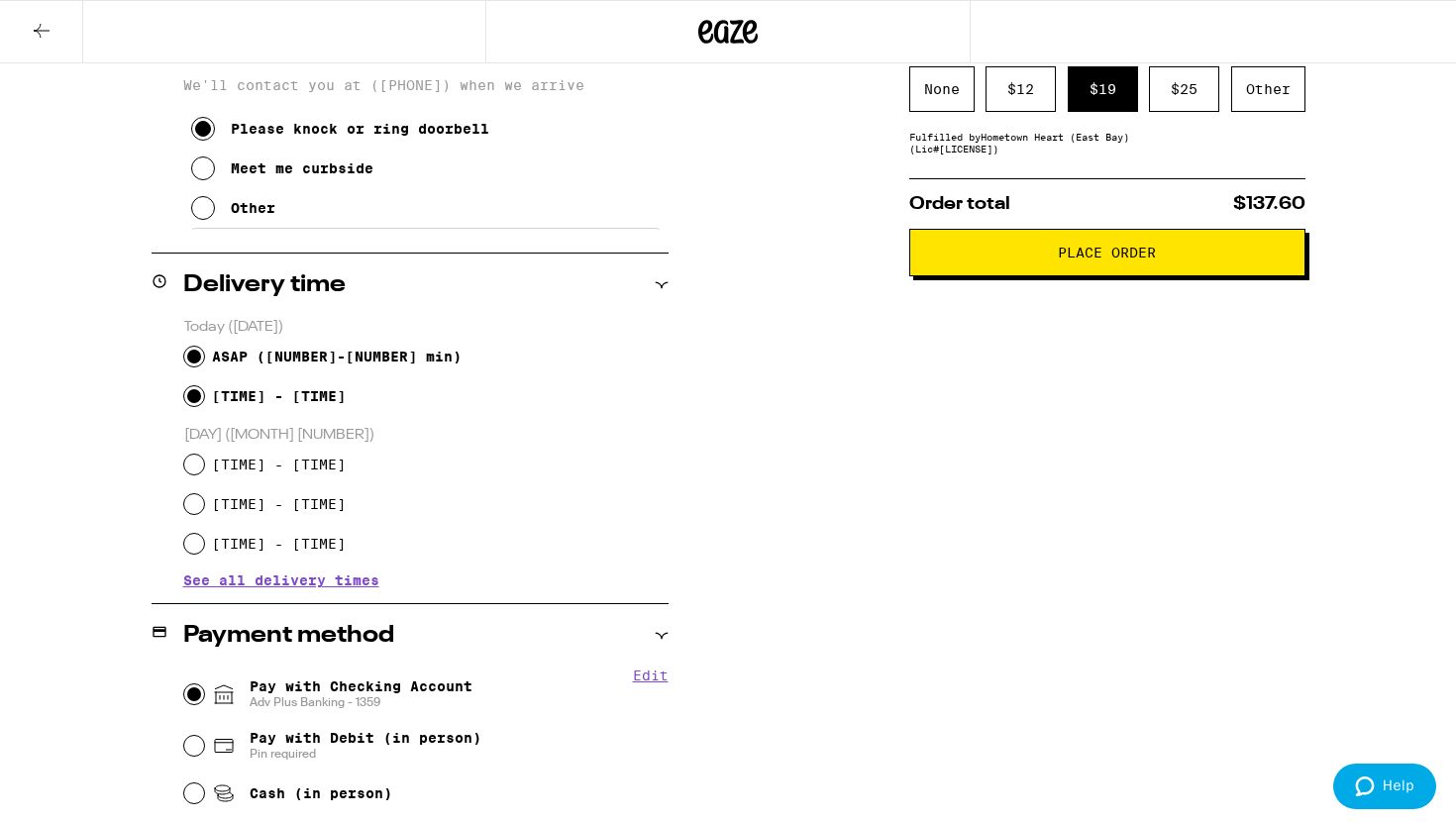 click on "[TIME] - [TIME]" at bounding box center [194, 396] 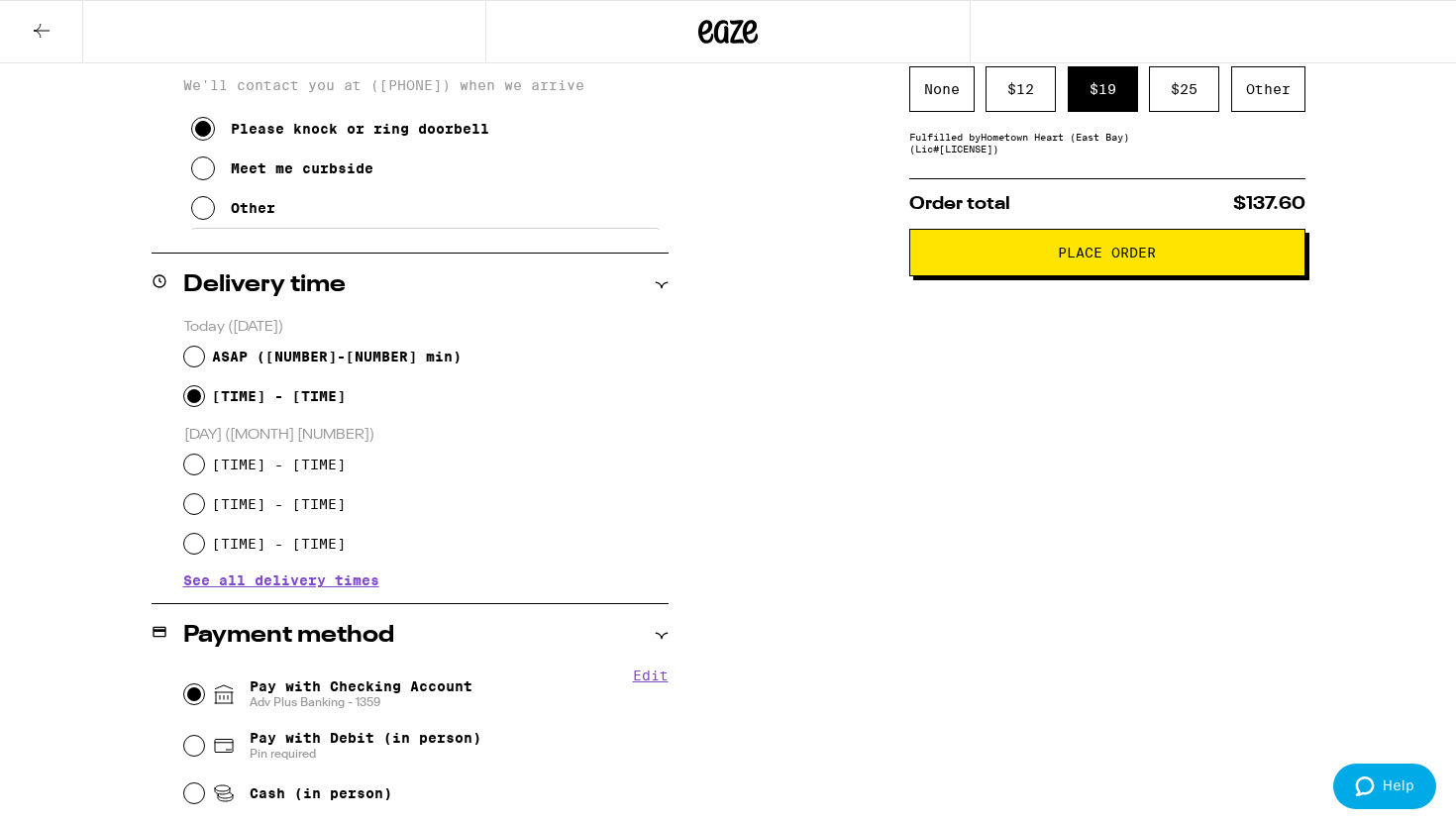 radio on "true" 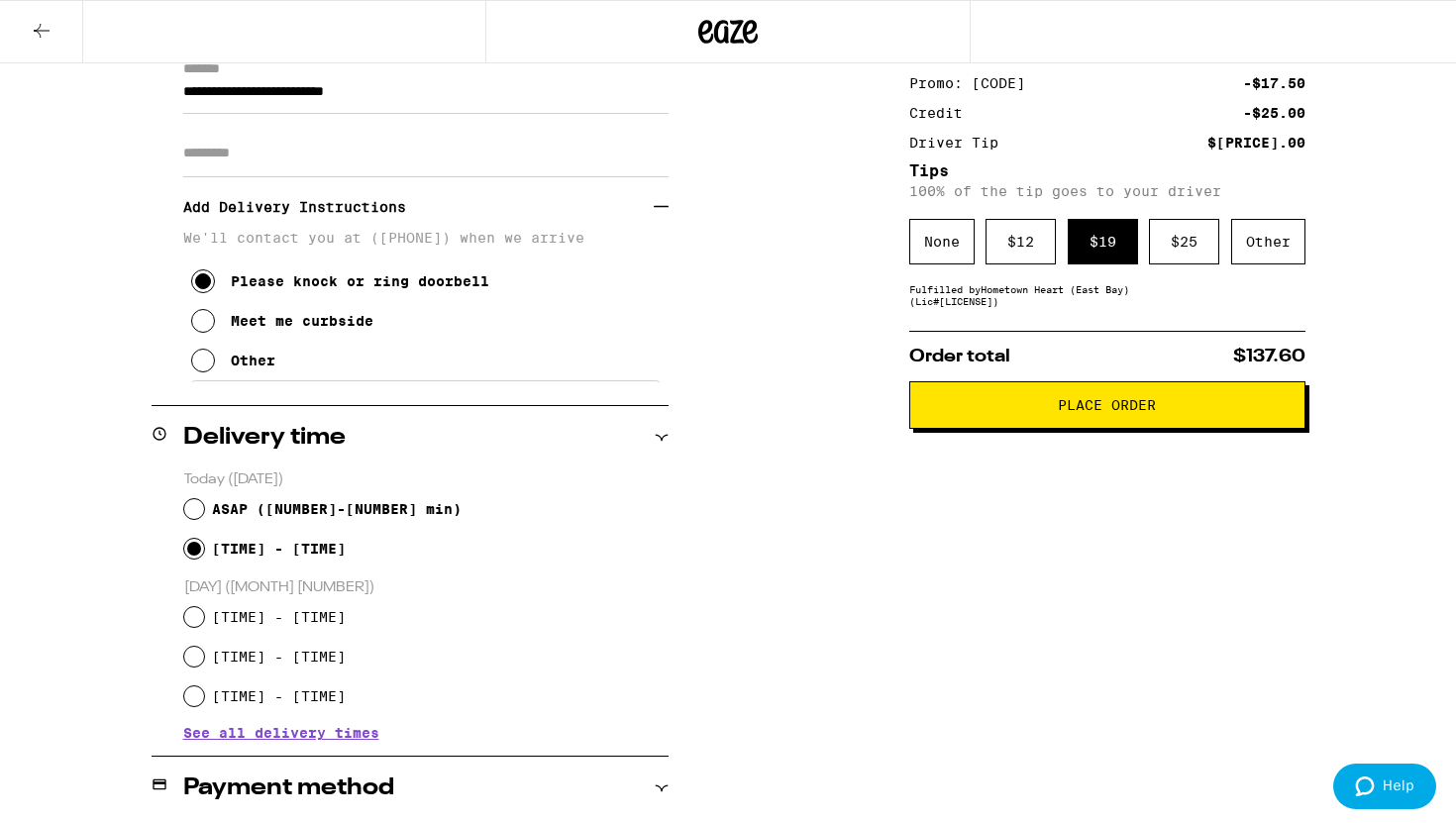 scroll, scrollTop: 304, scrollLeft: 0, axis: vertical 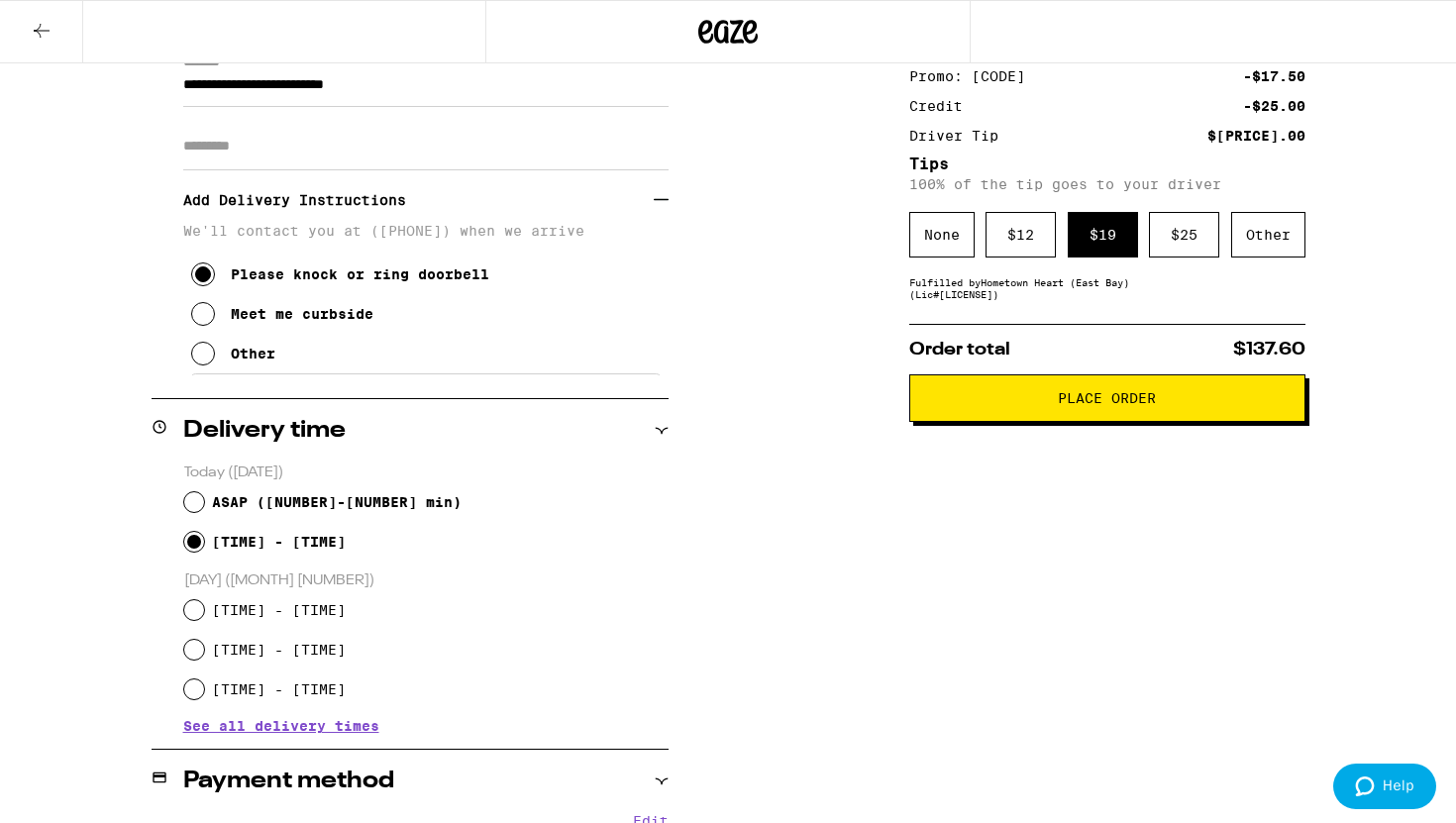 drag, startPoint x: 1068, startPoint y: 421, endPoint x: 1028, endPoint y: 537, distance: 122.7029 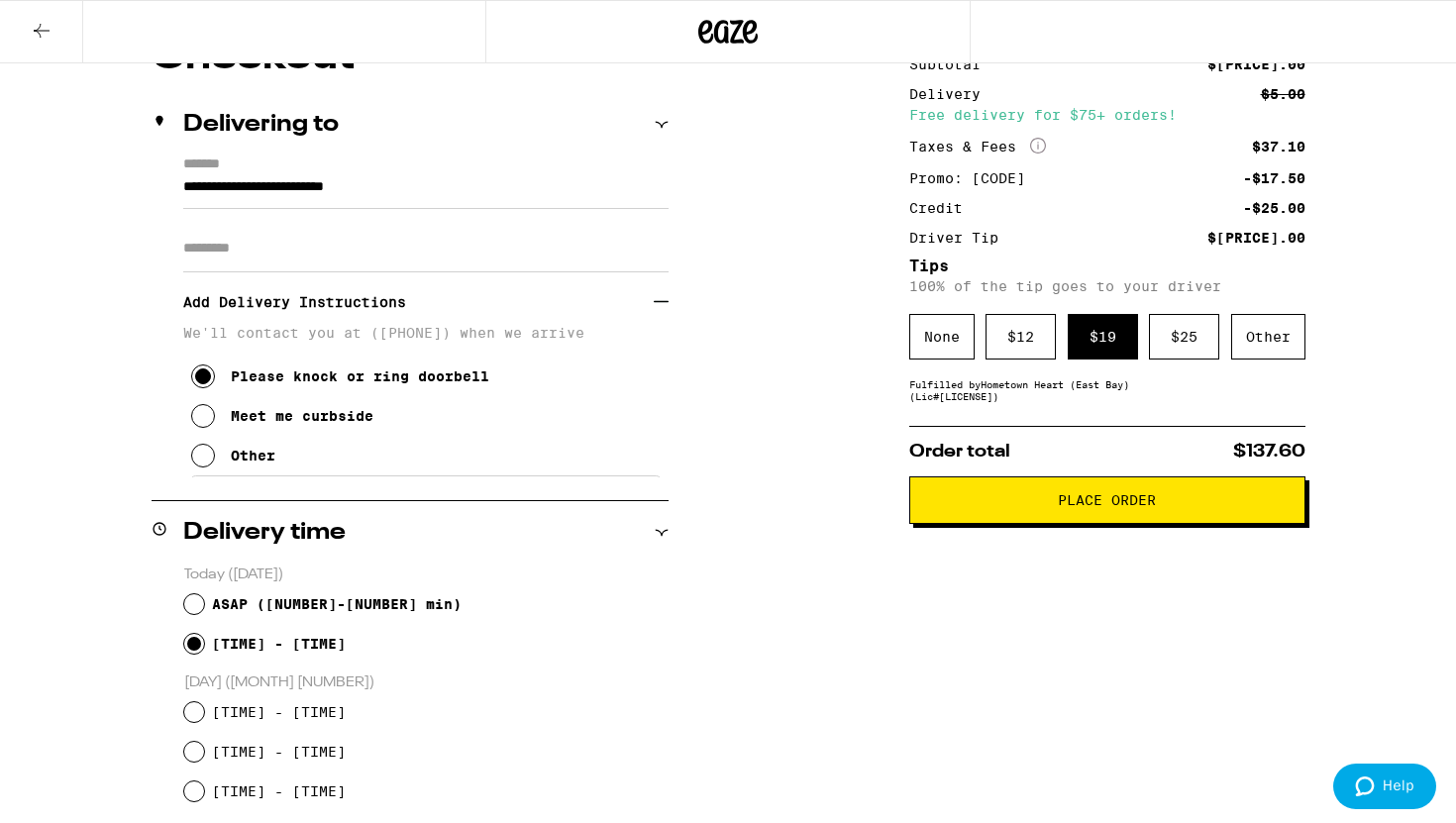 scroll, scrollTop: 0, scrollLeft: 0, axis: both 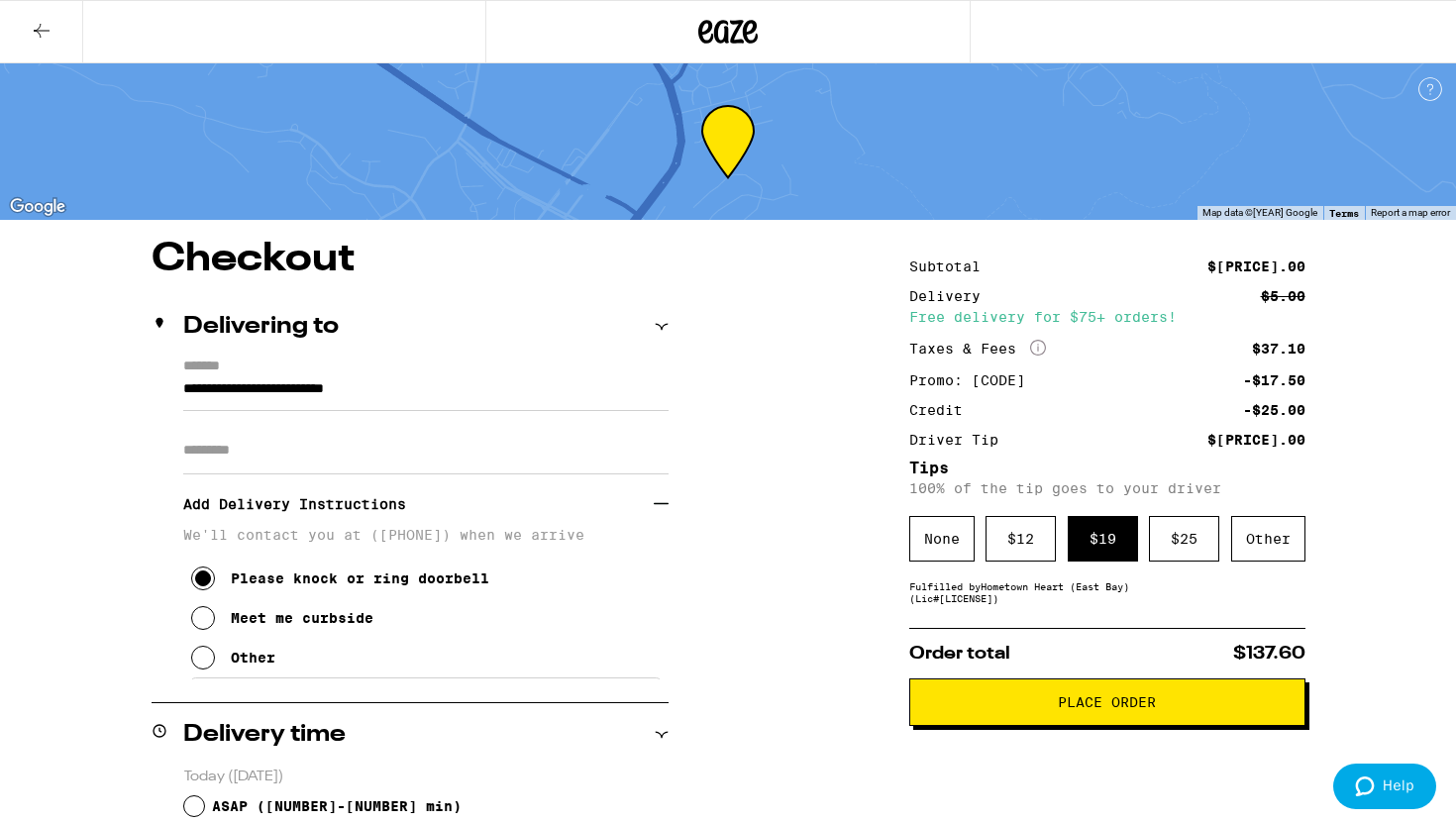 click on "Place Order" at bounding box center [1107, 702] 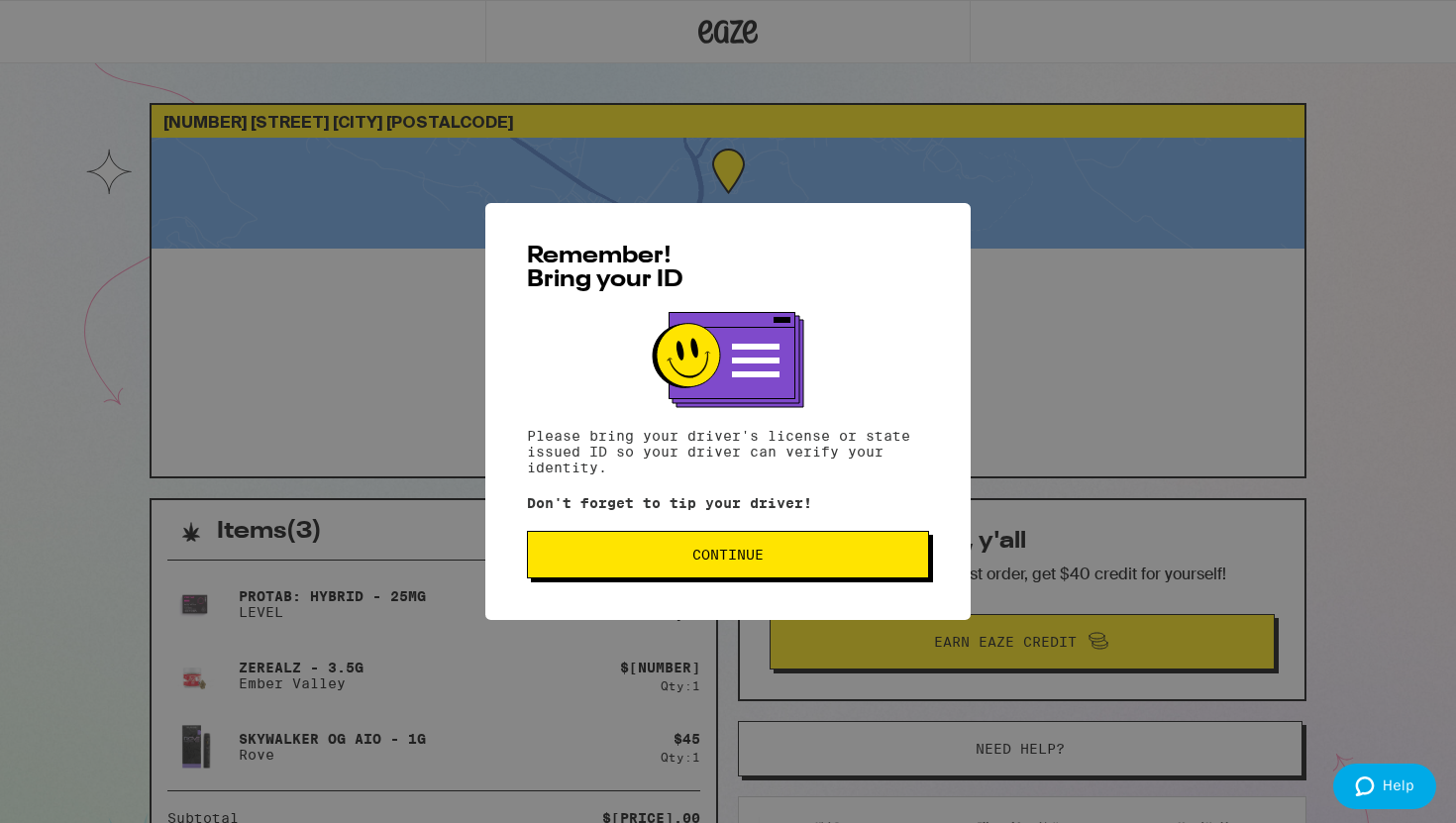 click on "Continue" at bounding box center (728, 555) 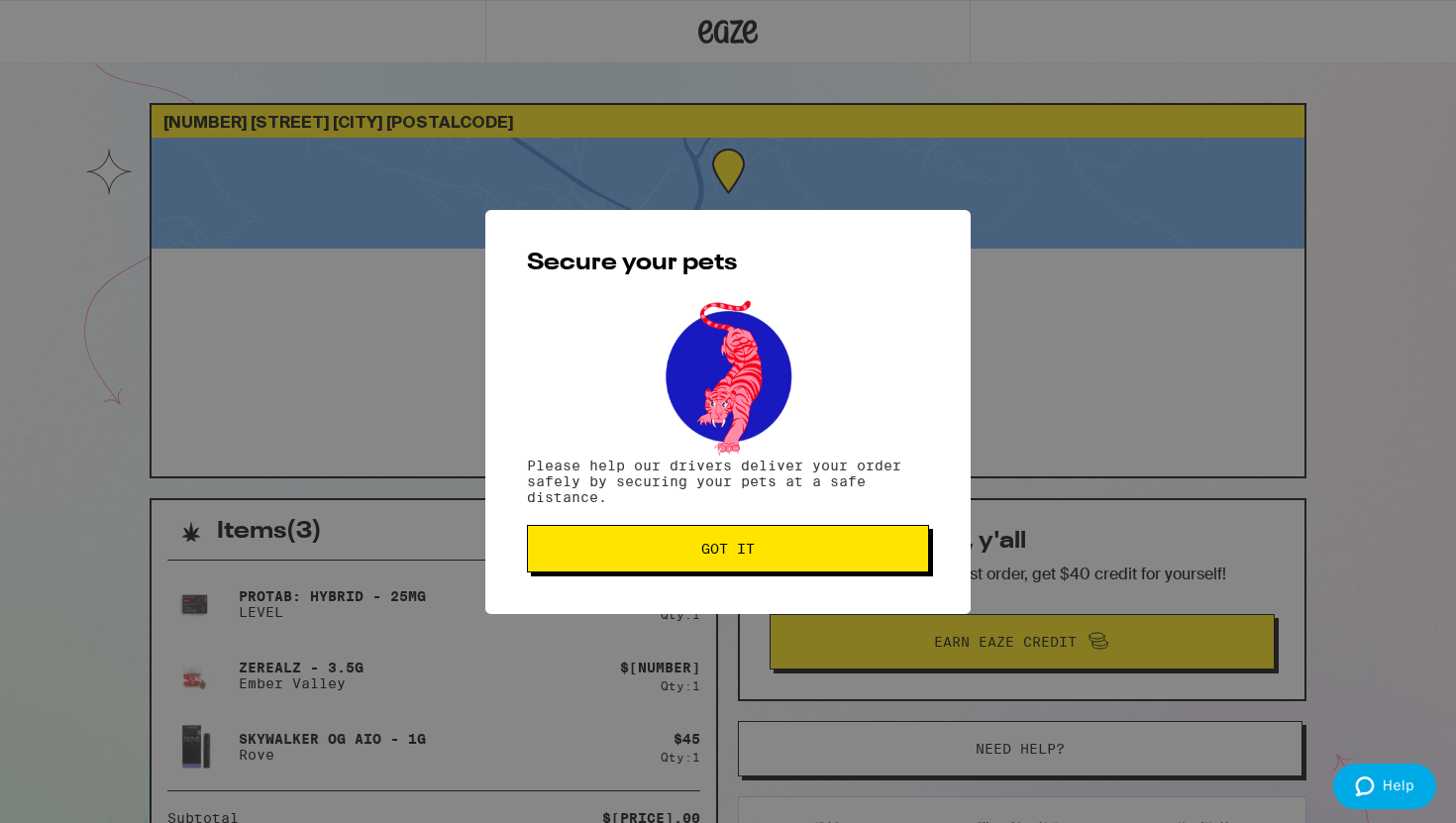 click on "Secure your pets Please help our drivers deliver your order safely by securing your pets at a safe distance. Got it" at bounding box center (728, 412) 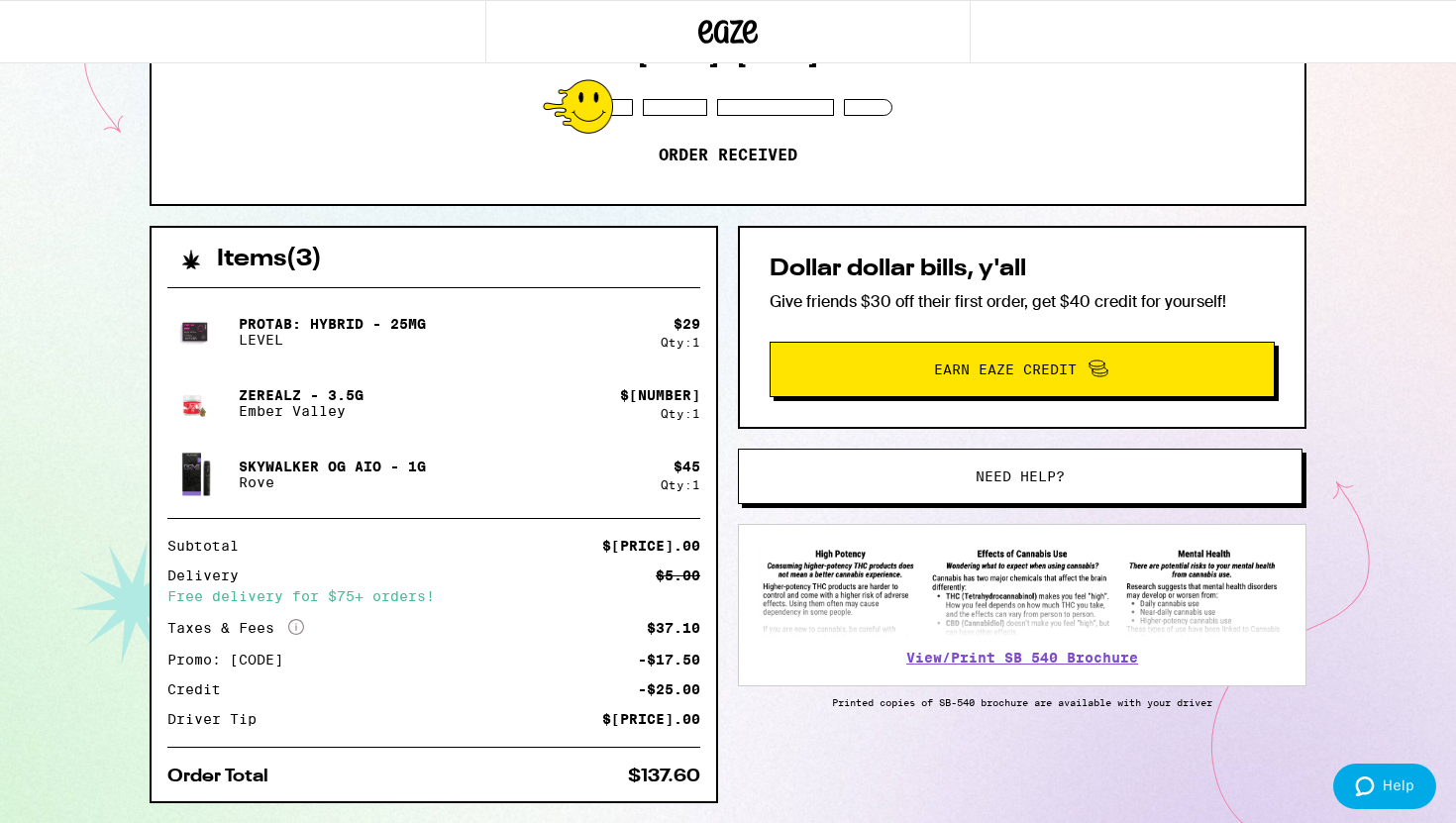 scroll, scrollTop: 0, scrollLeft: 0, axis: both 